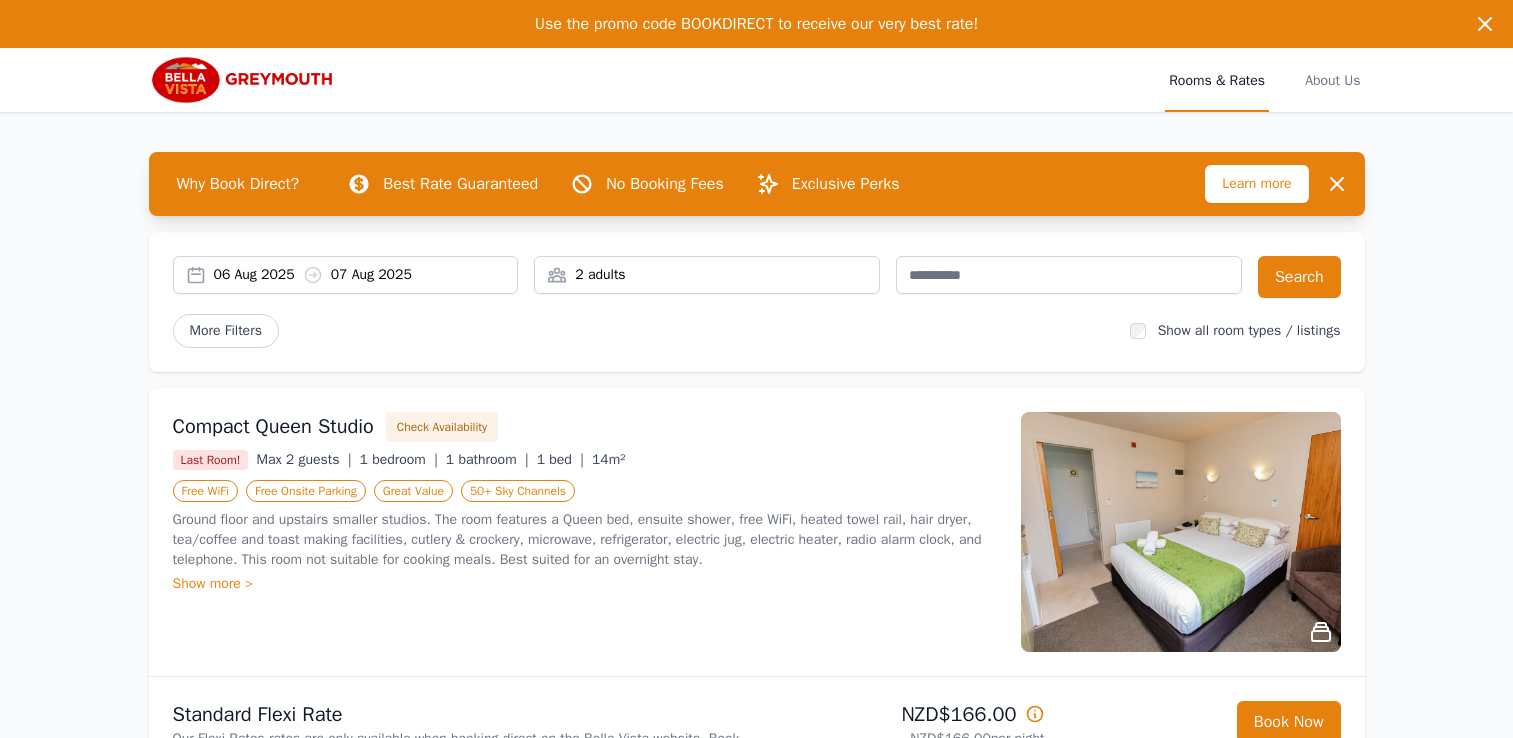 scroll, scrollTop: 0, scrollLeft: 0, axis: both 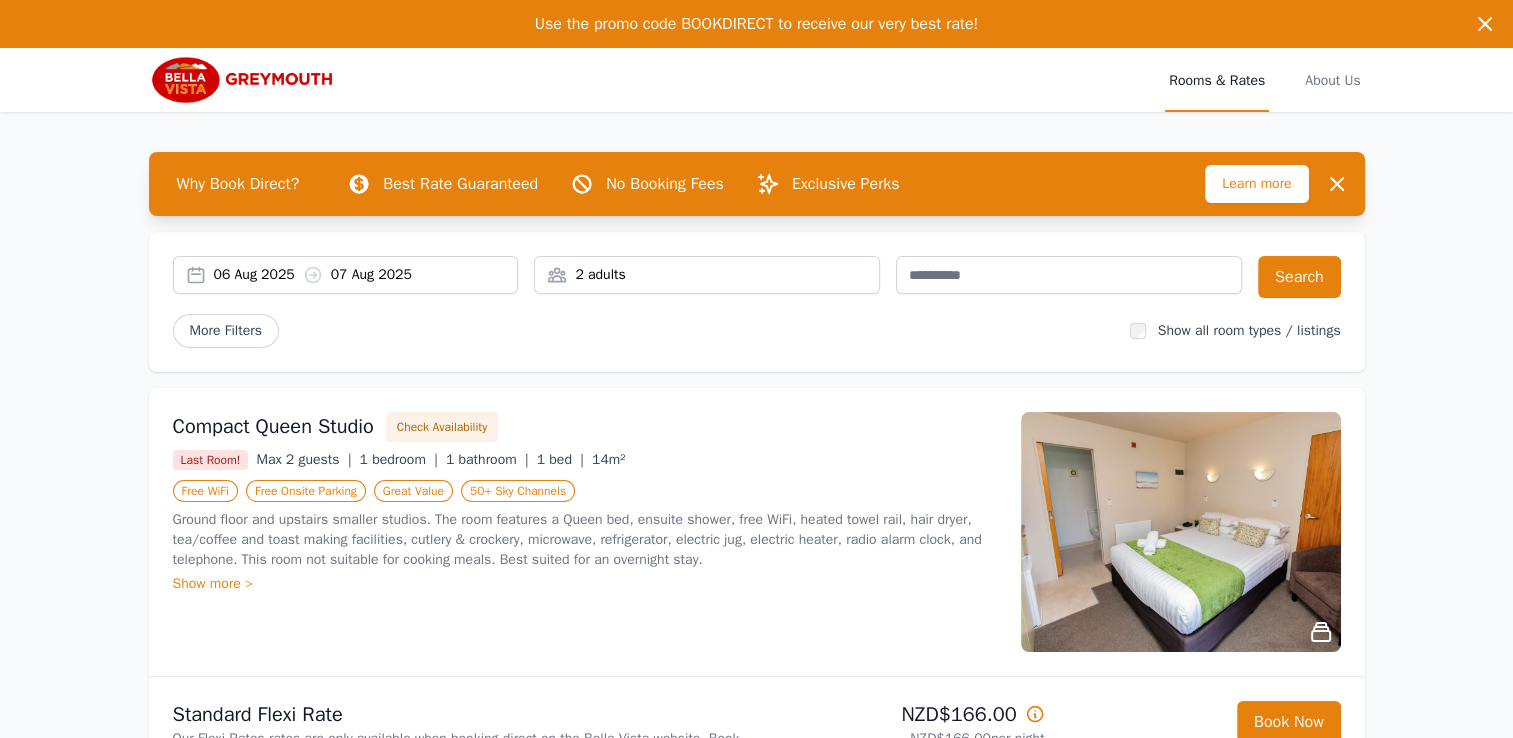 click on "06 Aug 2025 07 Aug 2025" at bounding box center [366, 275] 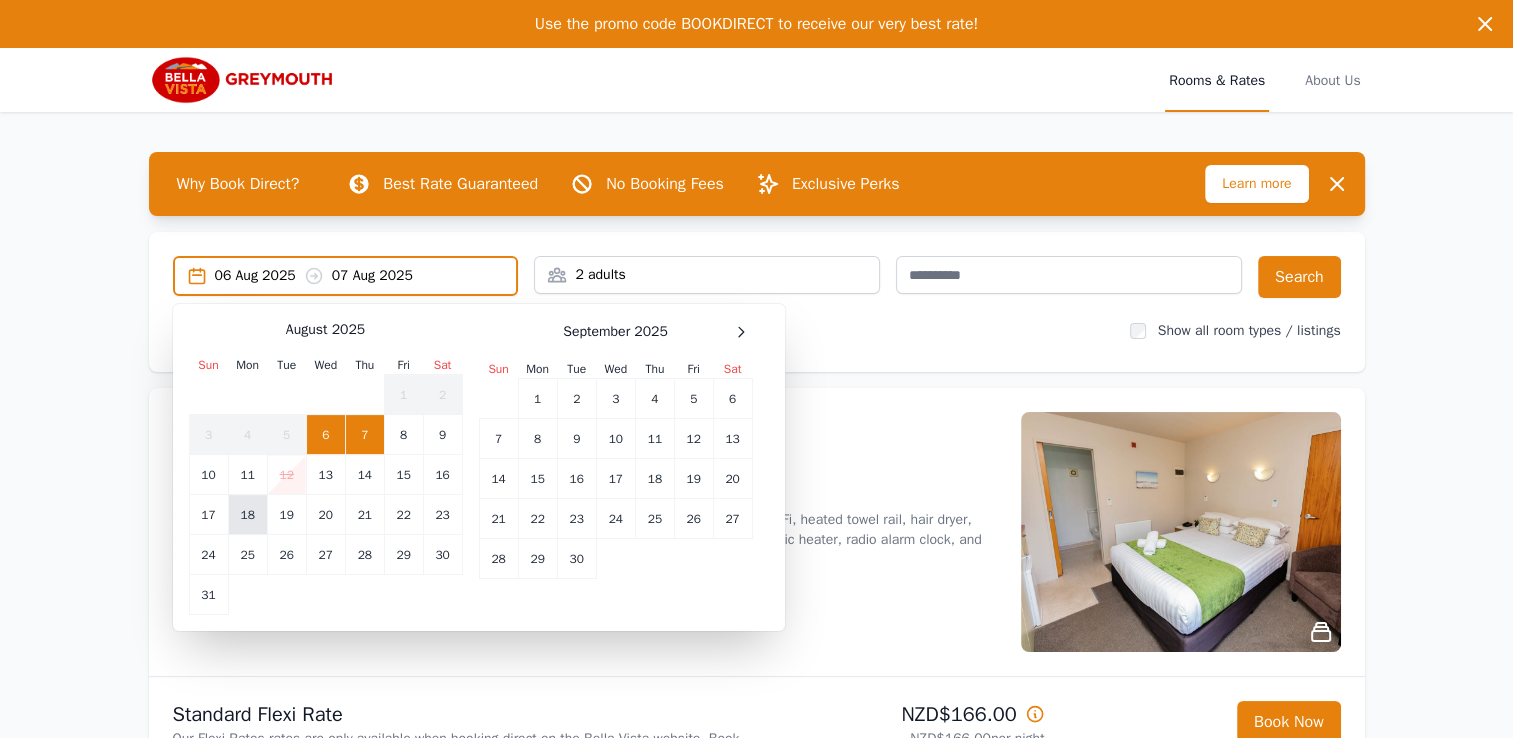click on "18" at bounding box center [247, 515] 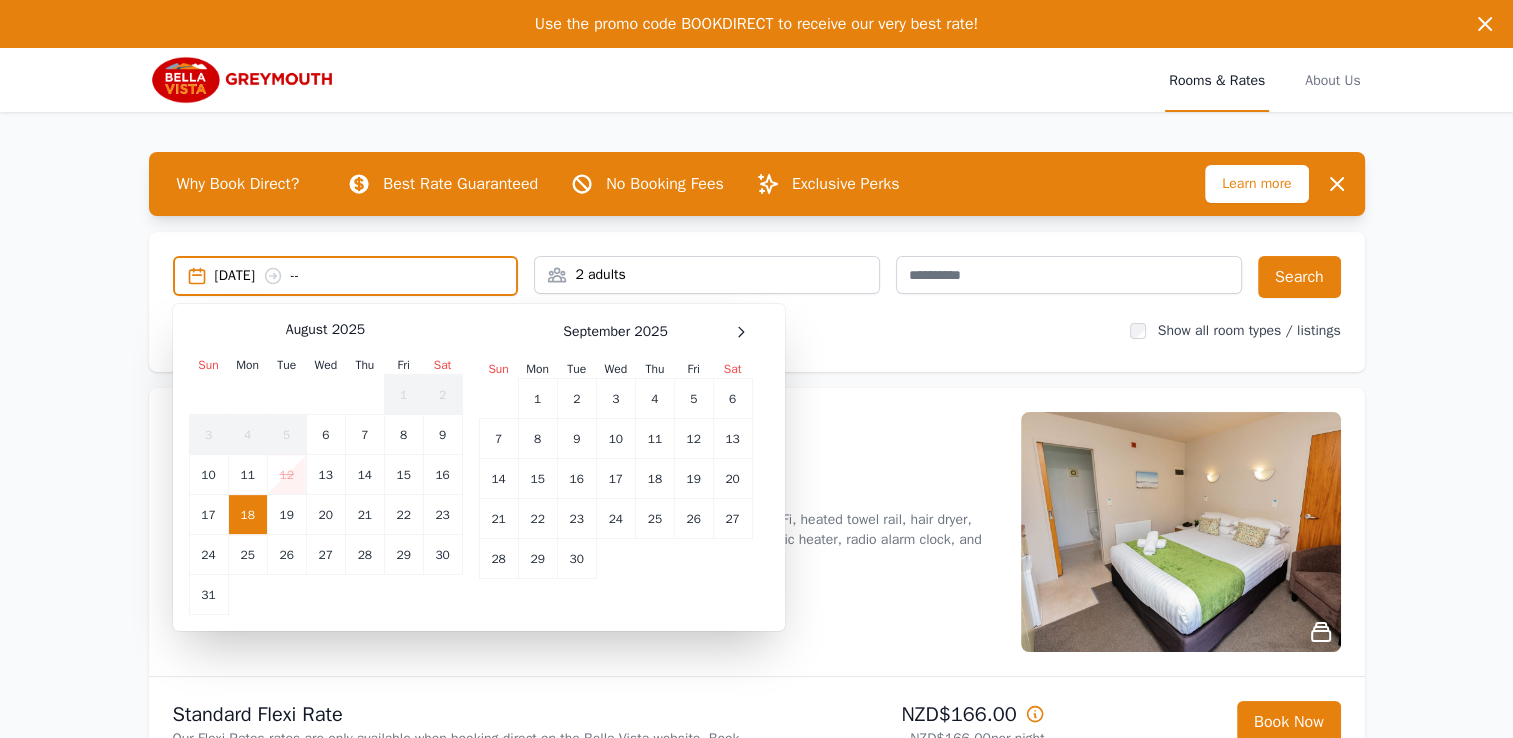 click on "2 adults" at bounding box center (707, 275) 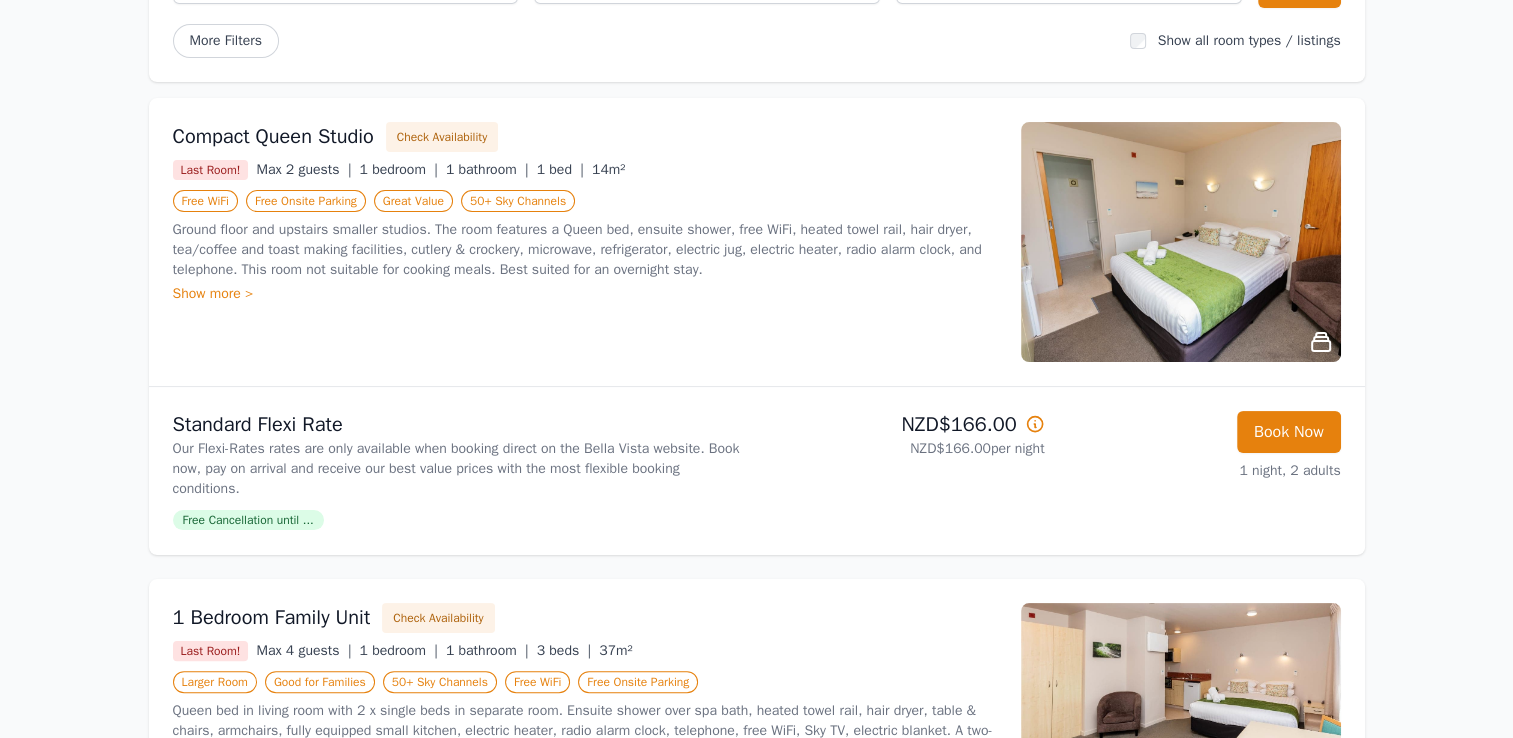 scroll, scrollTop: 300, scrollLeft: 0, axis: vertical 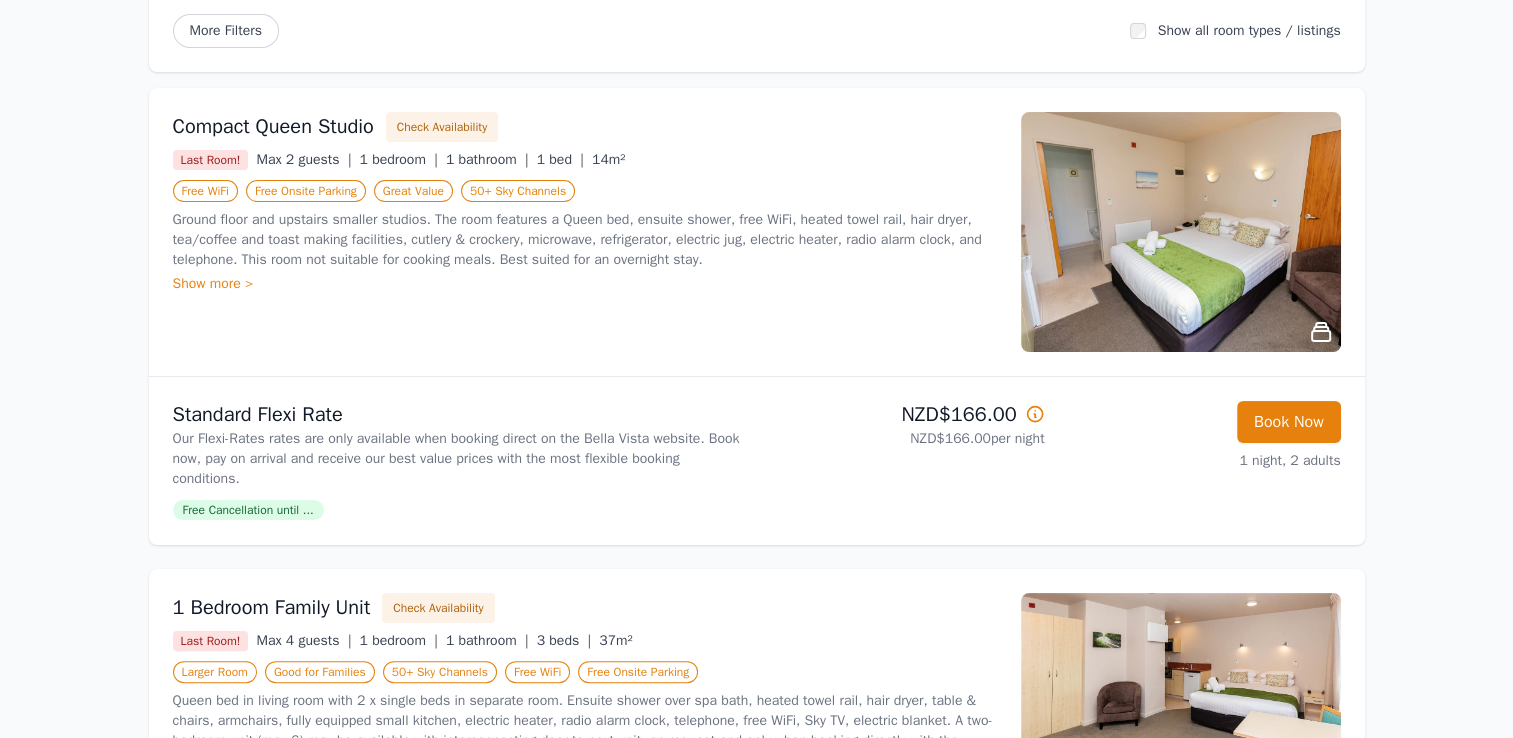 click on "Free Cancellation until ..." at bounding box center [248, 510] 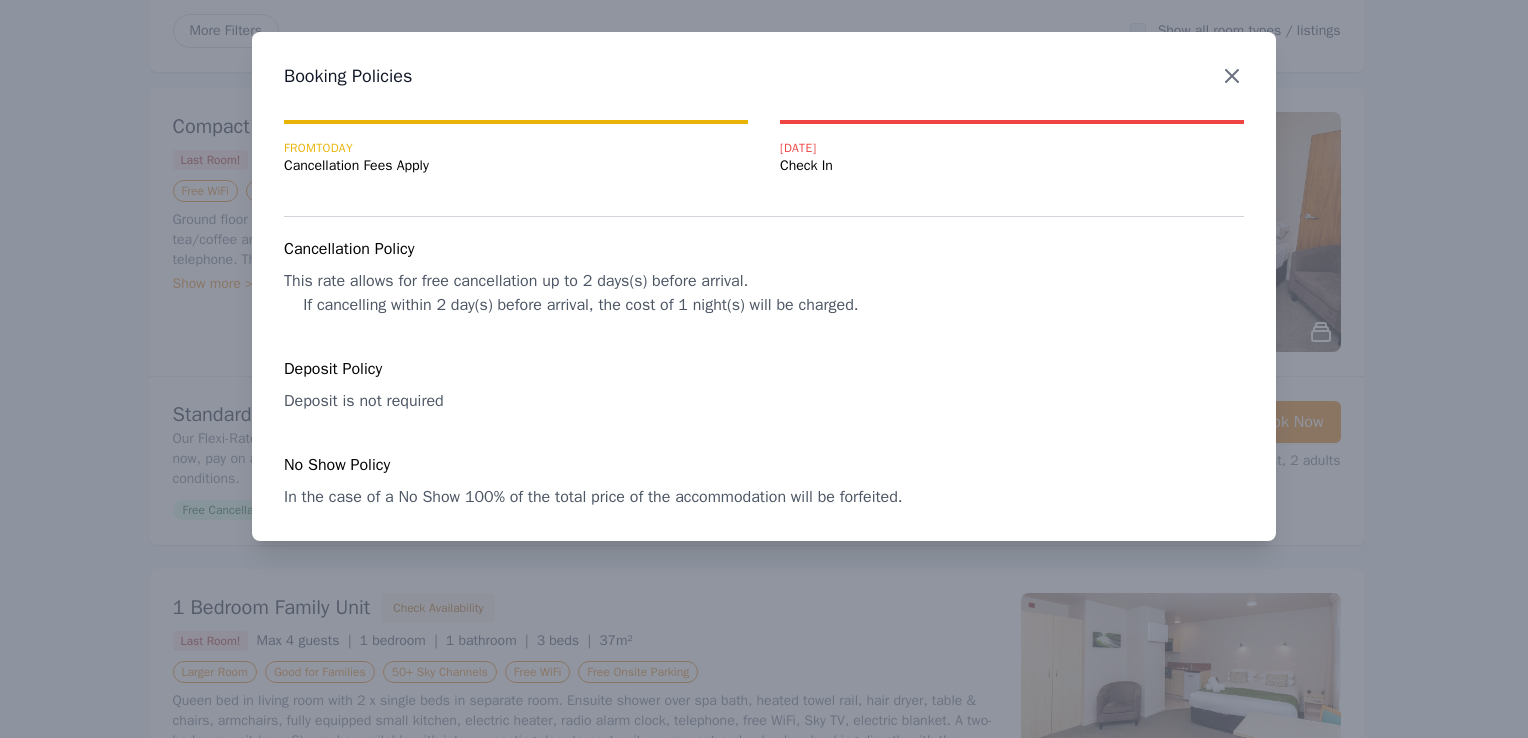 click 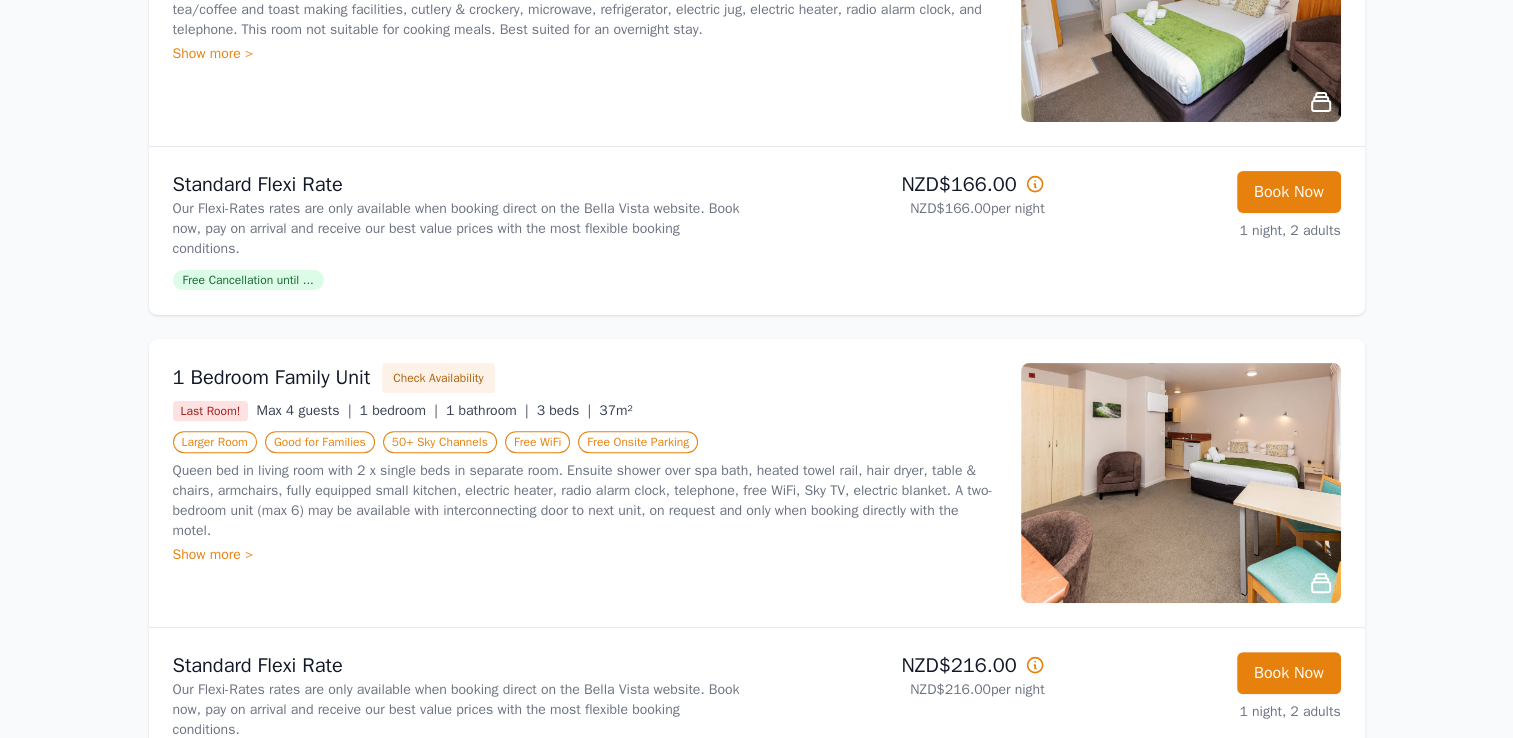 scroll, scrollTop: 244, scrollLeft: 0, axis: vertical 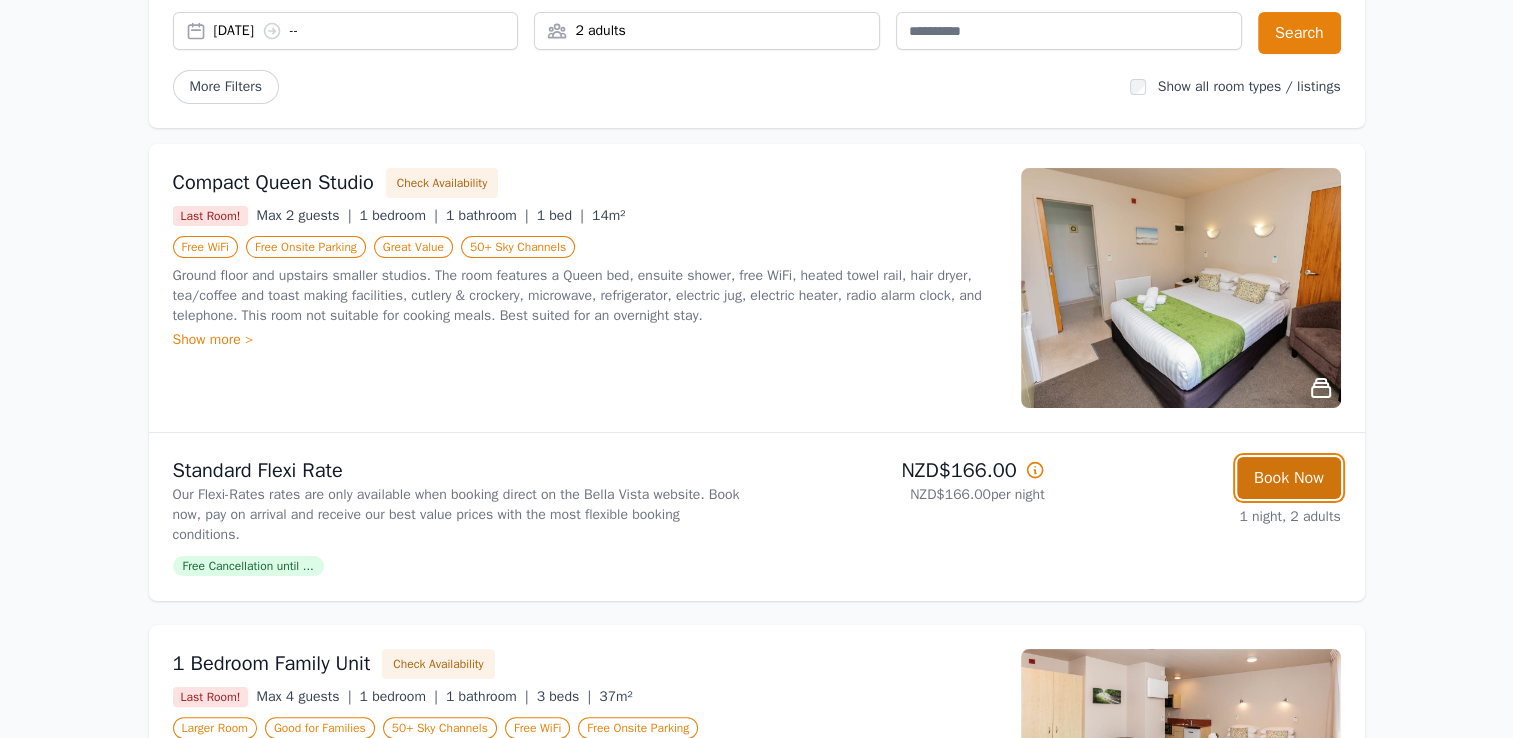 click on "Book Now" at bounding box center [1289, 478] 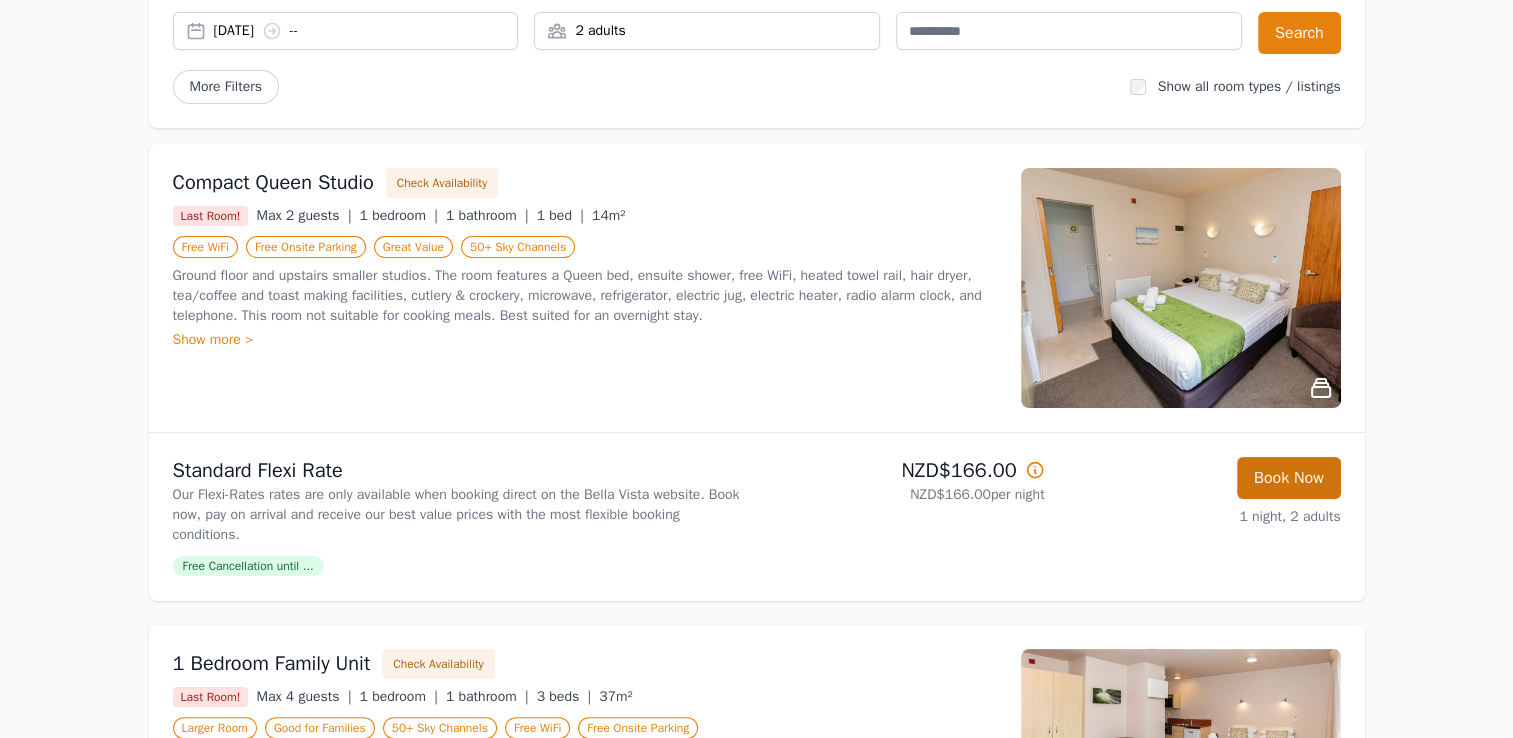 scroll, scrollTop: 96, scrollLeft: 0, axis: vertical 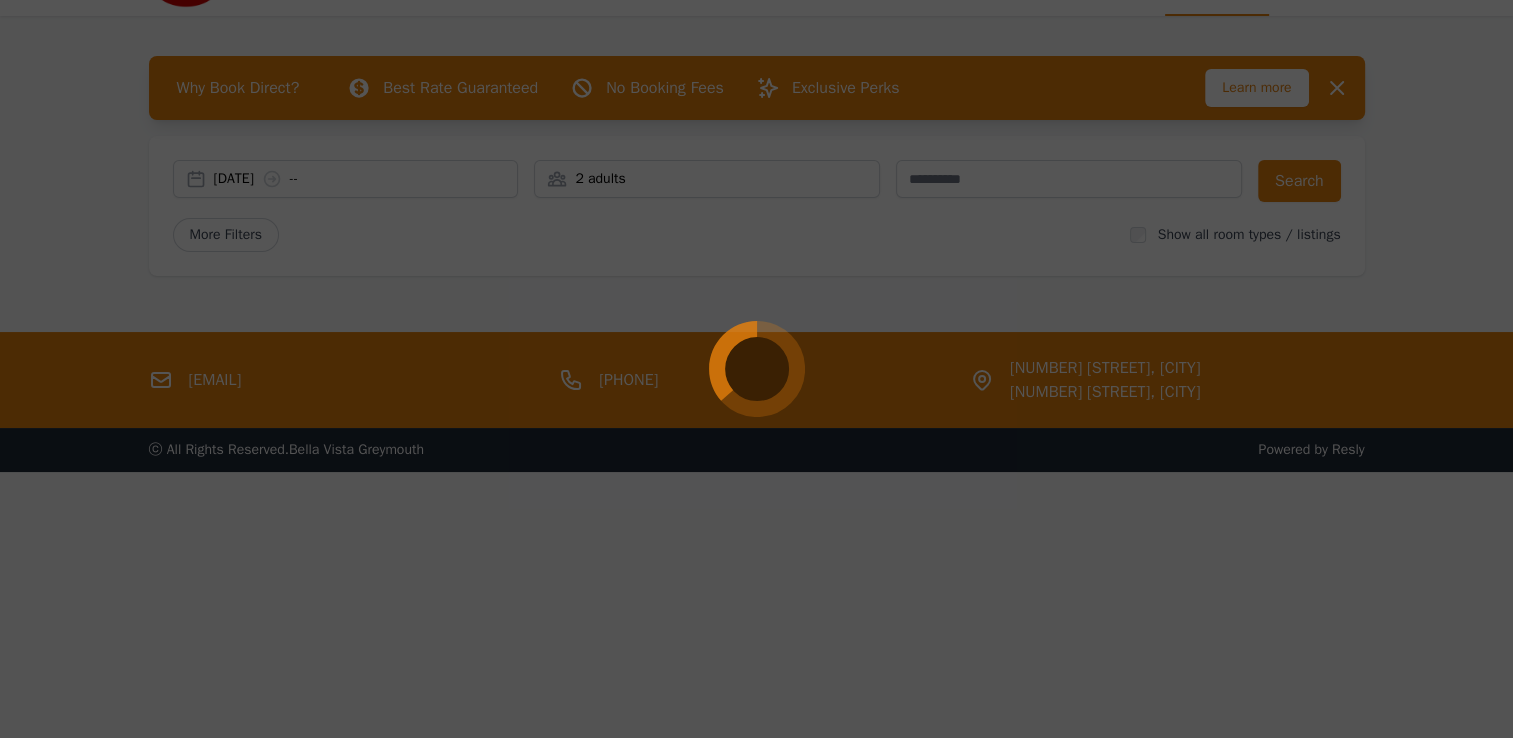 select on "**" 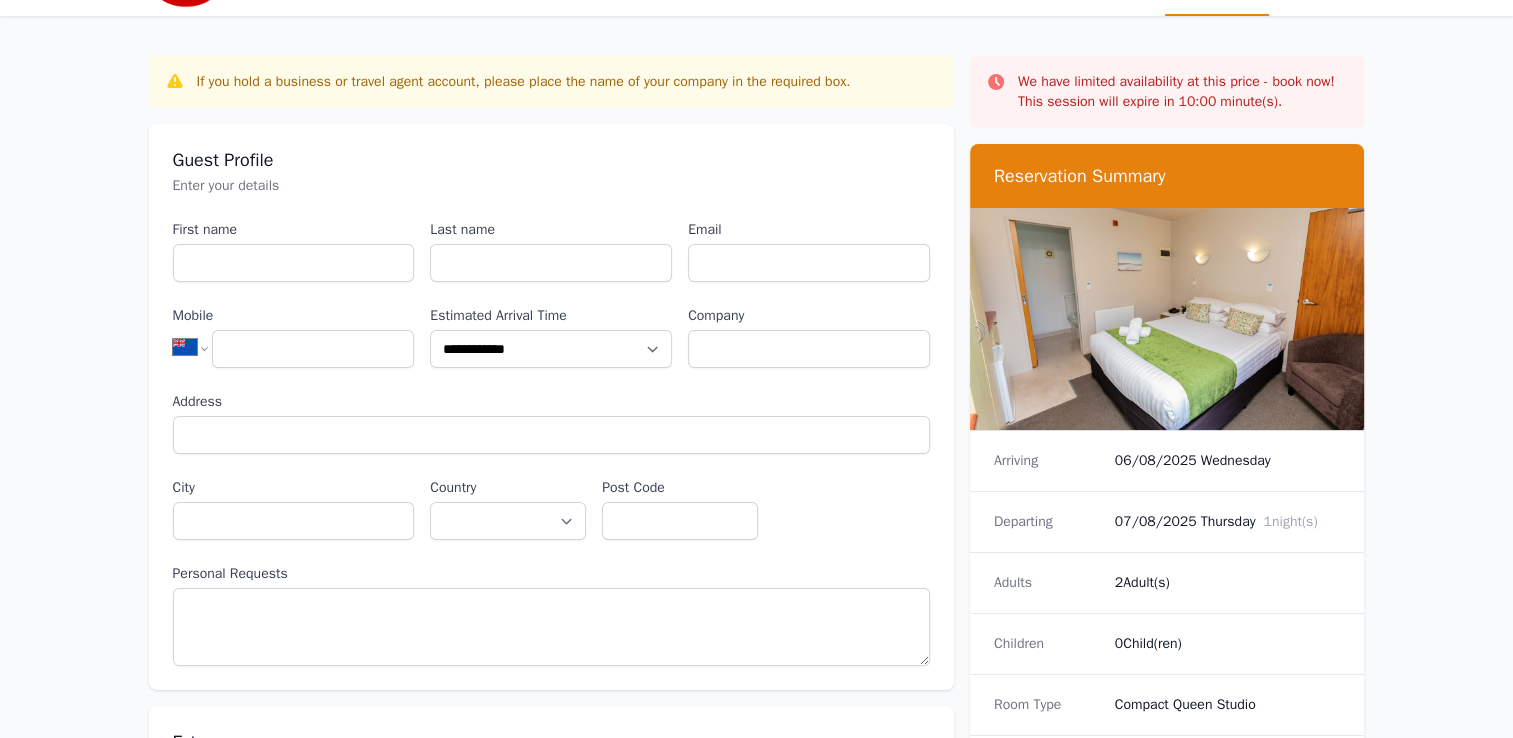 scroll, scrollTop: 0, scrollLeft: 0, axis: both 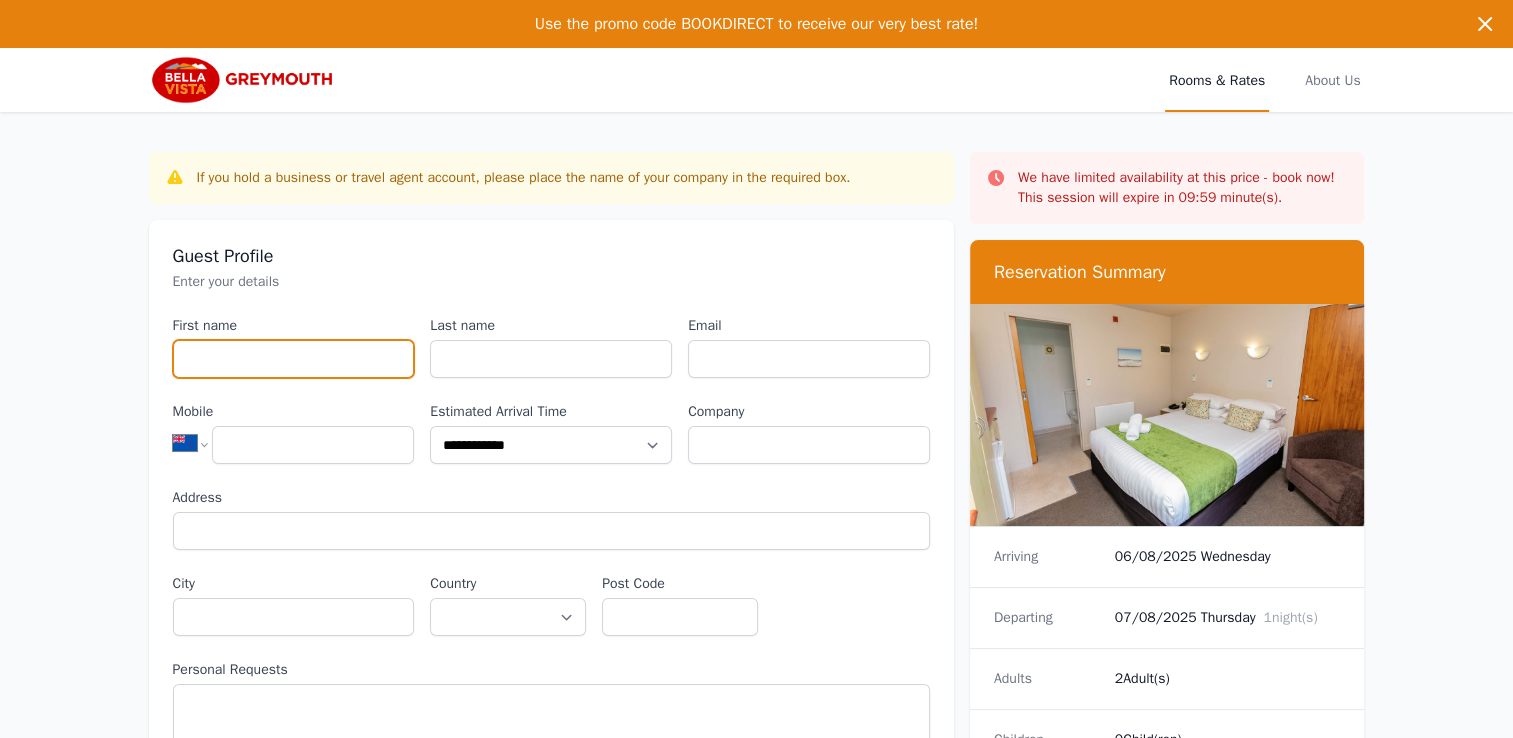 click on "First name" at bounding box center (294, 359) 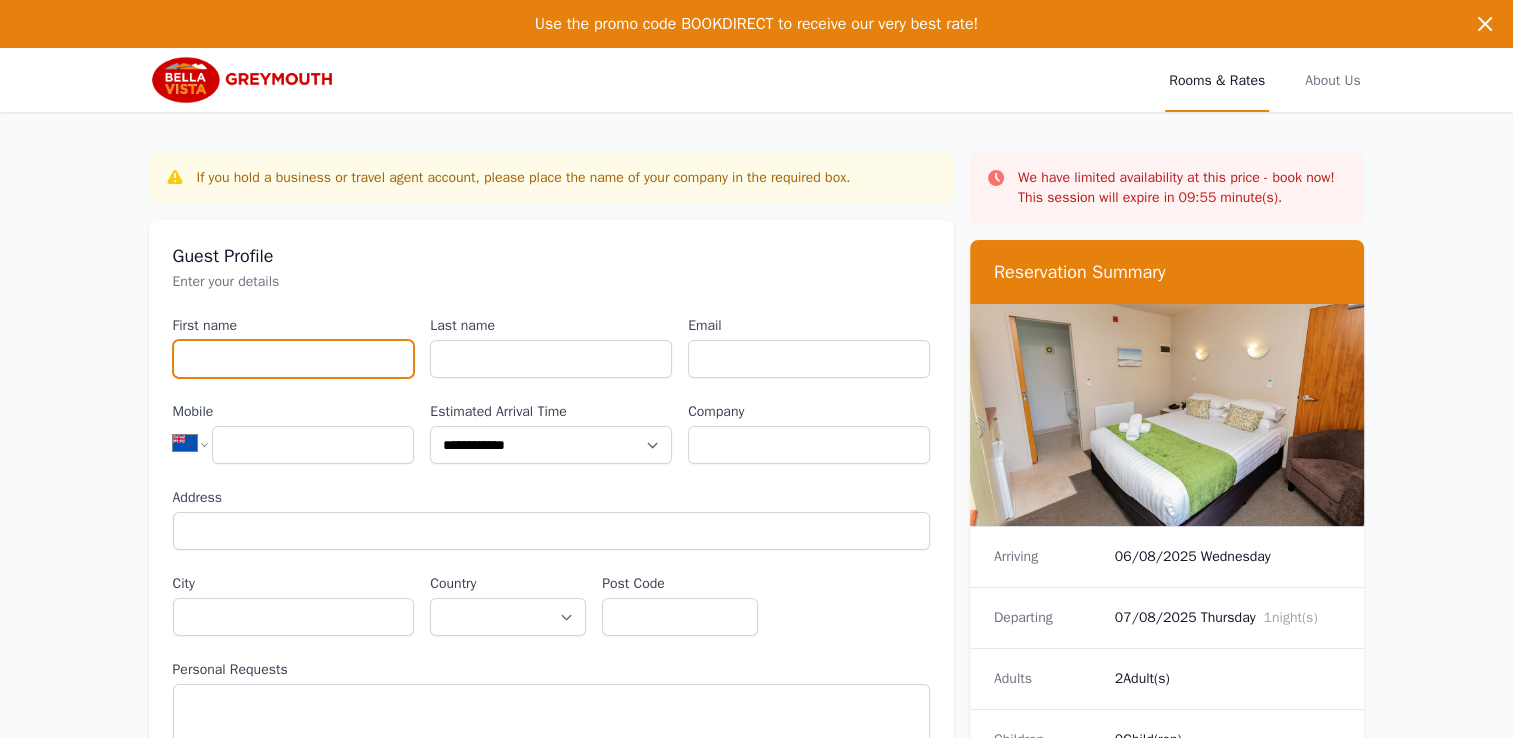 type on "****" 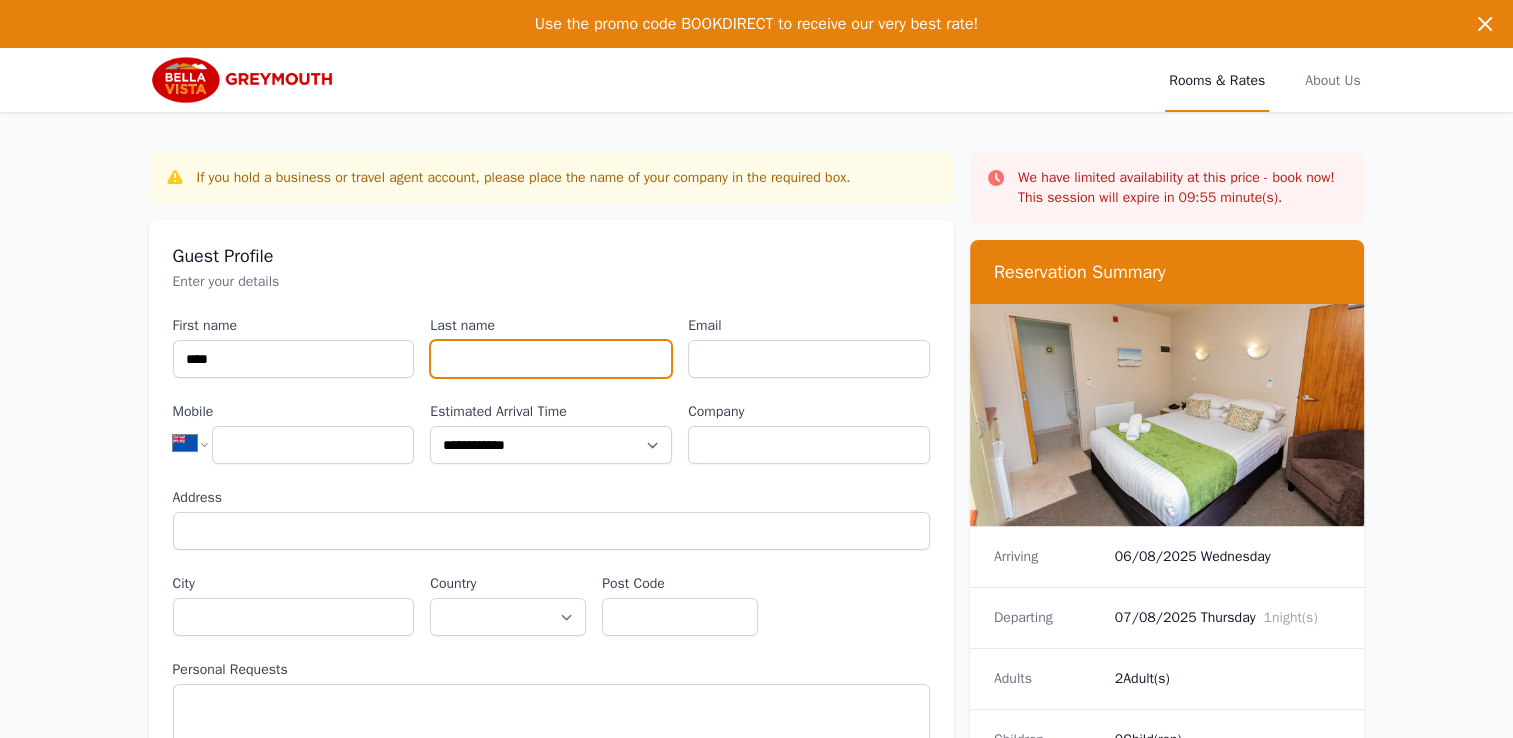 type on "****" 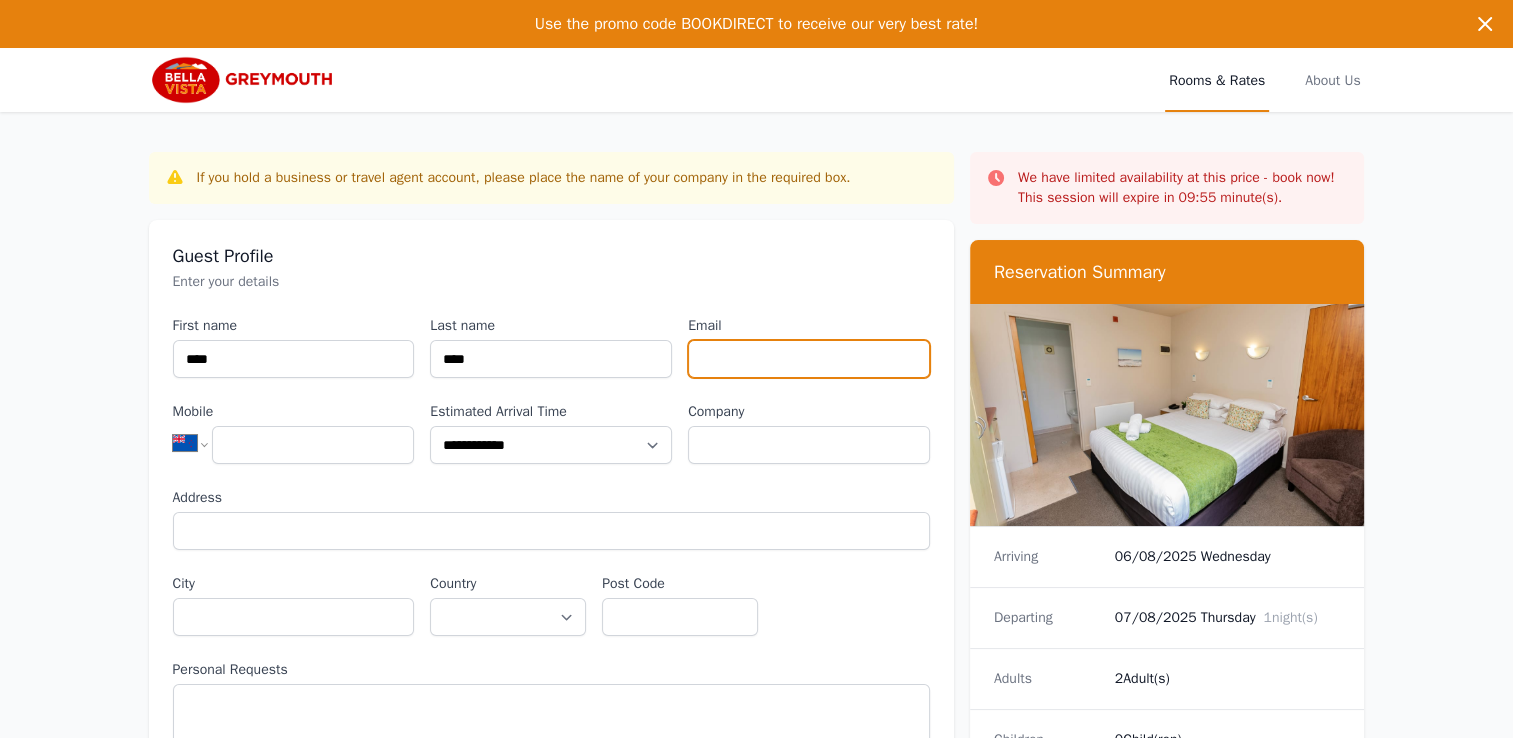 type on "**********" 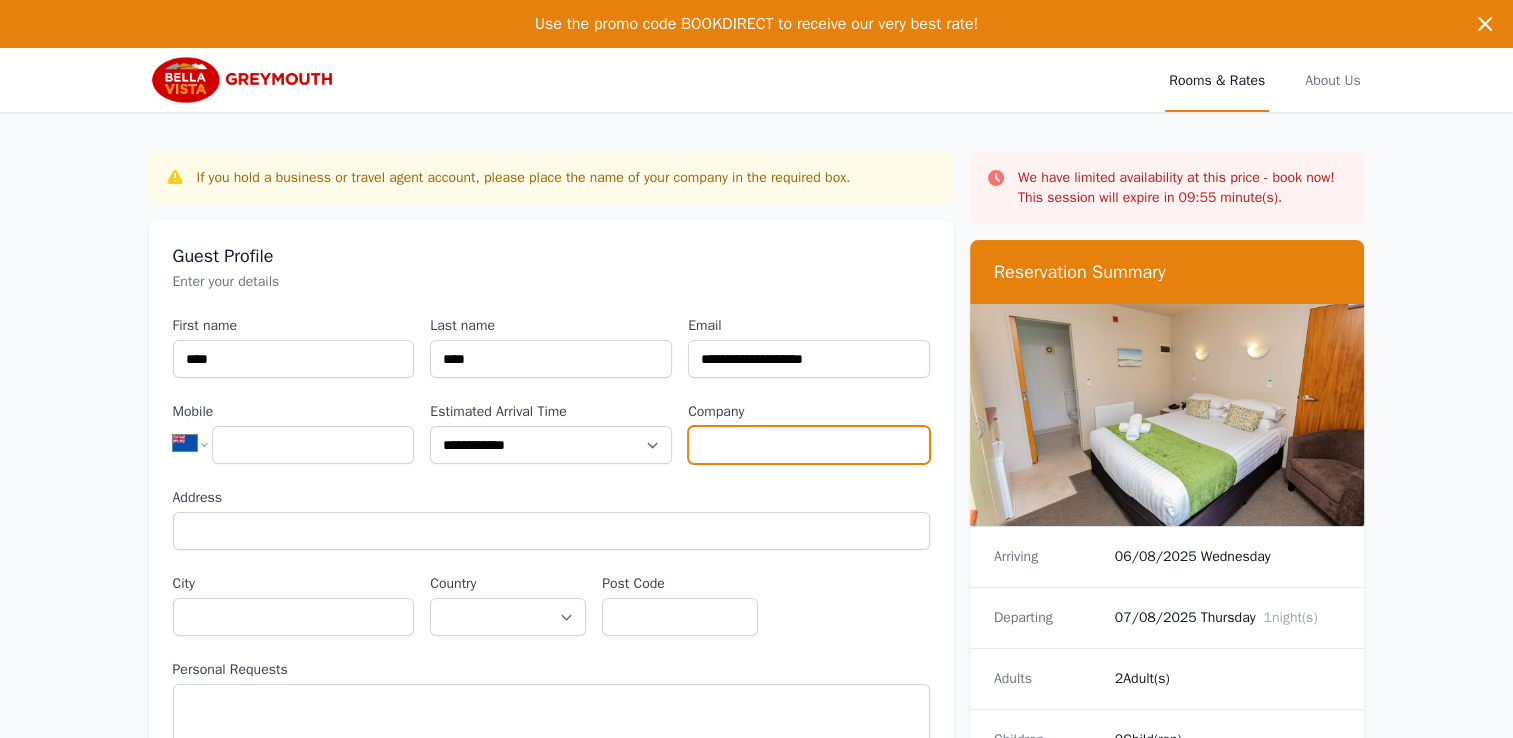 type on "**********" 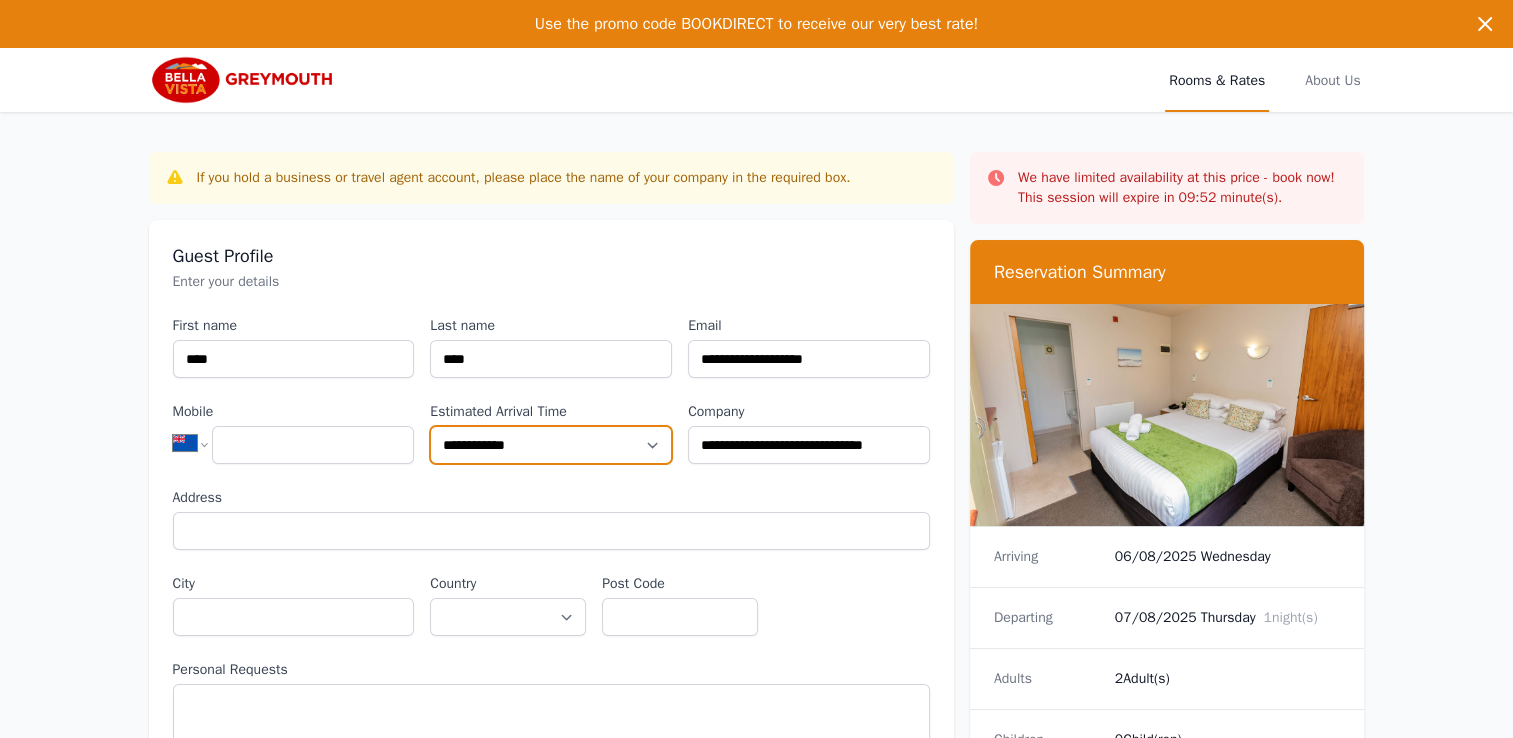 click on "**********" at bounding box center [551, 445] 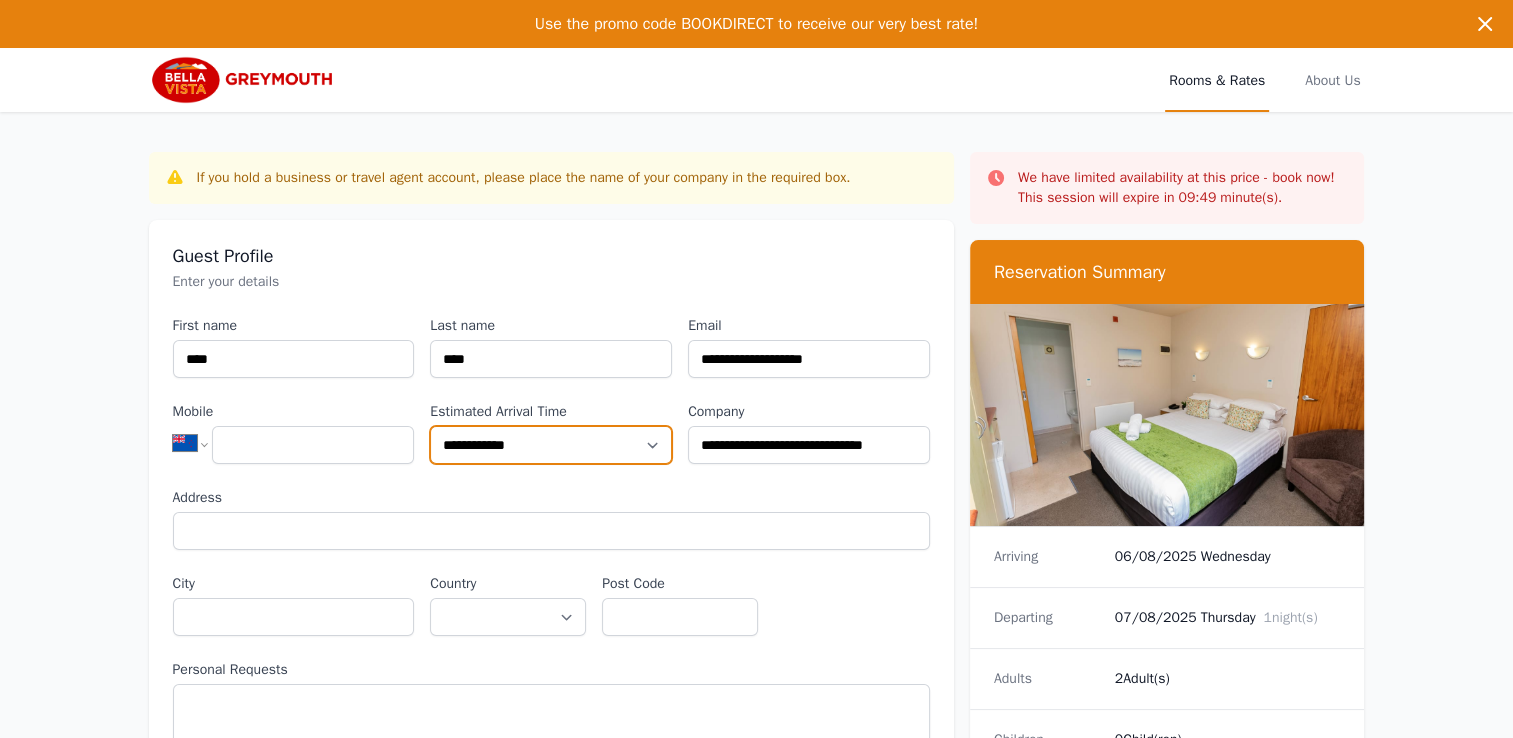 select on "**********" 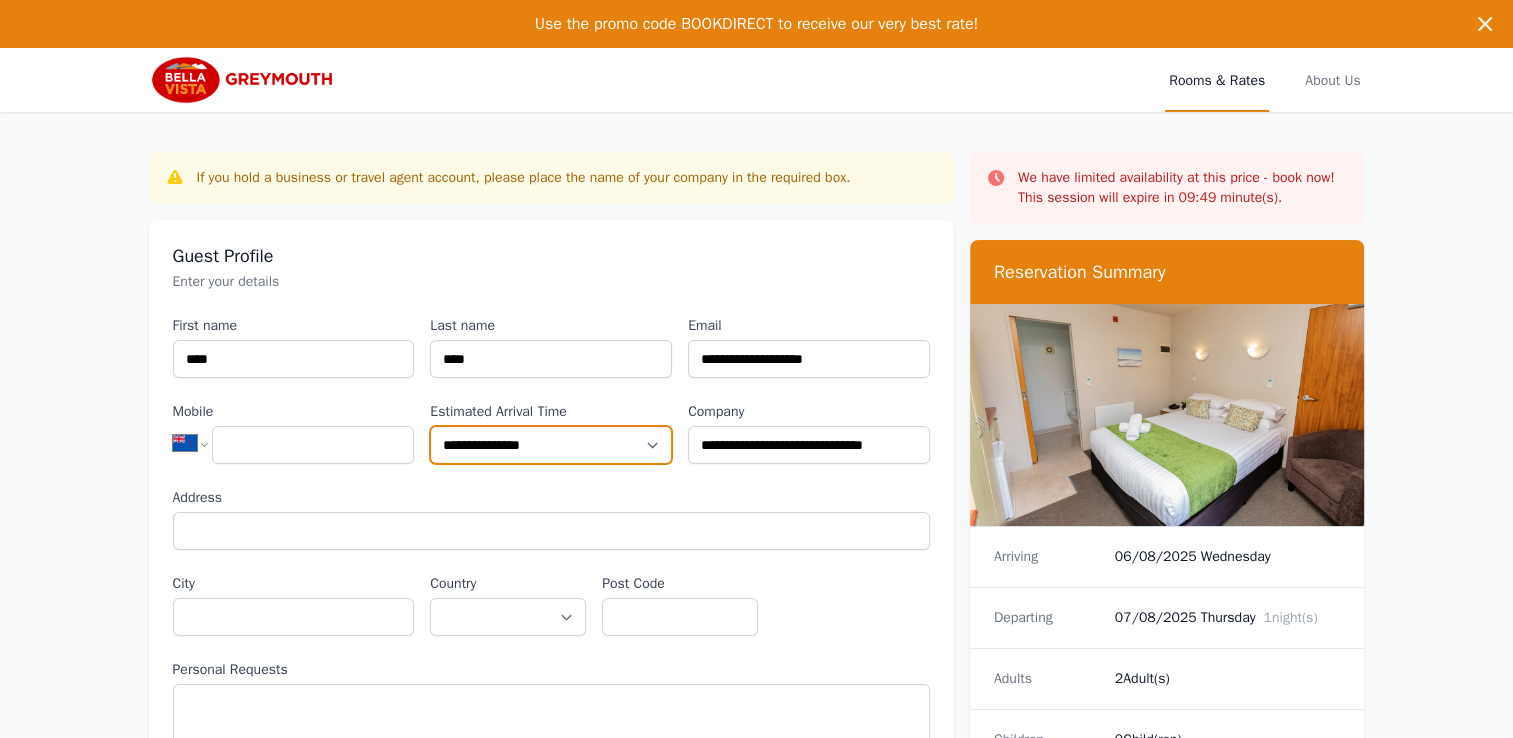 click on "**********" at bounding box center [551, 445] 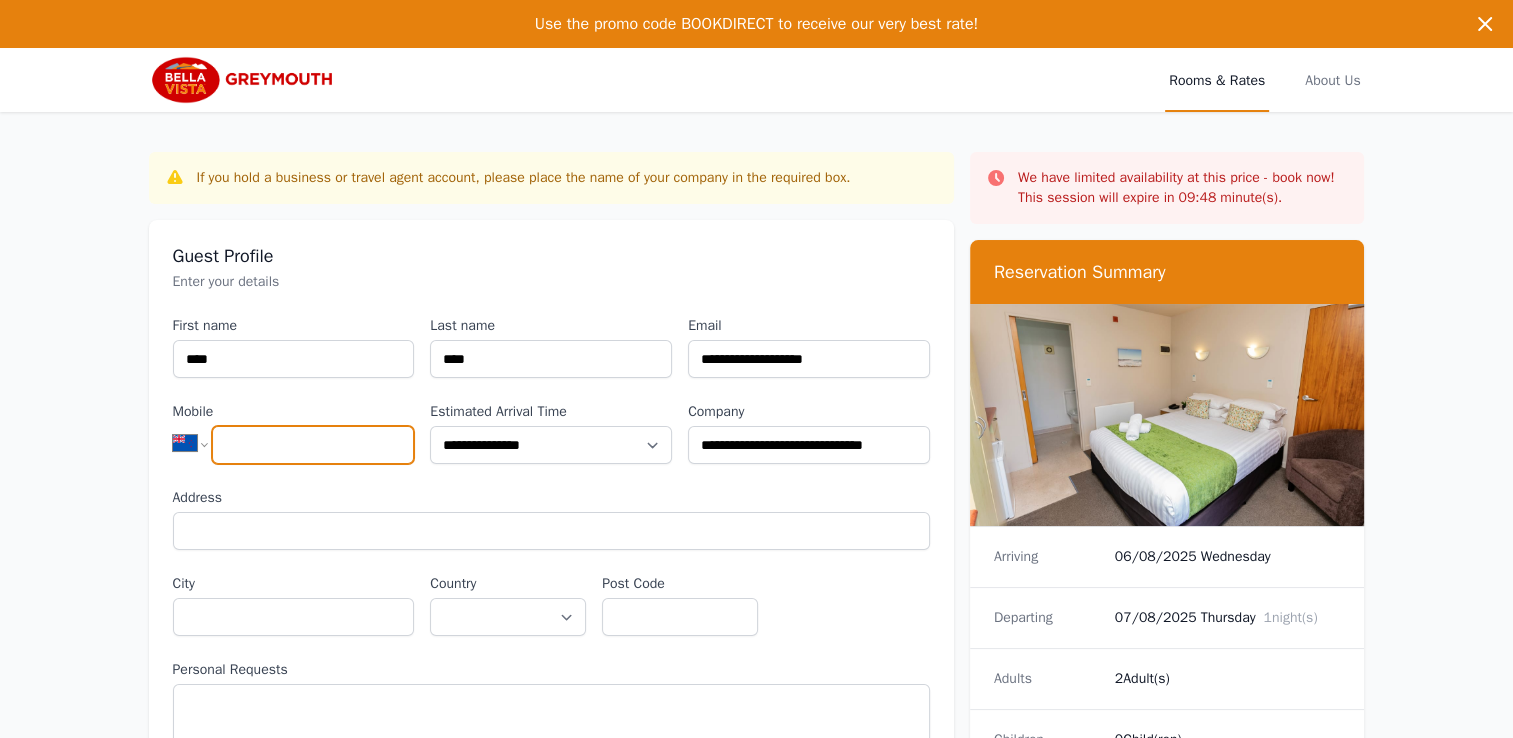 click on "Mobile" at bounding box center [313, 445] 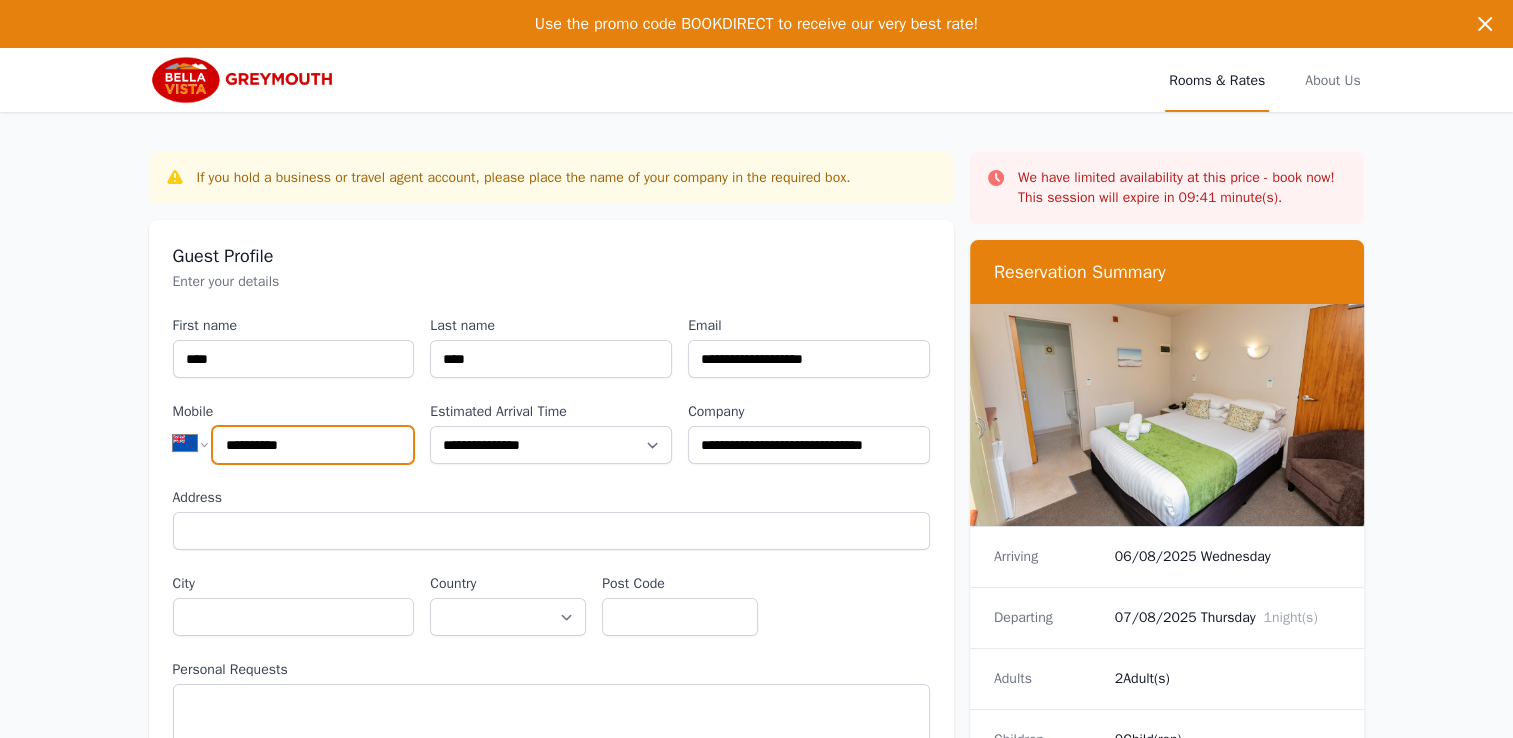 type on "**********" 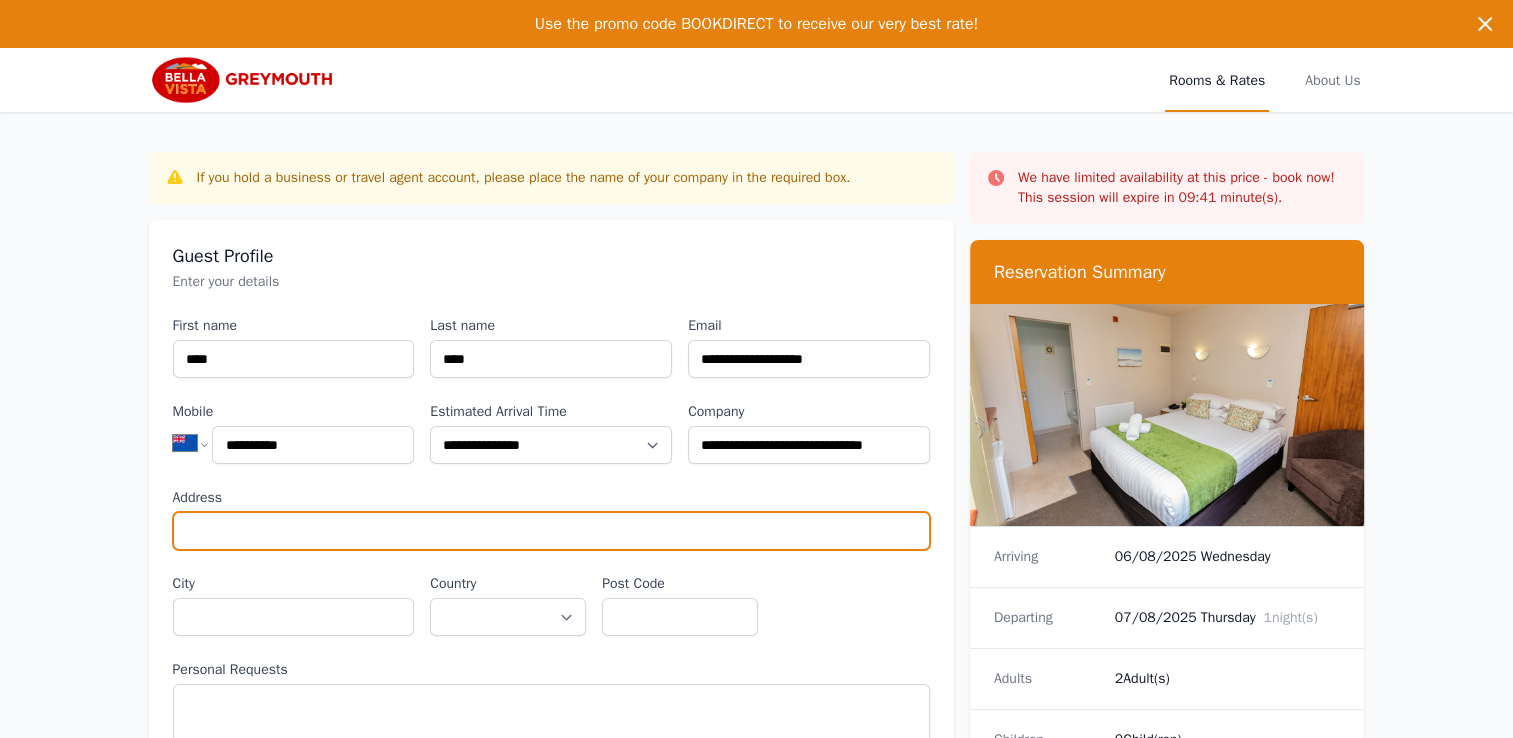 click on "Address" at bounding box center (551, 531) 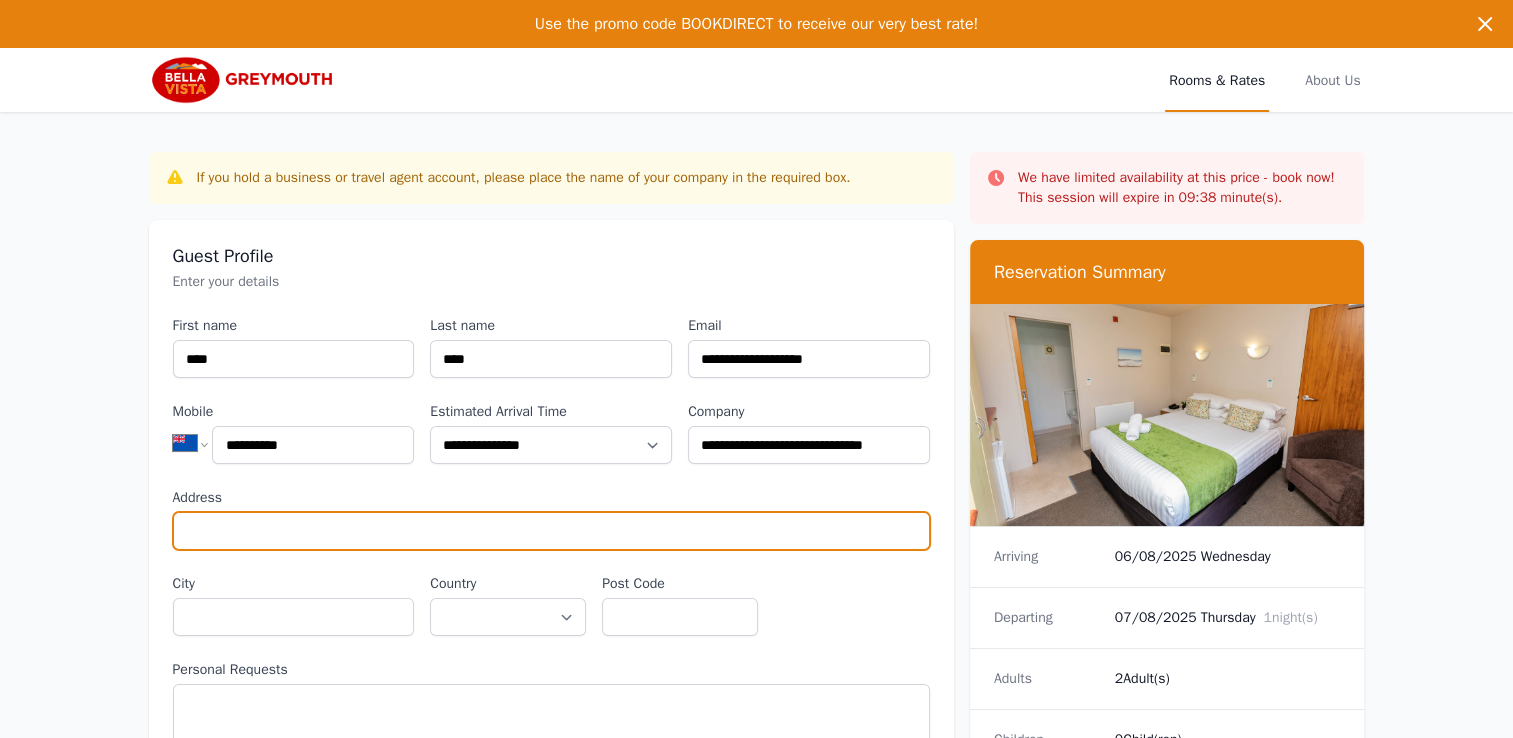 type on "**********" 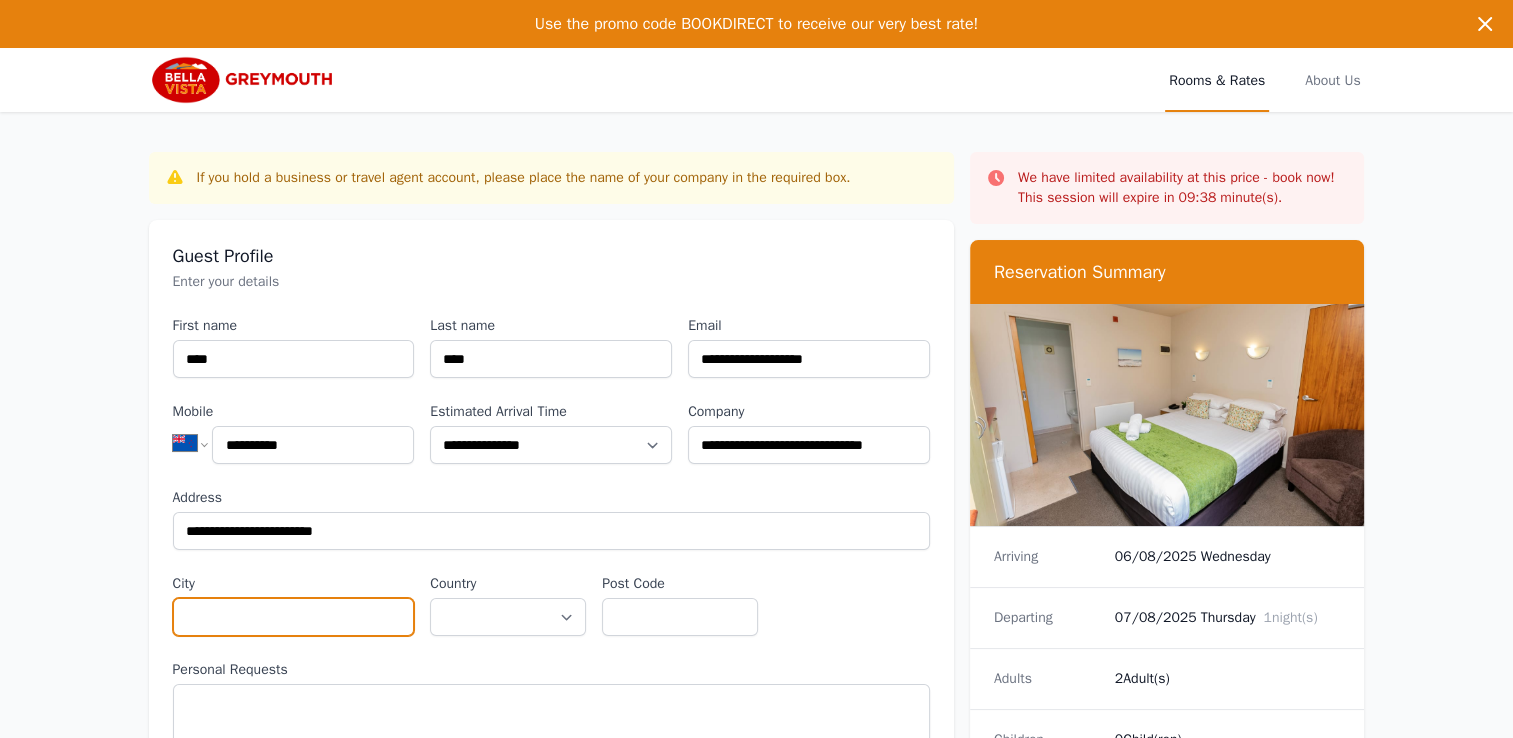 type on "*******" 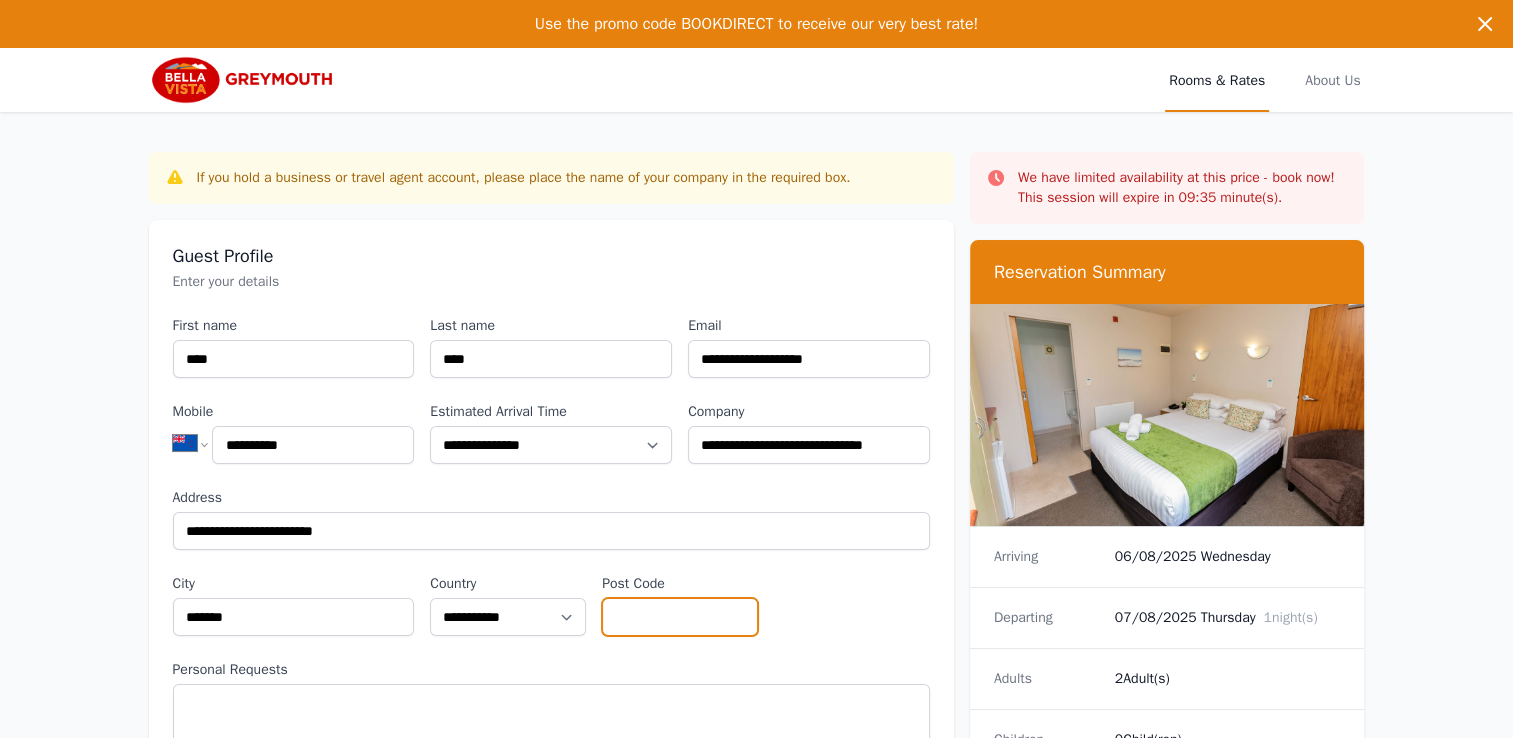 click on "Post Code" at bounding box center (680, 617) 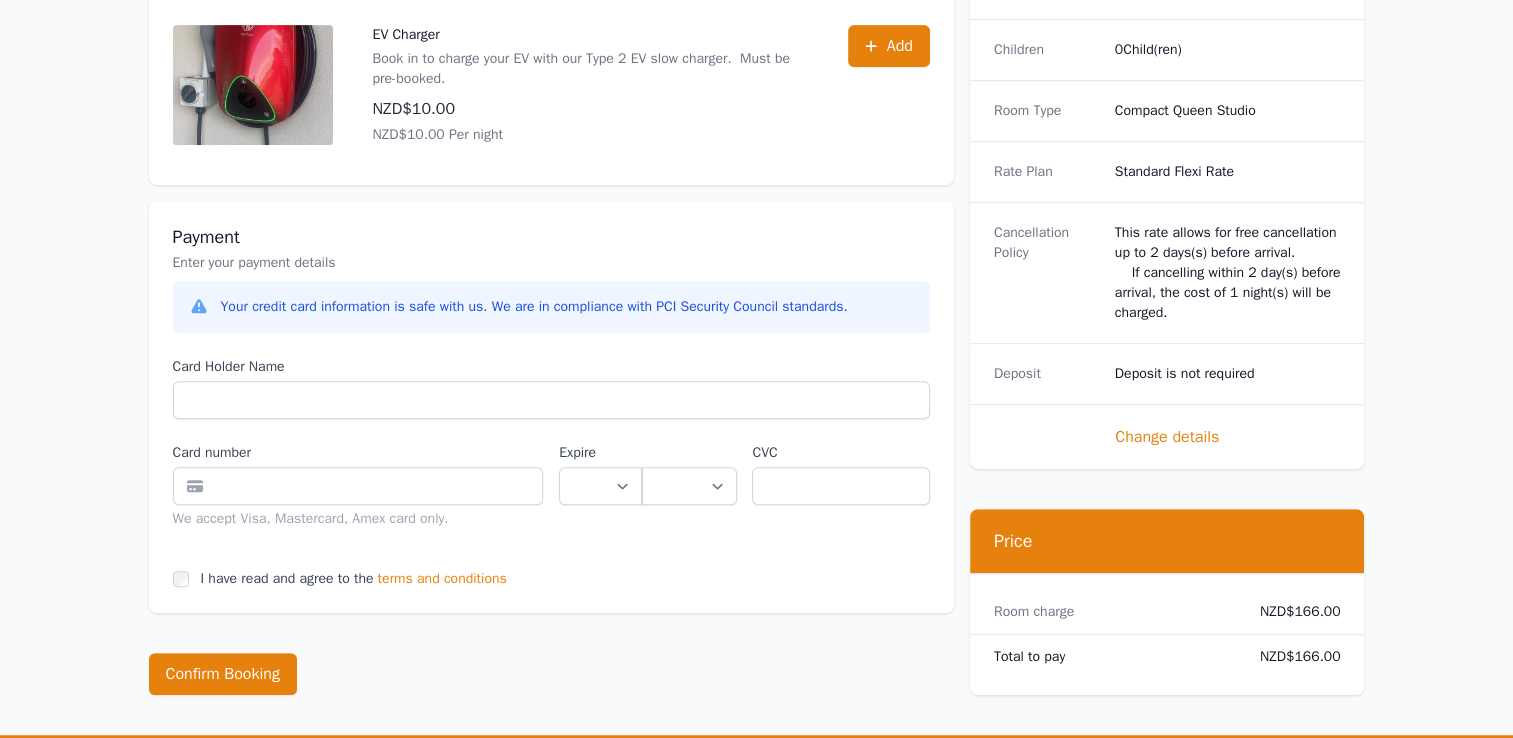 scroll, scrollTop: 900, scrollLeft: 0, axis: vertical 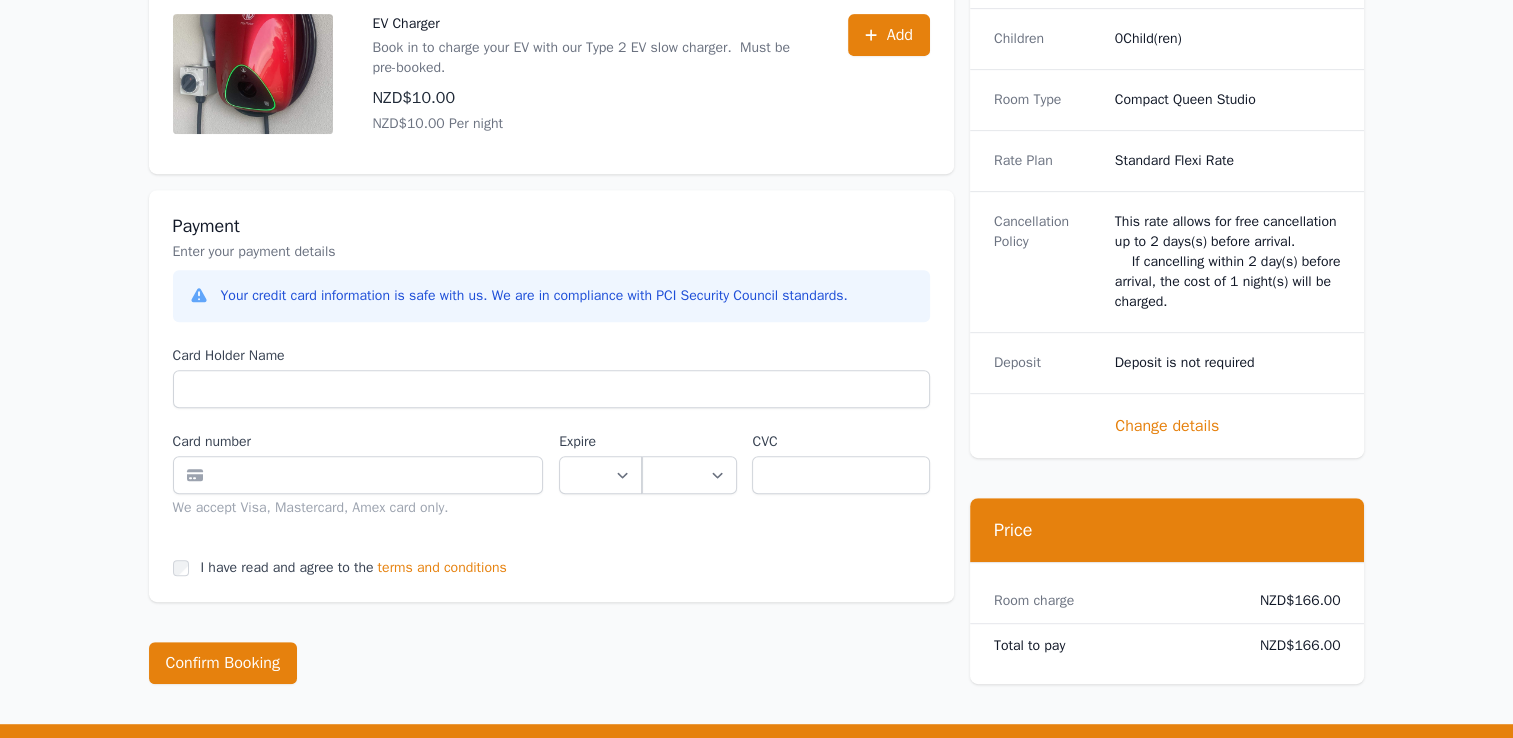 type on "****" 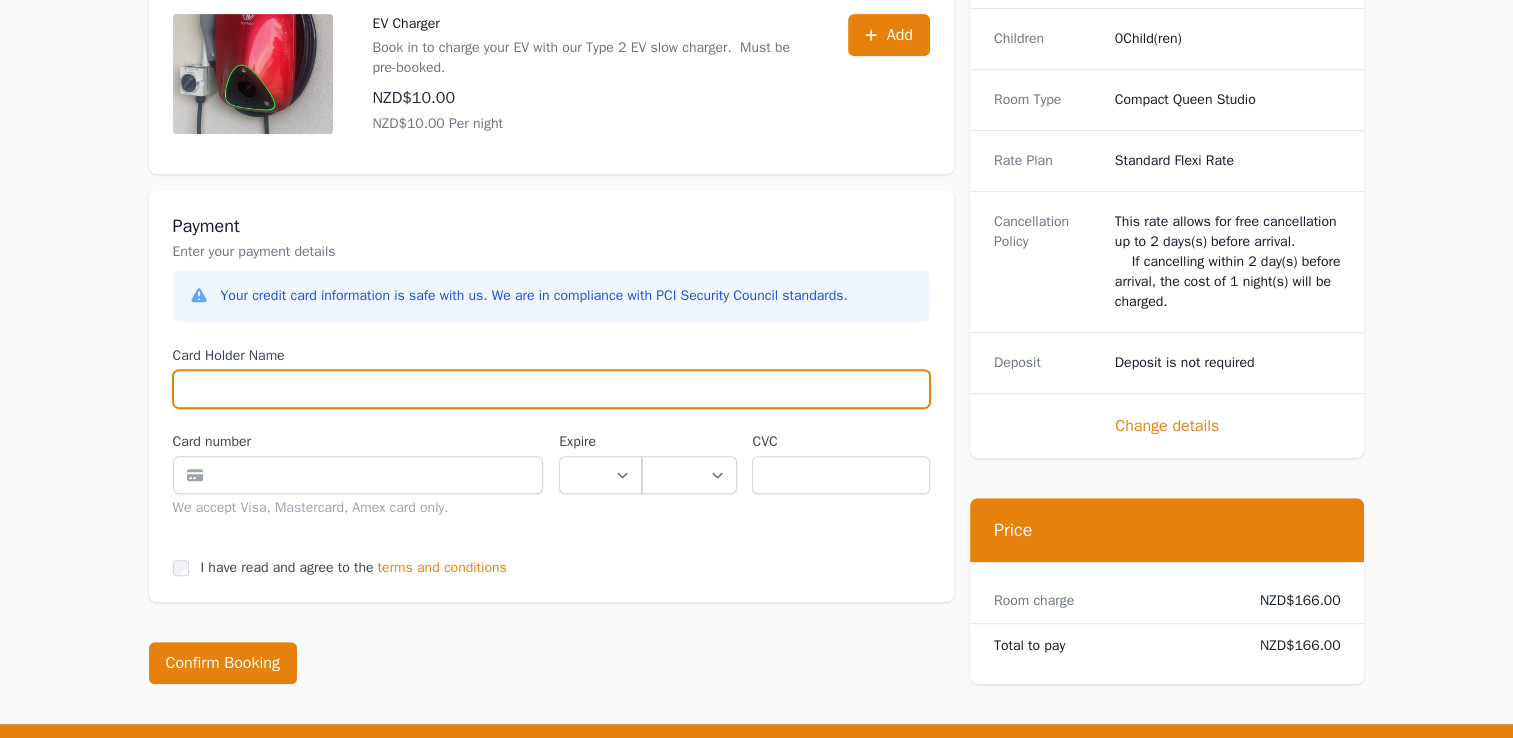 click on "Card Holder Name" at bounding box center [551, 389] 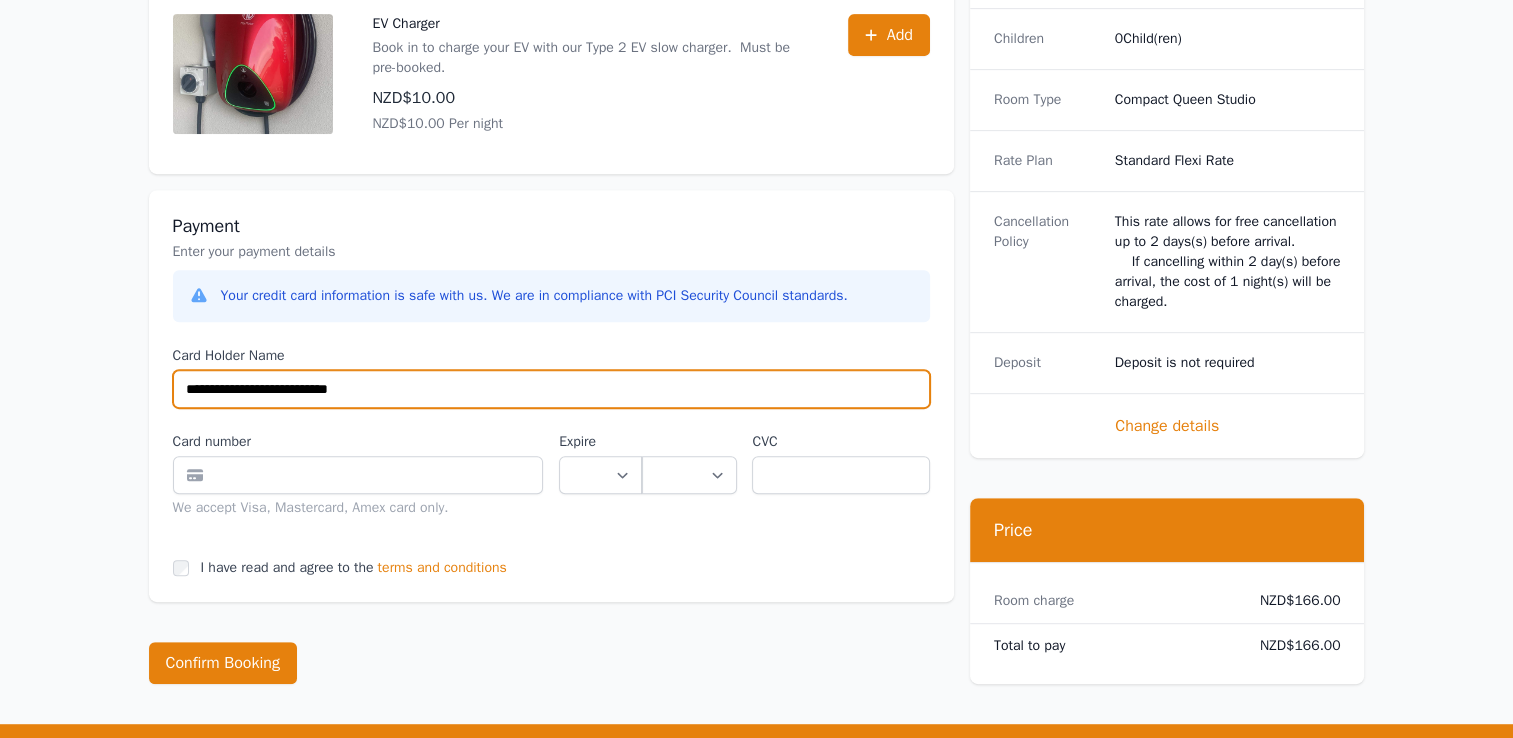 type on "**********" 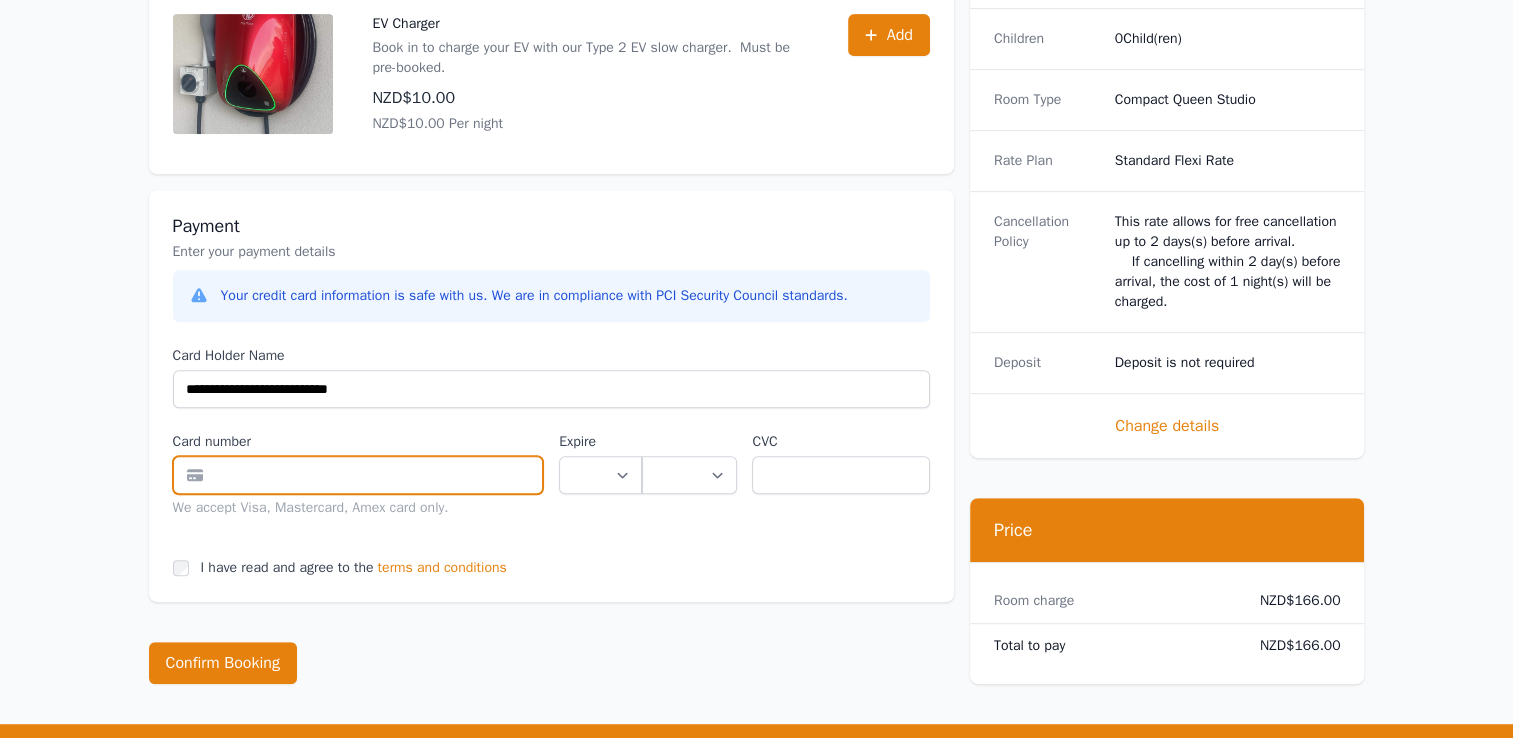 click at bounding box center (358, 475) 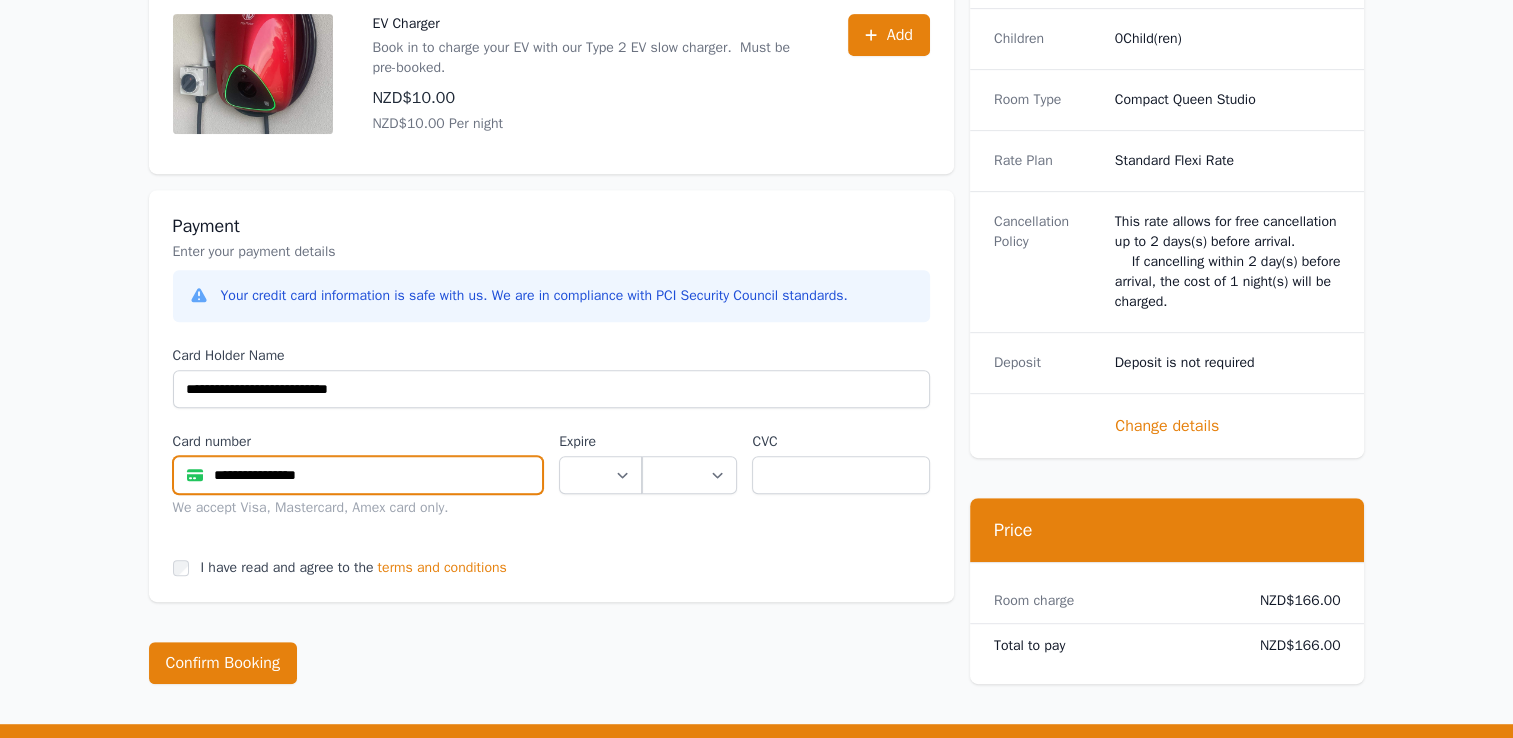 type on "**********" 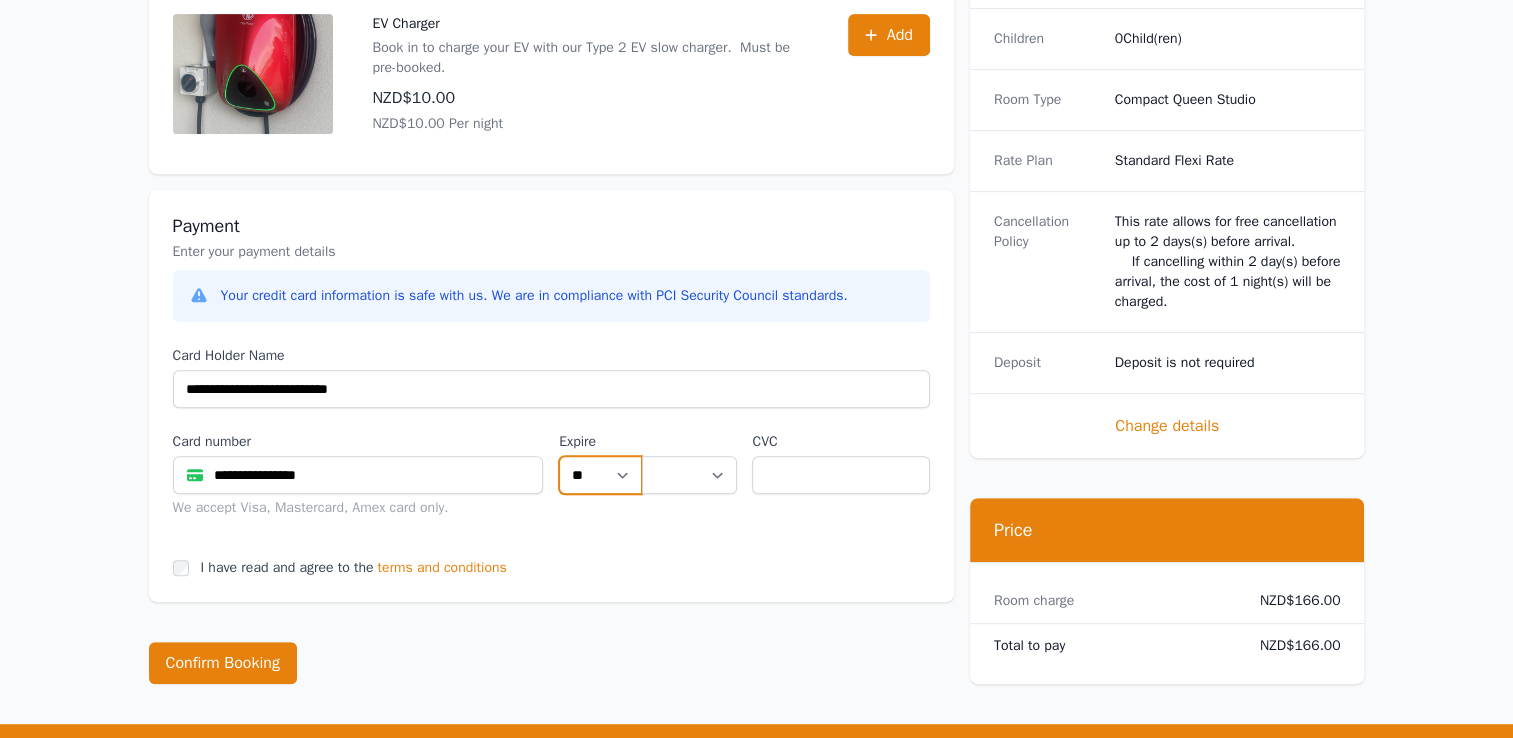 select on "**" 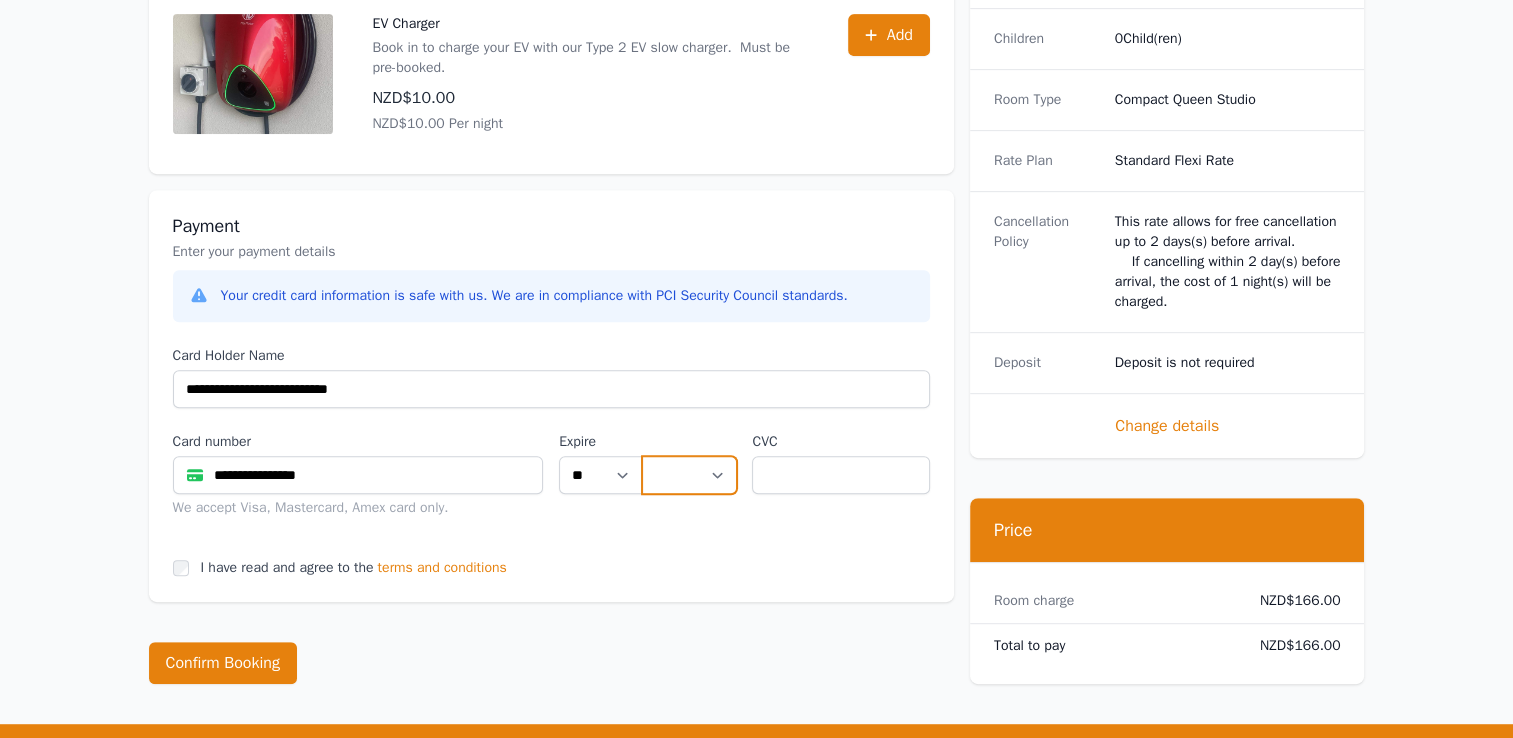 click on "**** **** **** **** **** **** **** **** ****" at bounding box center [689, 475] 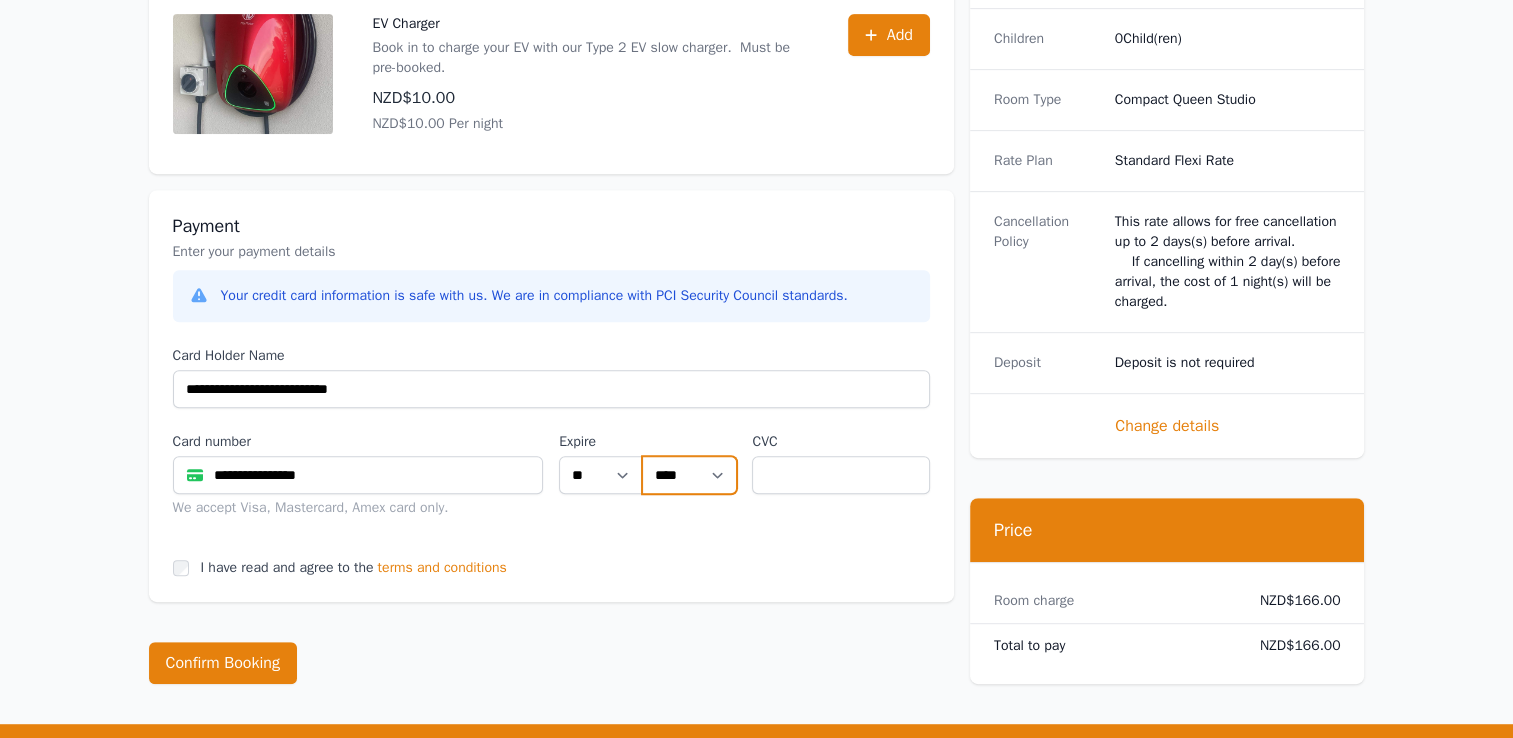 click on "**** **** **** **** **** **** **** **** ****" at bounding box center [689, 475] 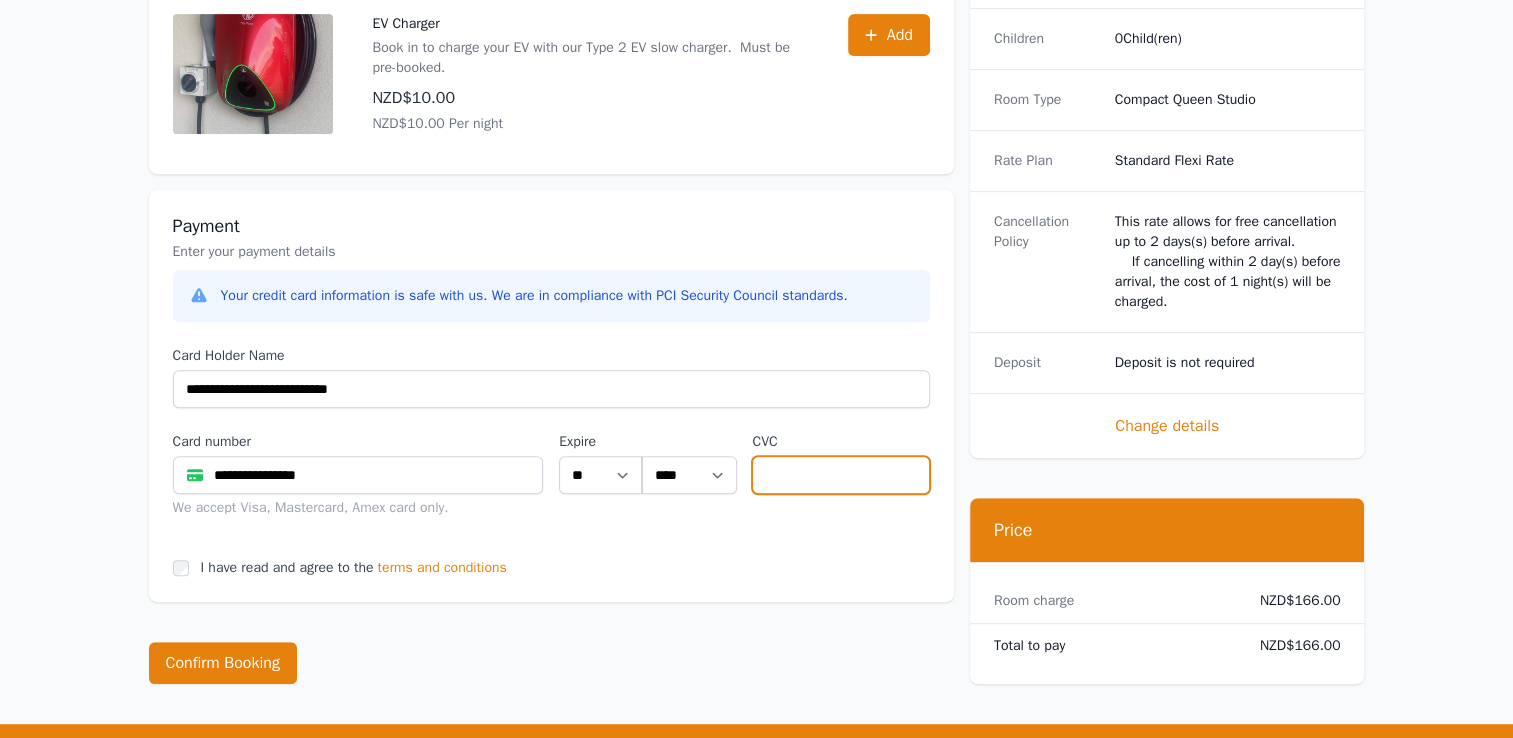 click at bounding box center [840, 475] 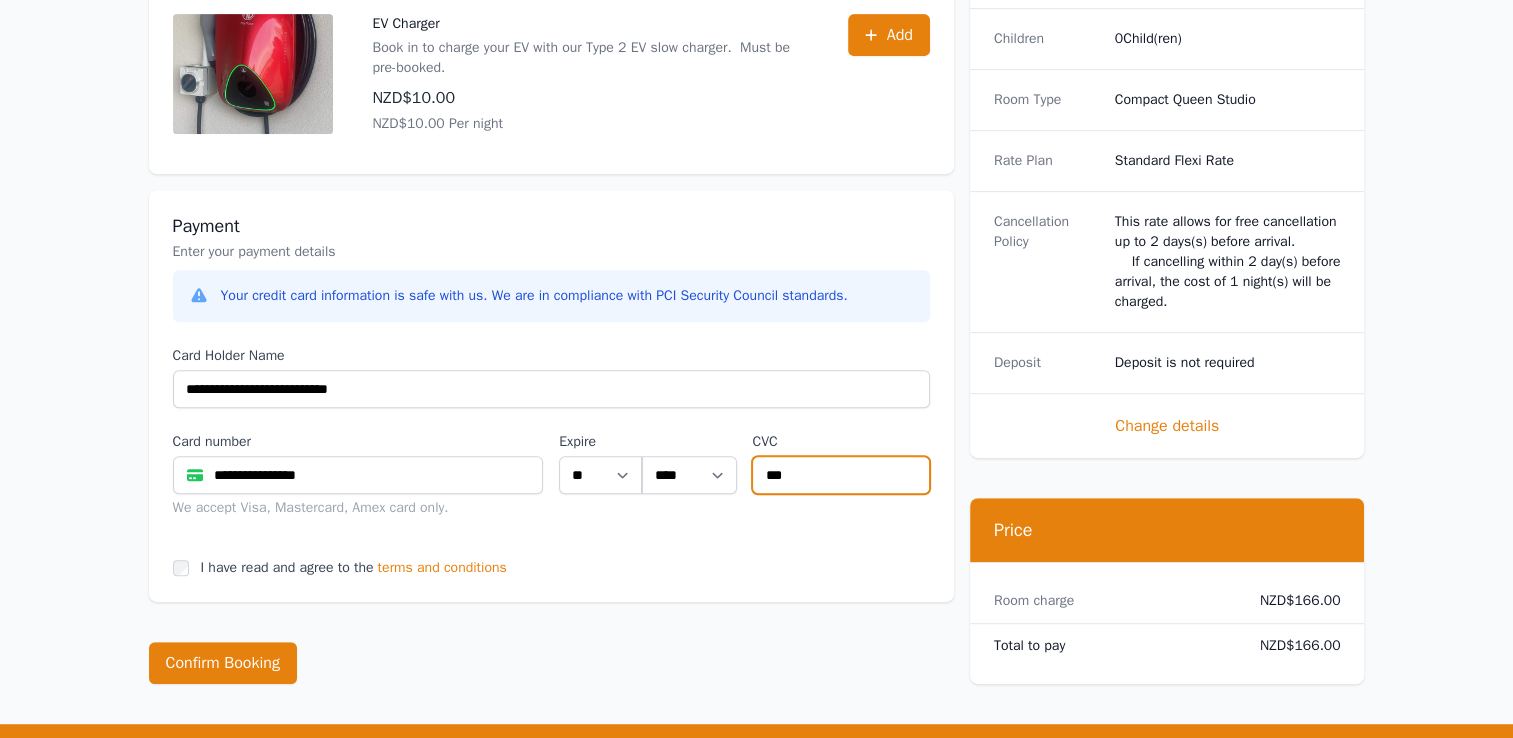 type on "***" 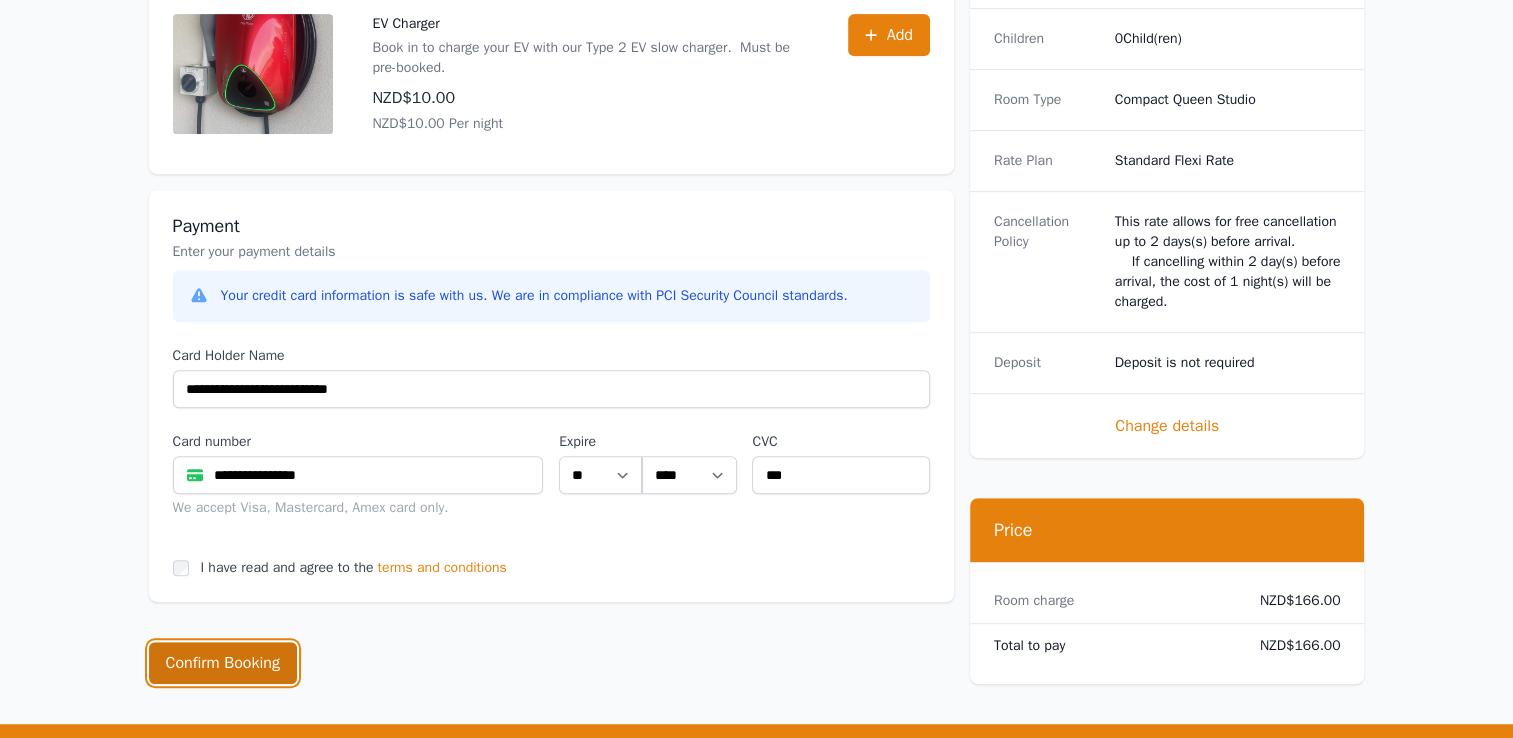 click on "Confirm Booking" at bounding box center [223, 663] 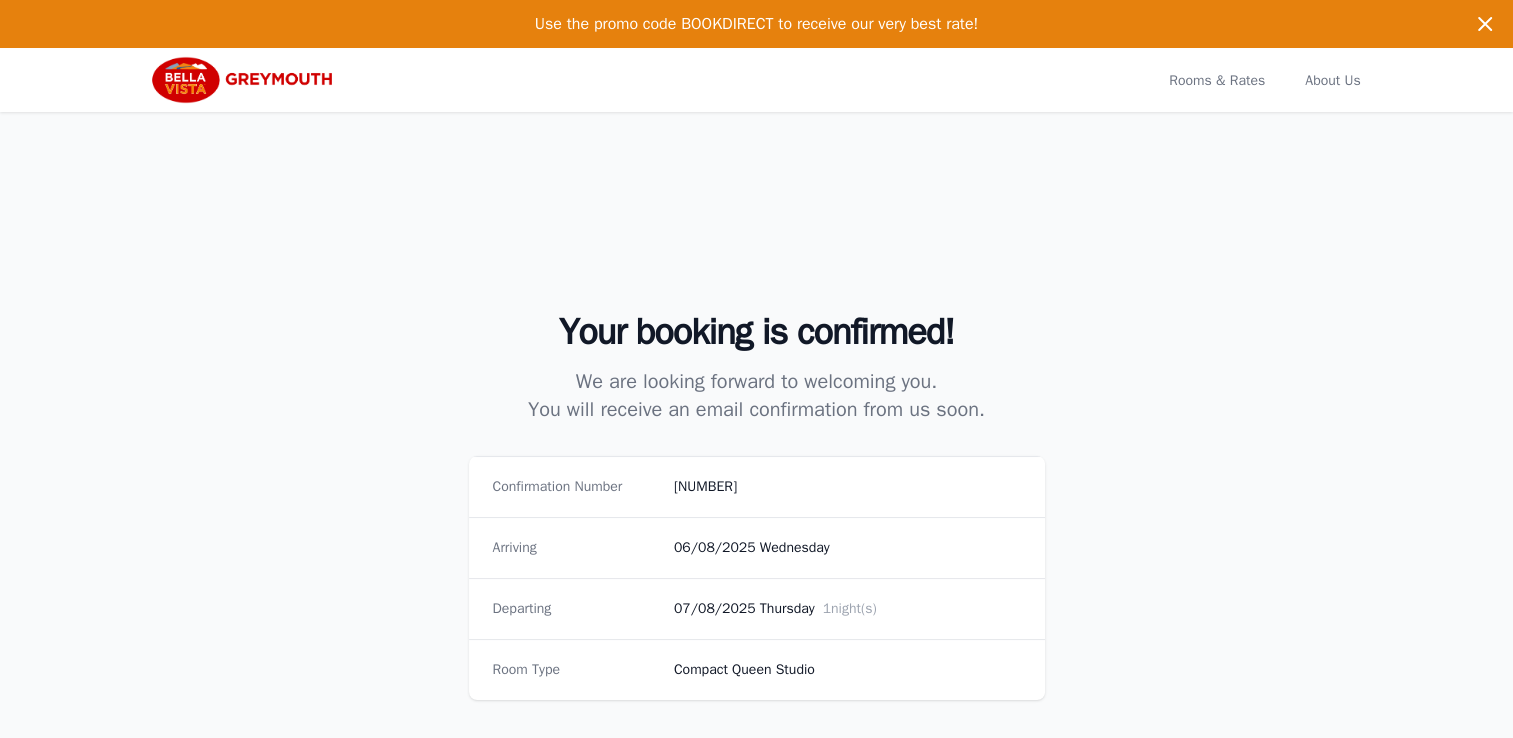 scroll, scrollTop: 300, scrollLeft: 0, axis: vertical 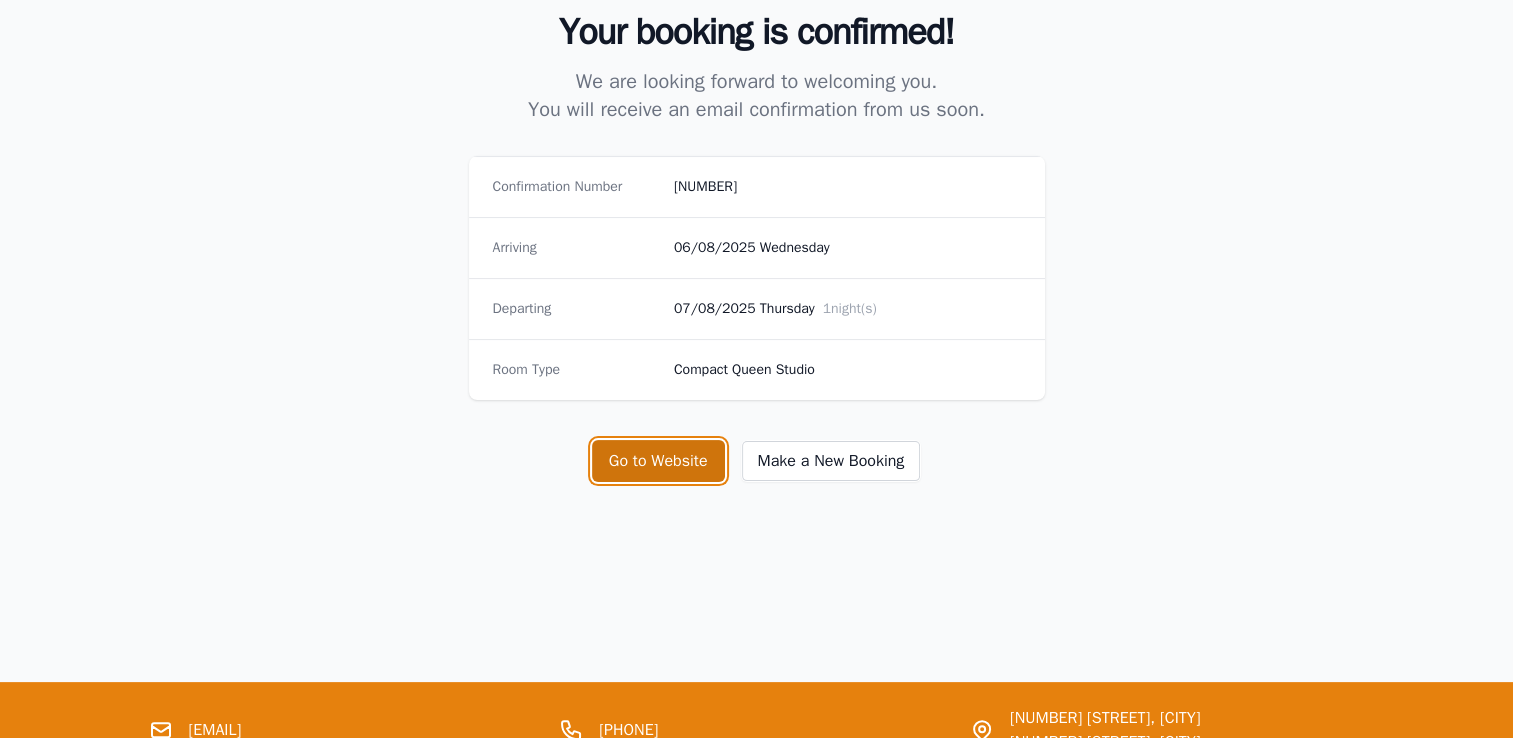 click on "Go to Website" at bounding box center (658, 461) 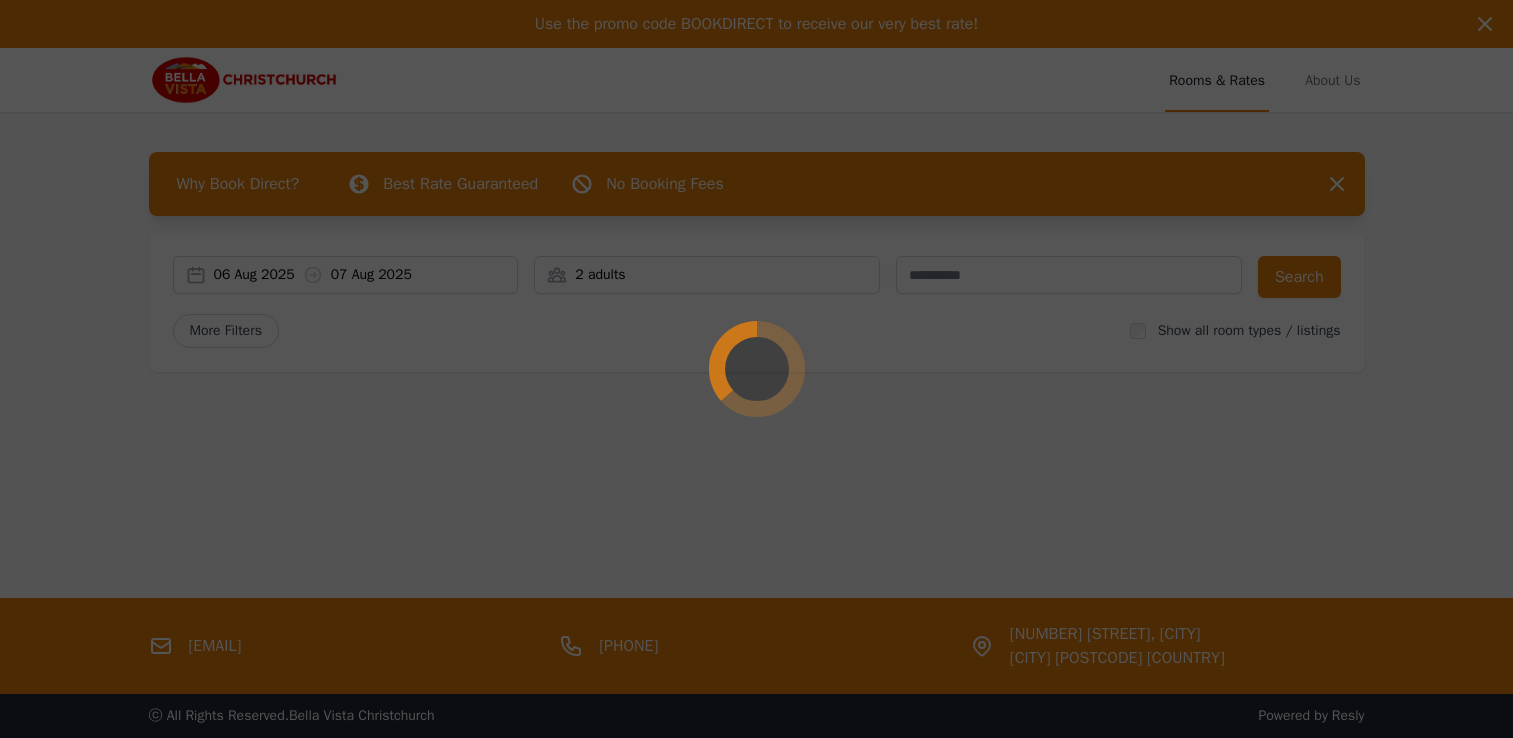 scroll, scrollTop: 0, scrollLeft: 0, axis: both 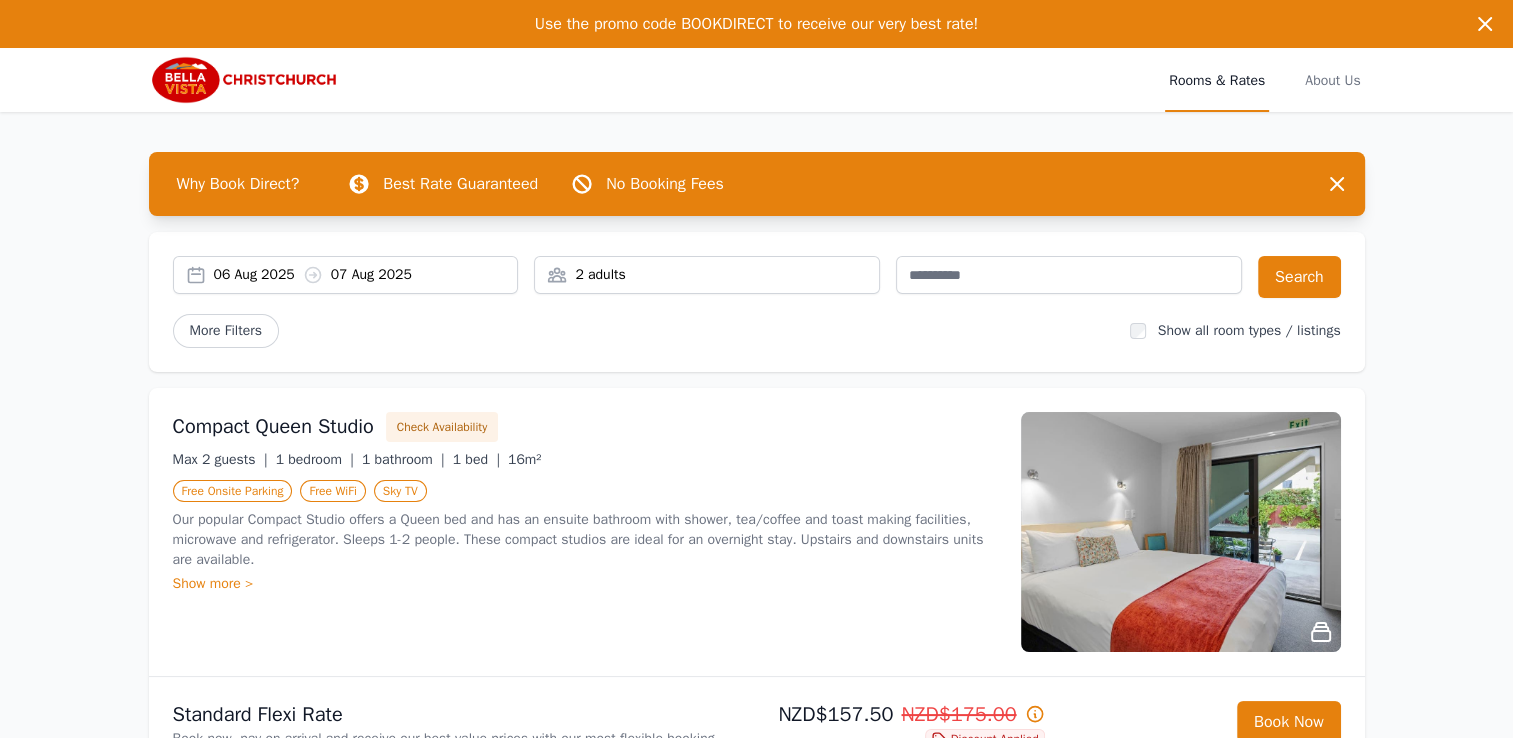 click on "06 Aug 2025 07 Aug 2025" at bounding box center (366, 275) 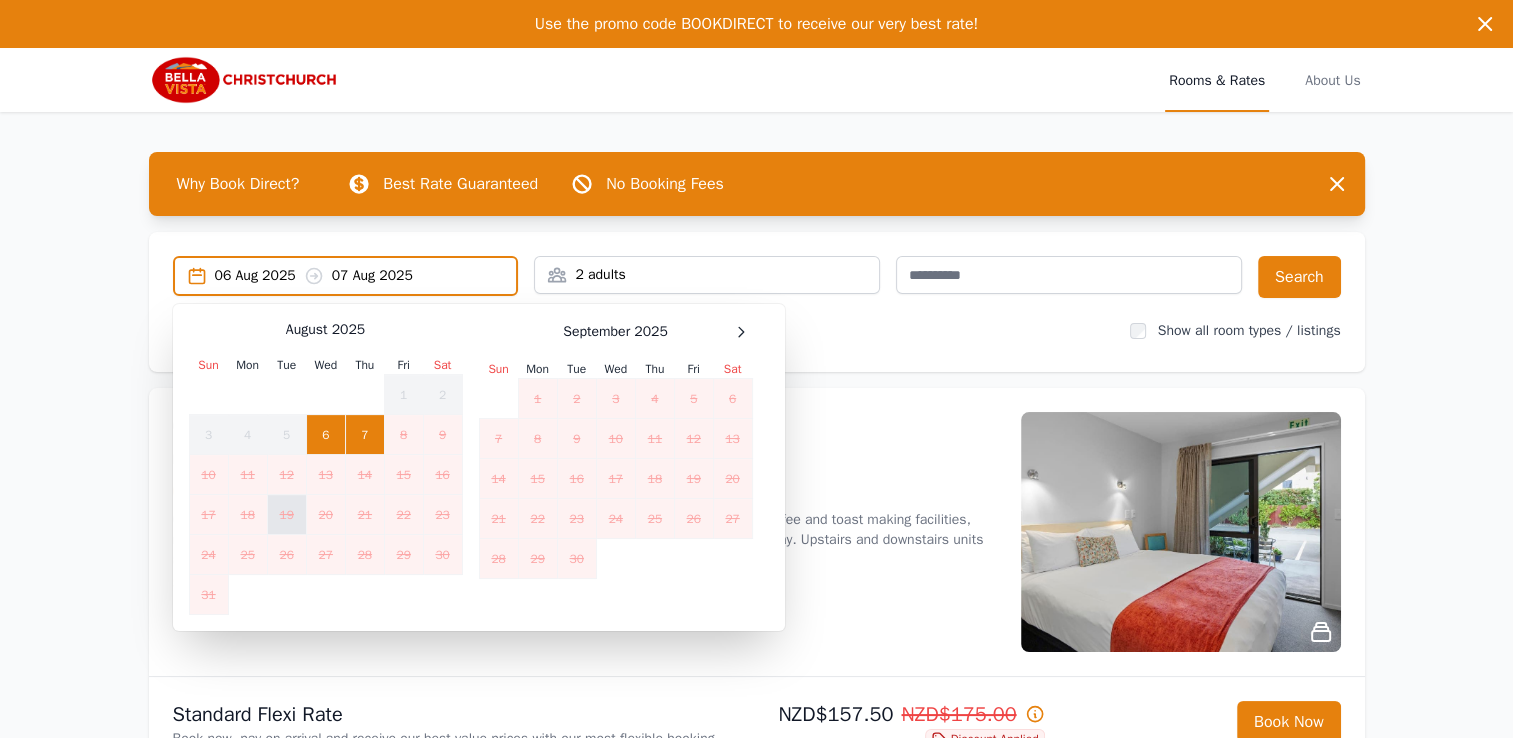 click on "19" at bounding box center [286, 515] 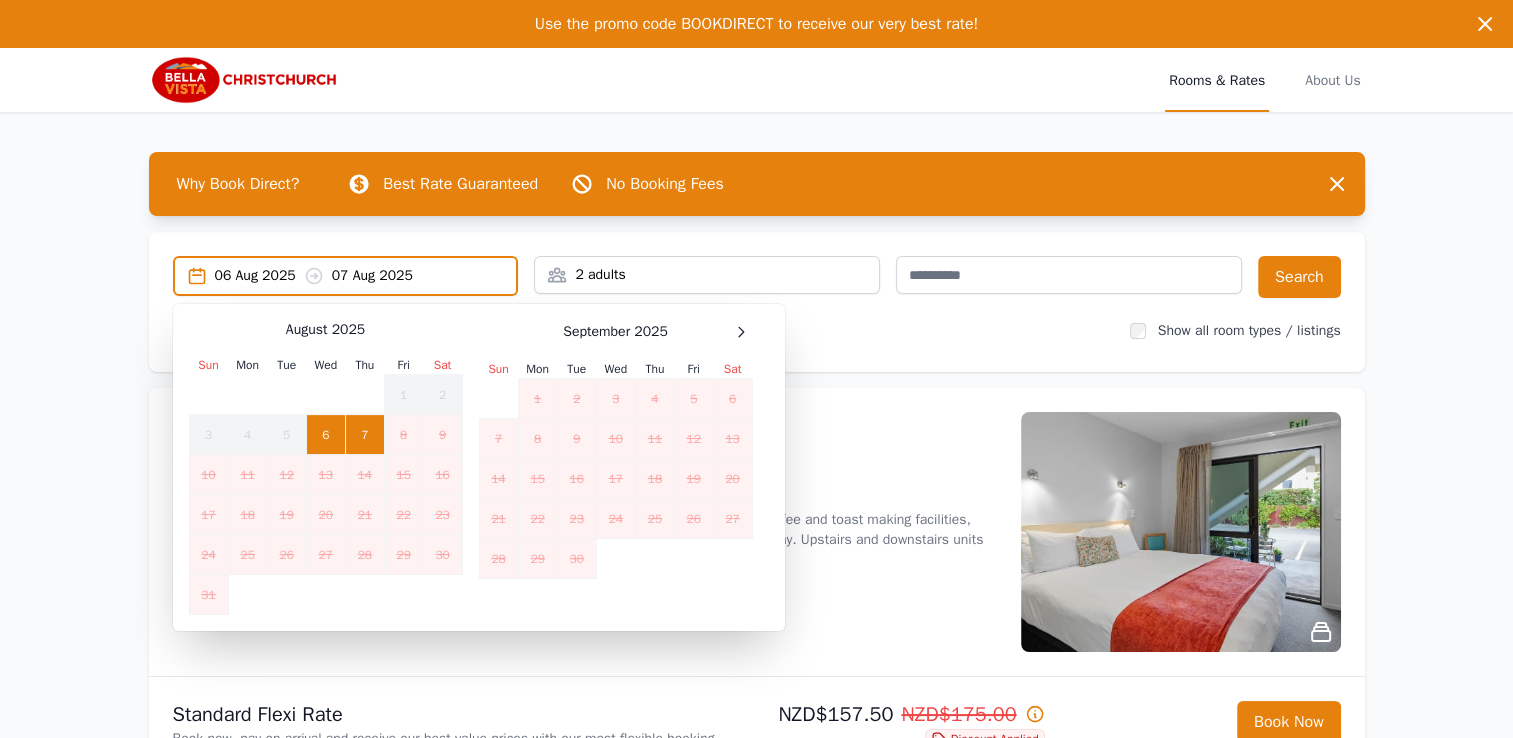 click on "06 Aug 2025 07 Aug 2025" at bounding box center (366, 276) 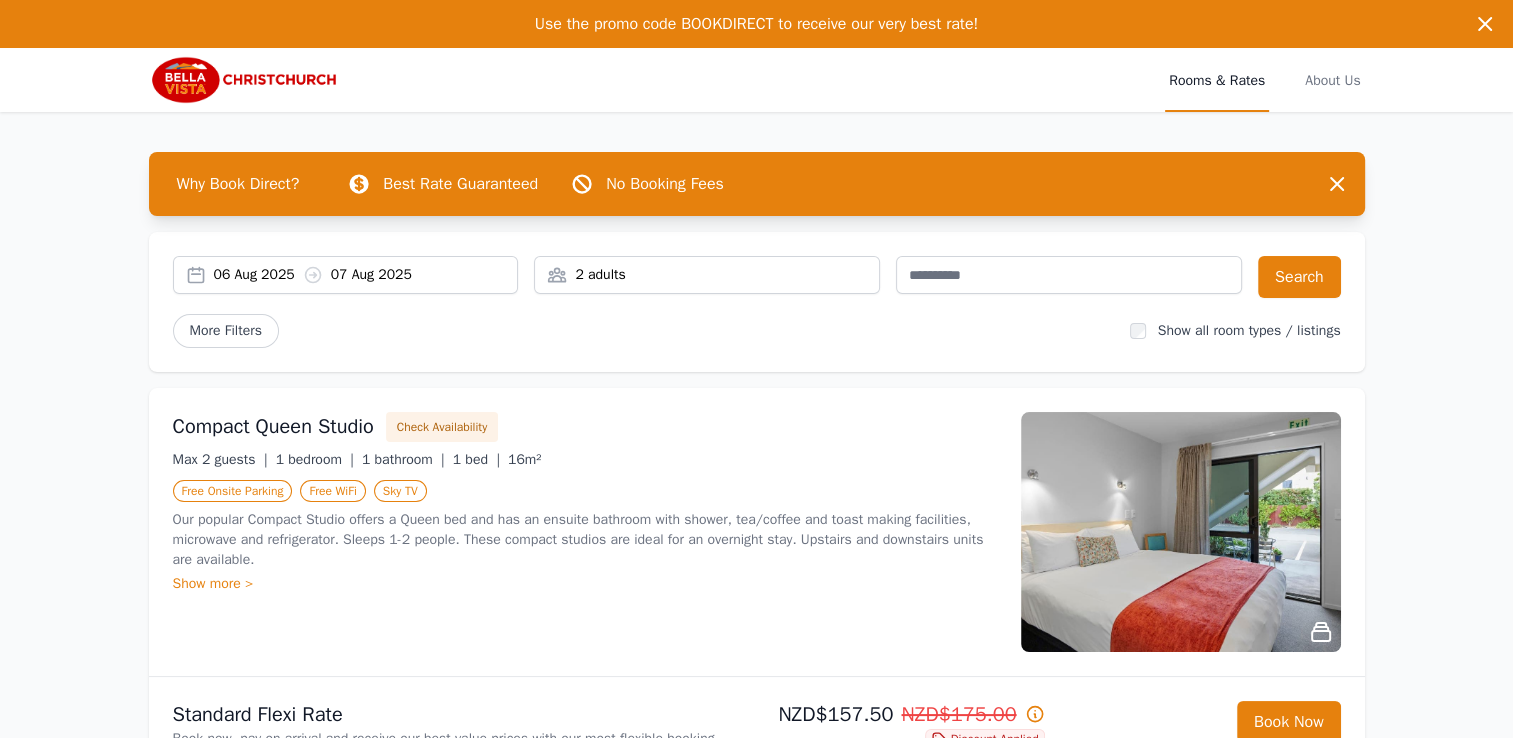 click on "06 Aug 2025 07 Aug 2025" at bounding box center (366, 275) 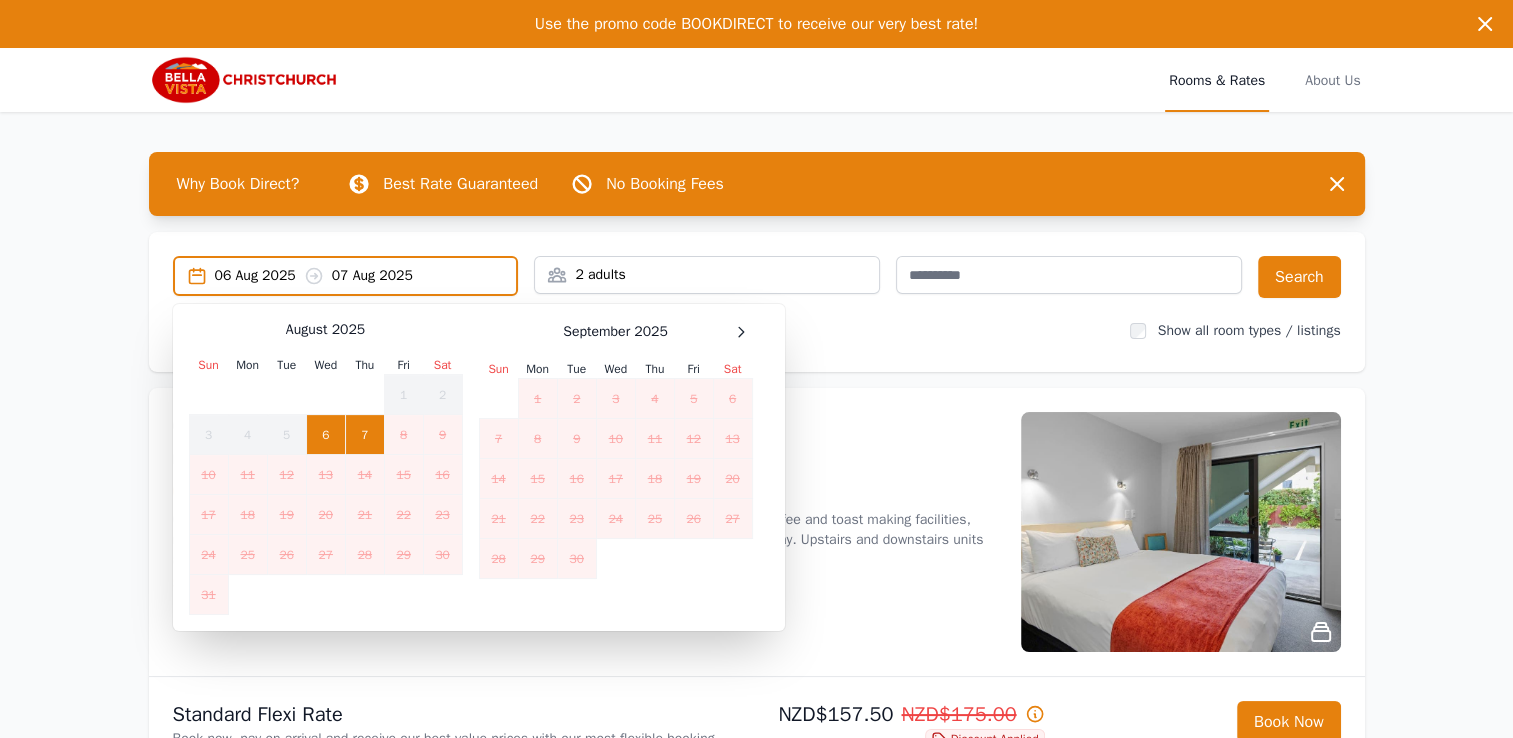 click on "Use the promo code BOOKDIRECT to receive our very best rate! Use the promo code BOOKDIRECT to receive our very best rate! Dismiss Open main menu Rooms & Rates About Us Why Book Direct? Best Rate Guaranteed No Booking Fees Dismiss Dismiss [DATE] [DATE] Select Dates August 2025 Sun Mon Tue Wed Thu Fri Sat 1 2 3 4 5 6 7 8 9 10 11 12 13 14 15 16 17 18 19 20 21 22 23 24 25 26 27 28 29 30 31 September 2025 Sun Mon Tue Wed Thu Fri Sat 1 2 3 4 5 6 7 8 9 10 11 12 13 14 15 16 17 18 19 20 21 22 23 24 25 26 27 28 29 30 2 adults   Search More Filters Show all room types / listings Compact Queen Studio Check Availability Max 2 guests  | 1 bedroom  | 1 bathroom  | 1 bed  | 16m² Free Onsite Parking Free WiFi Sky TV Our popular Compact Studio offers a Queen bed and has an ensuite bathroom with shower, tea/coffee and toast making facilities, microwave and refrigerator. Sleeps 1-2 people. These compact studios are ideal for an overnight stay. Upstairs and downstairs units are available. Show more > NZD$157.50 20m²" at bounding box center (756, 1465) 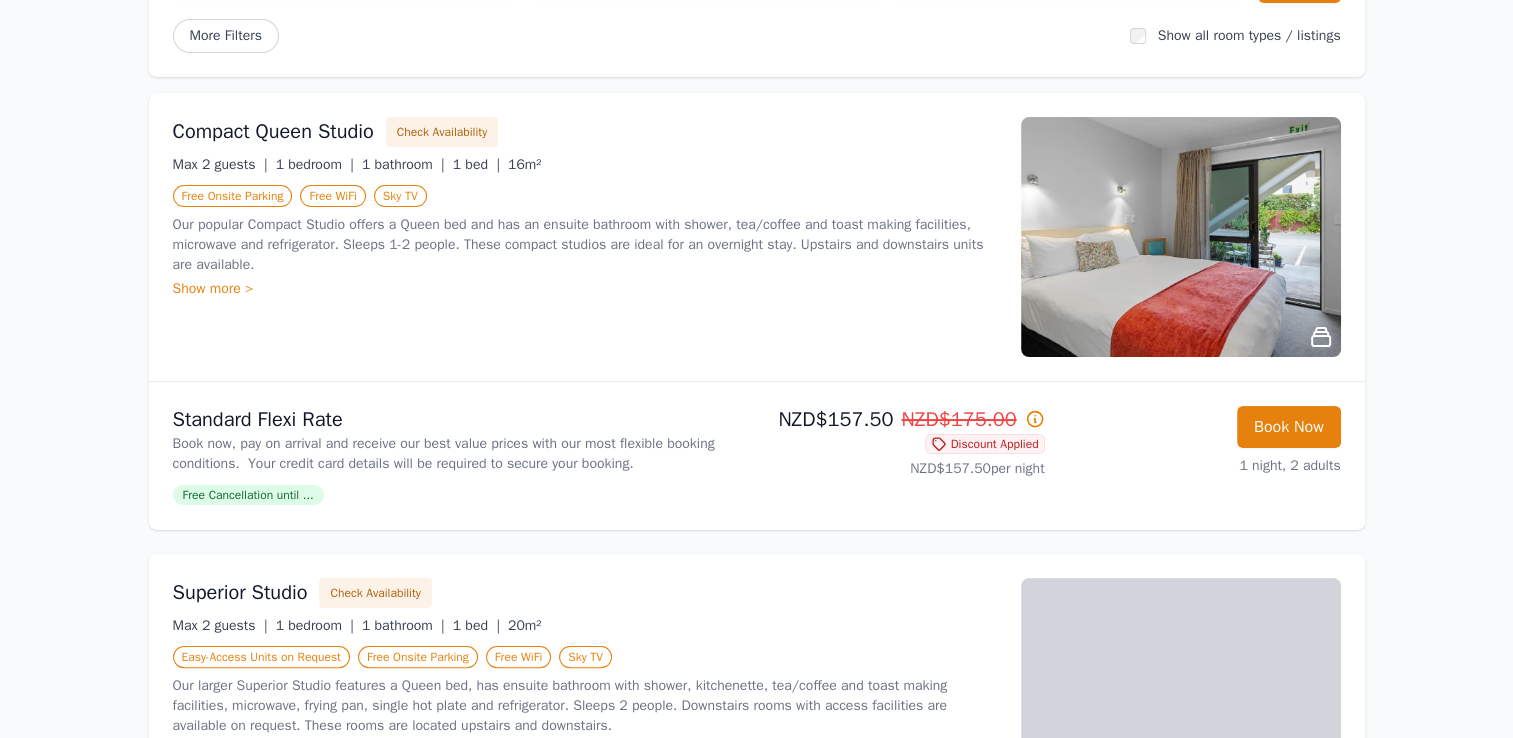 scroll, scrollTop: 300, scrollLeft: 0, axis: vertical 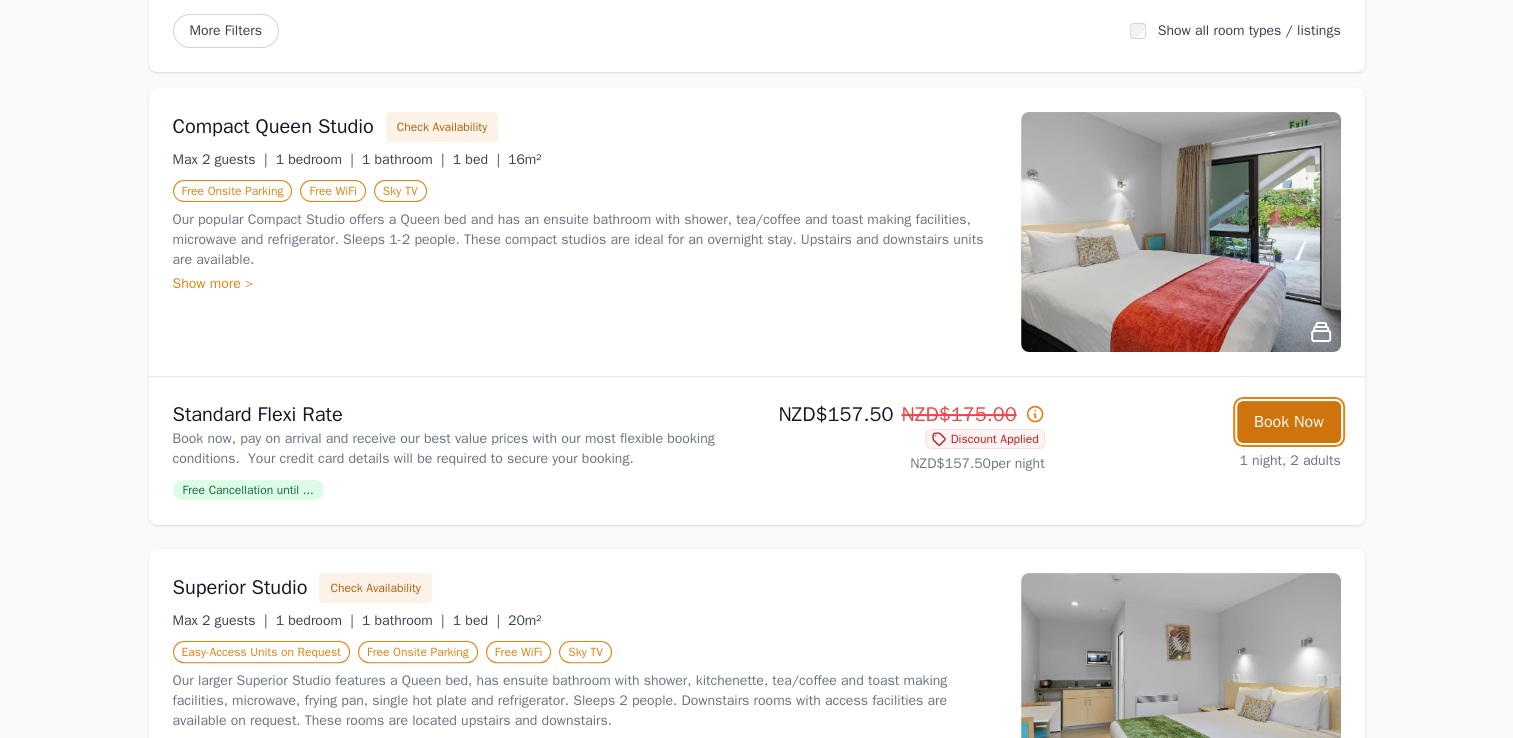 click on "Book Now" at bounding box center (1289, 422) 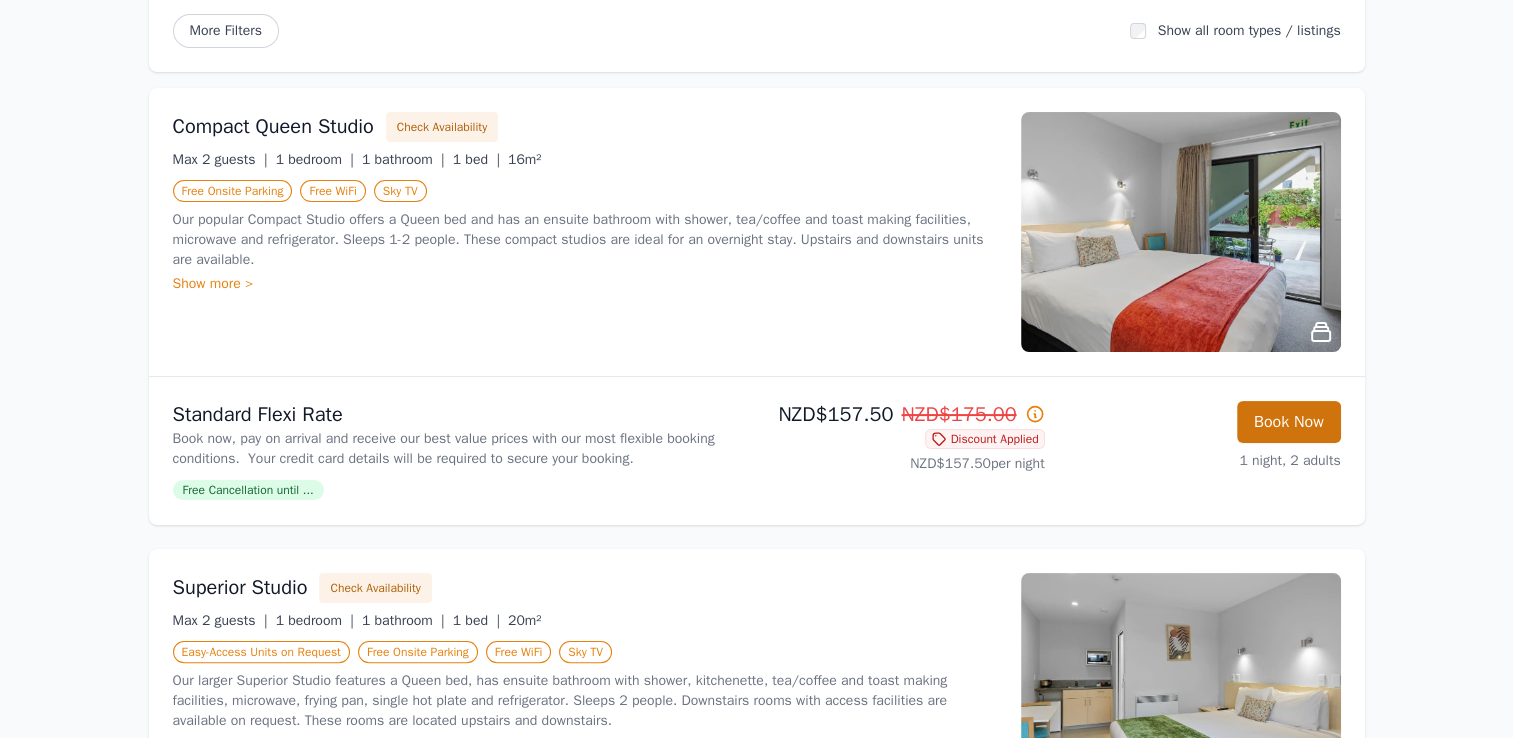 scroll, scrollTop: 96, scrollLeft: 0, axis: vertical 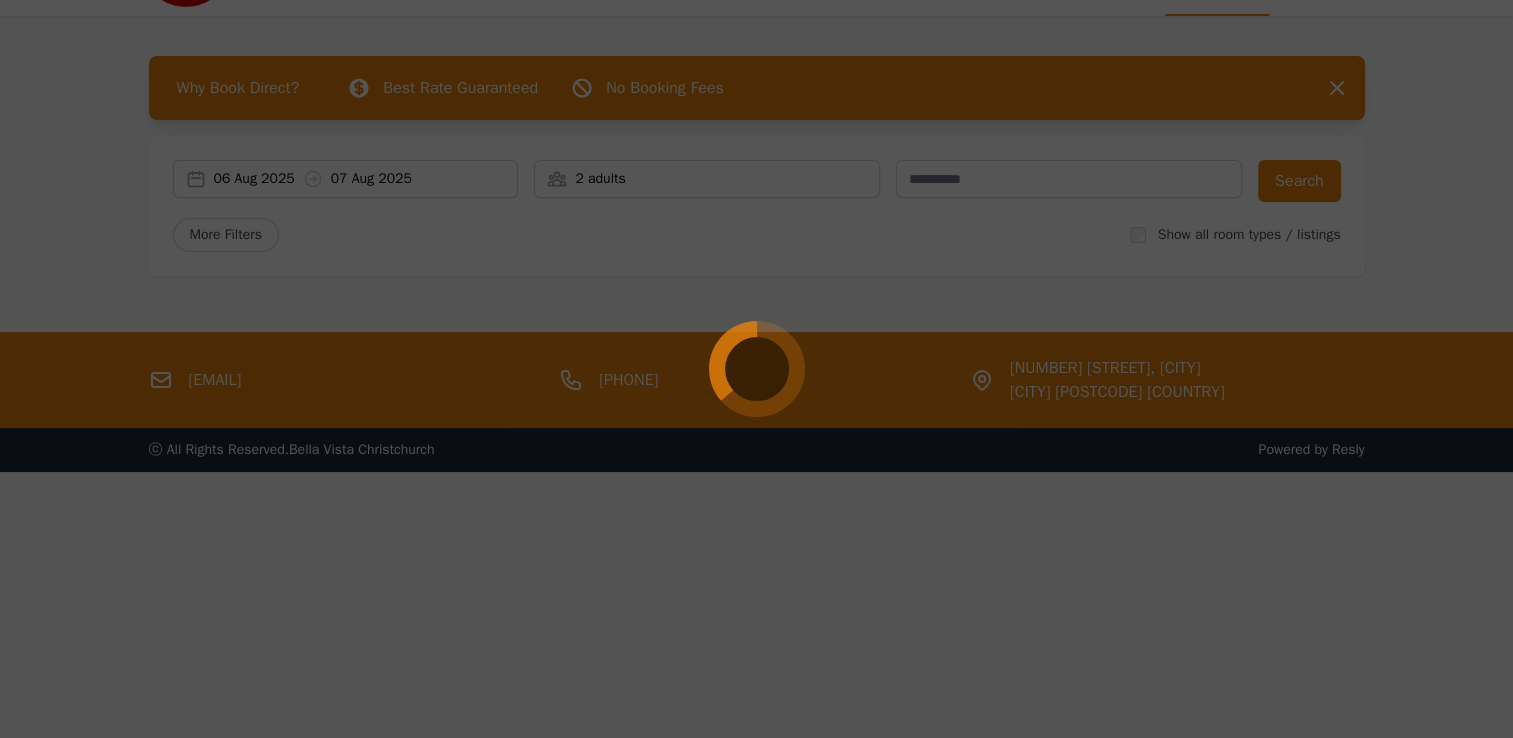 select on "**" 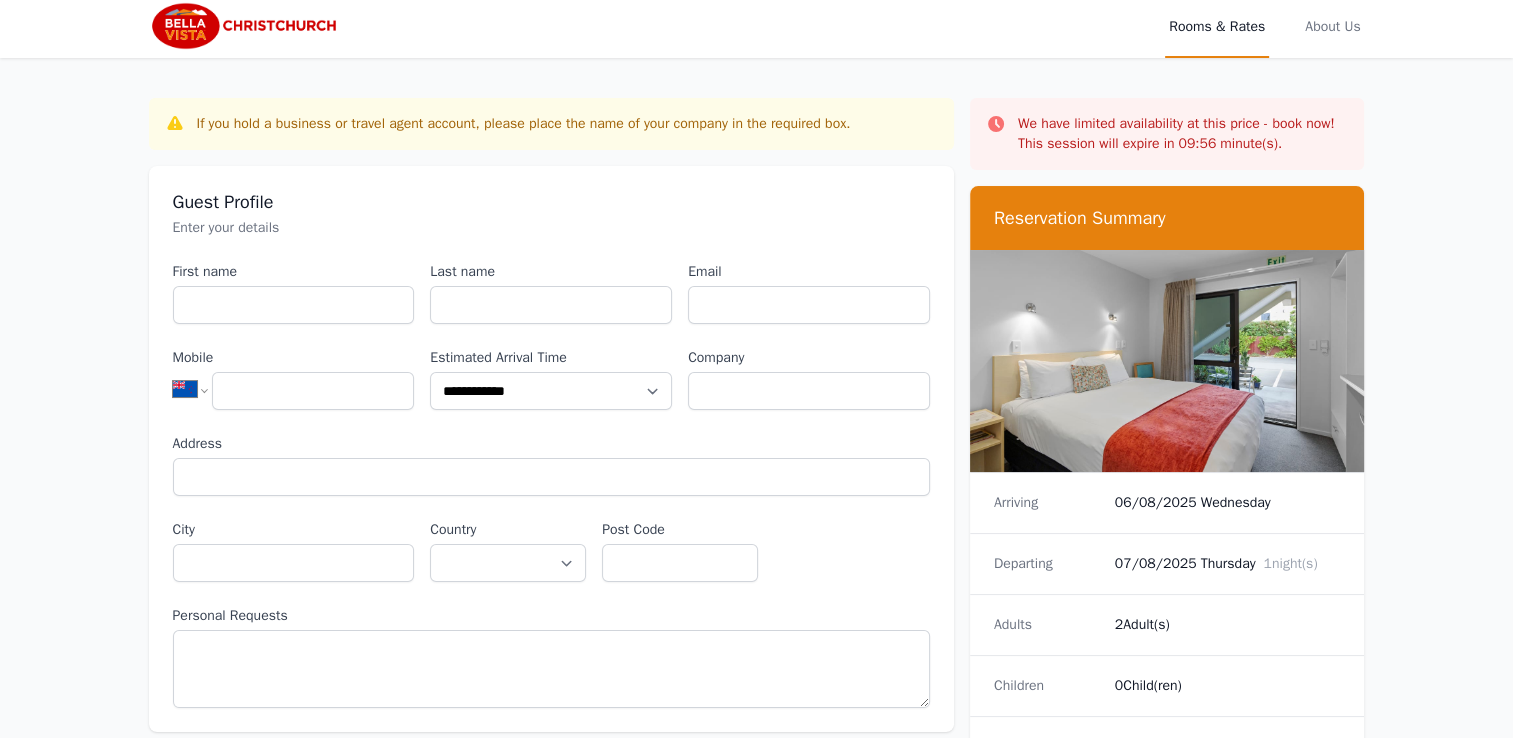 scroll, scrollTop: 200, scrollLeft: 0, axis: vertical 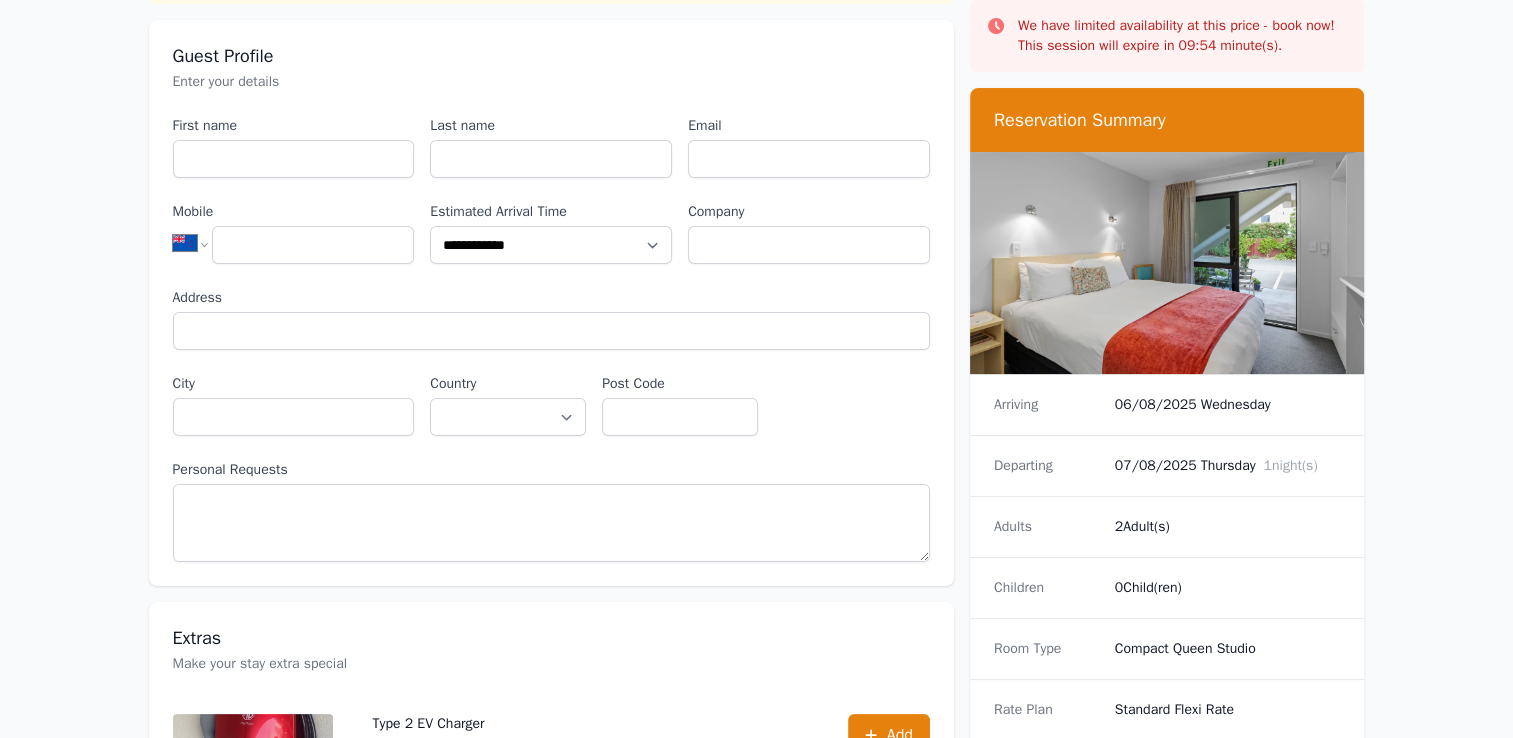 click on "06/08/2025 Wednesday" at bounding box center [1228, 405] 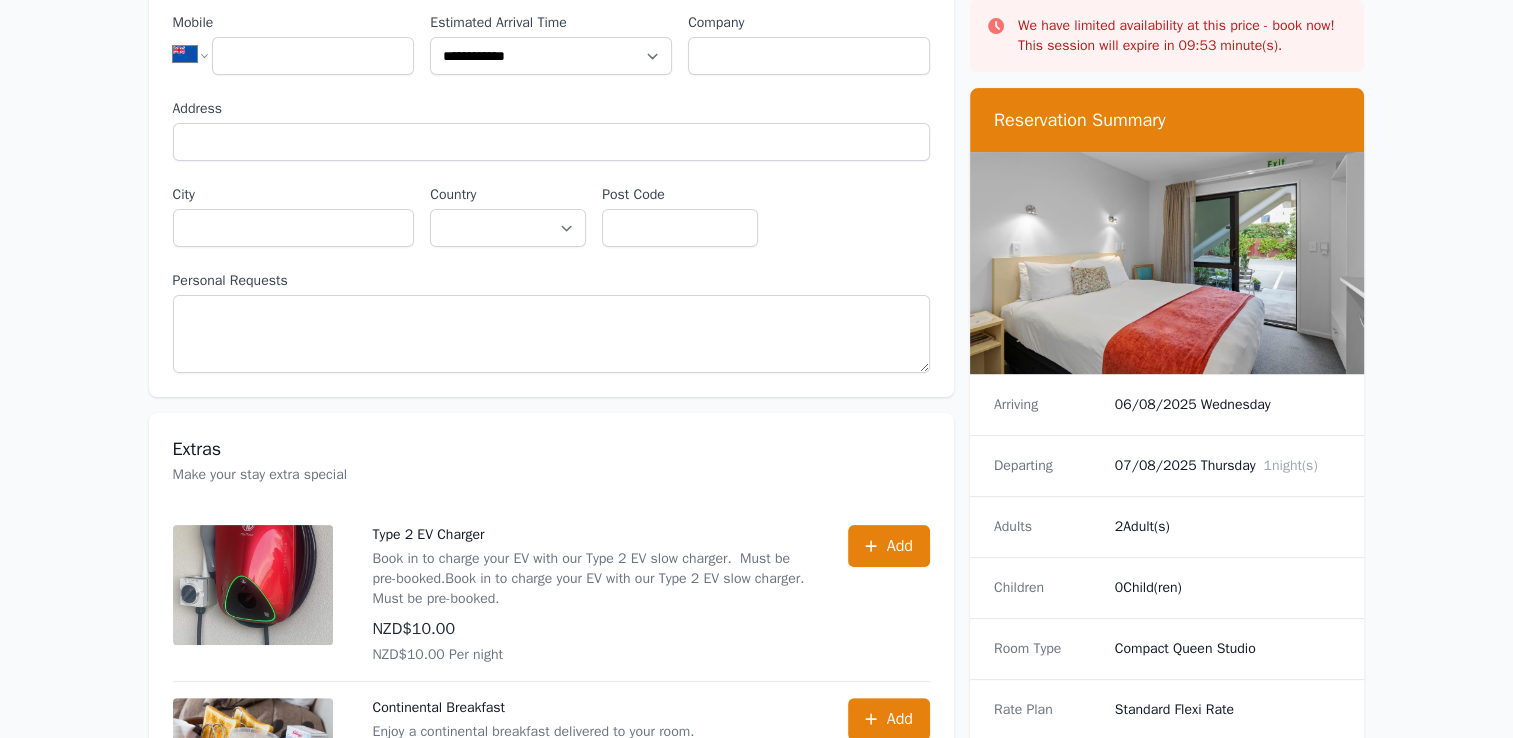 scroll, scrollTop: 0, scrollLeft: 0, axis: both 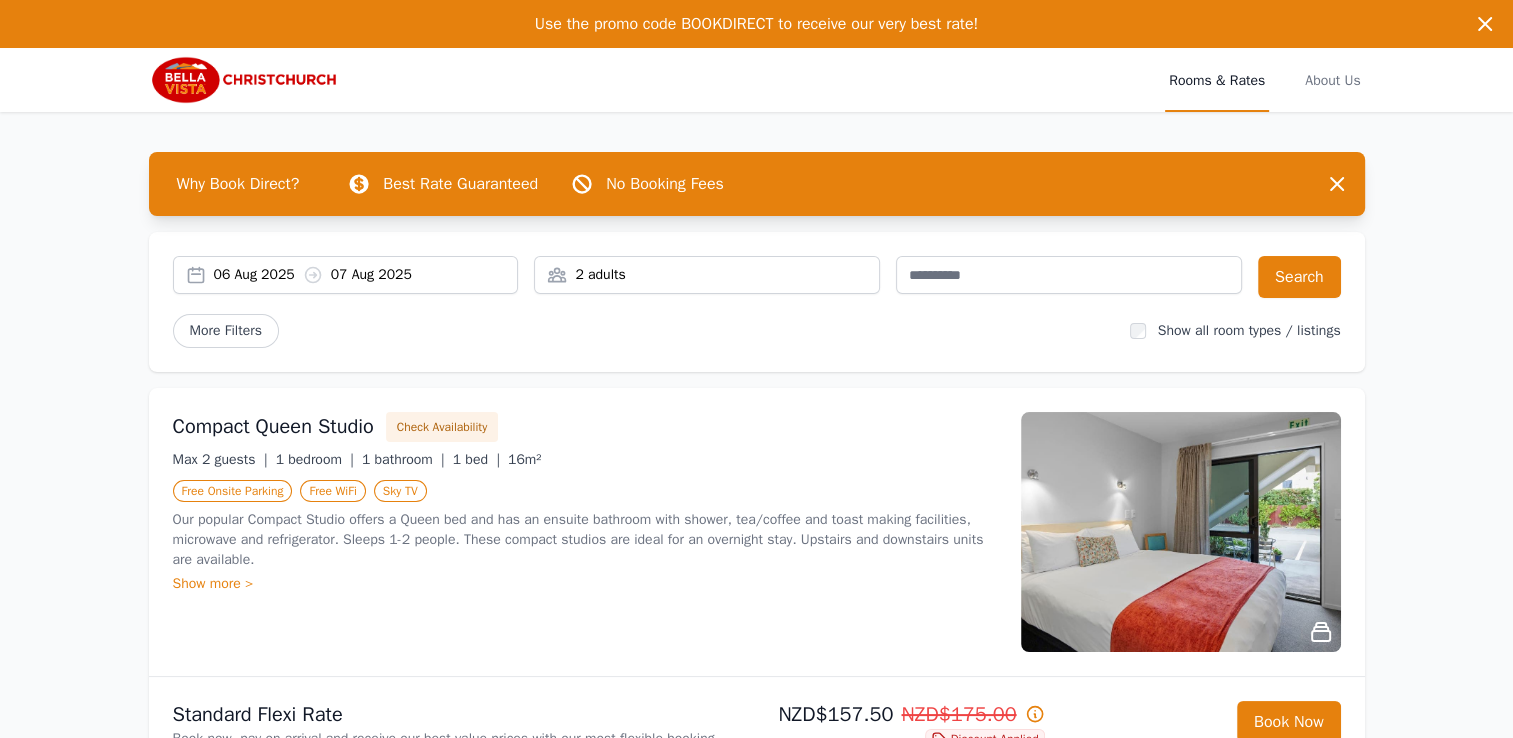 click on "06 Aug 2025 07 Aug 2025" at bounding box center [366, 275] 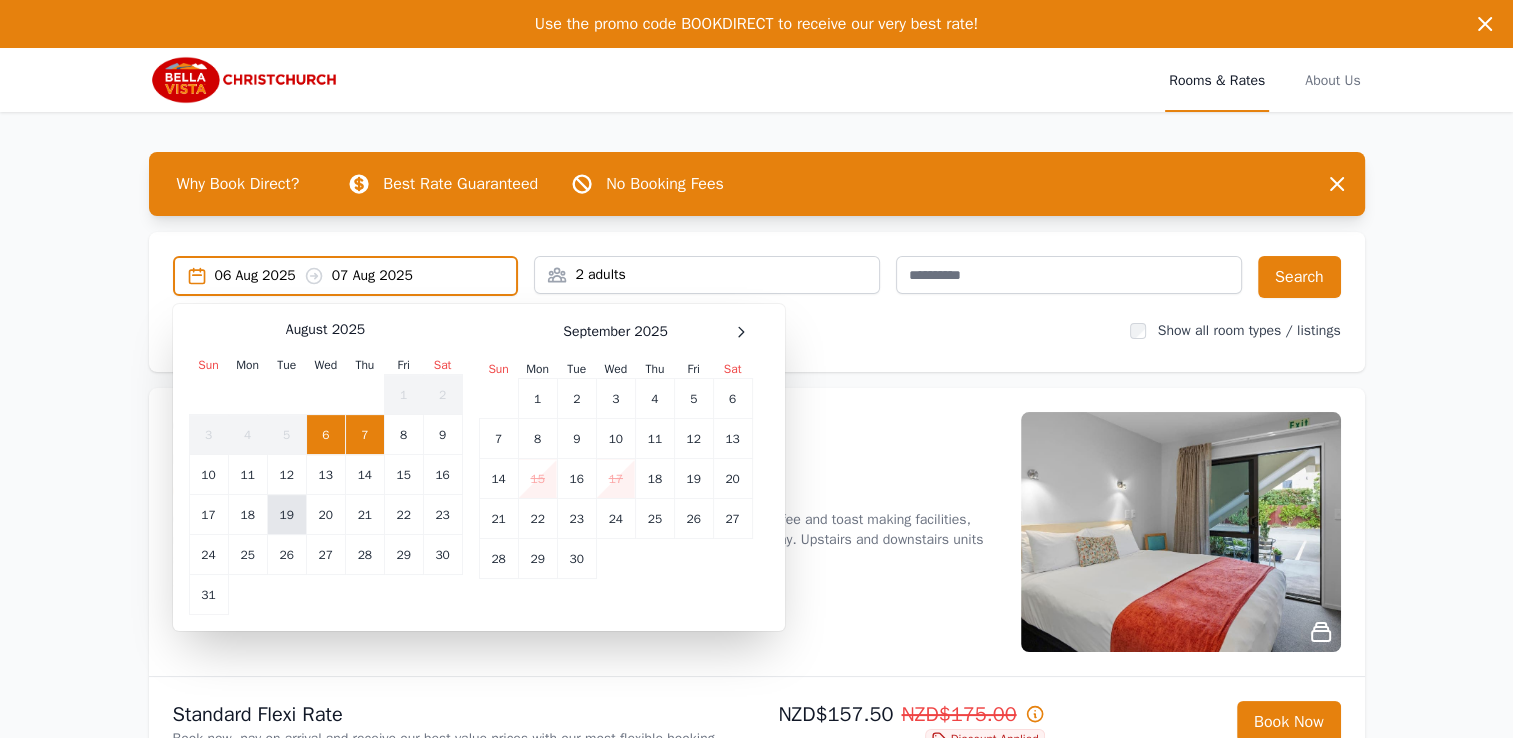click on "19" at bounding box center [286, 515] 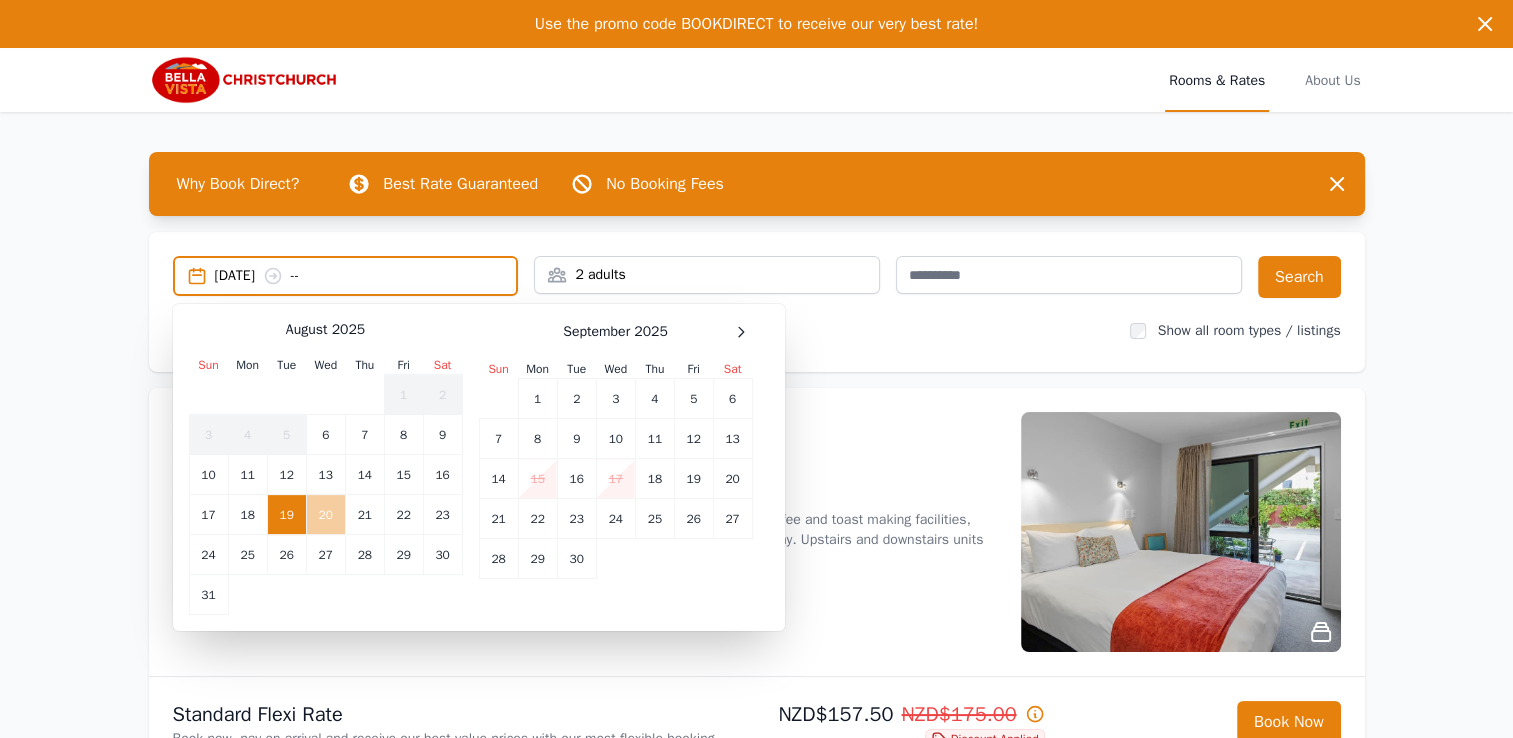 click on "20" at bounding box center (325, 515) 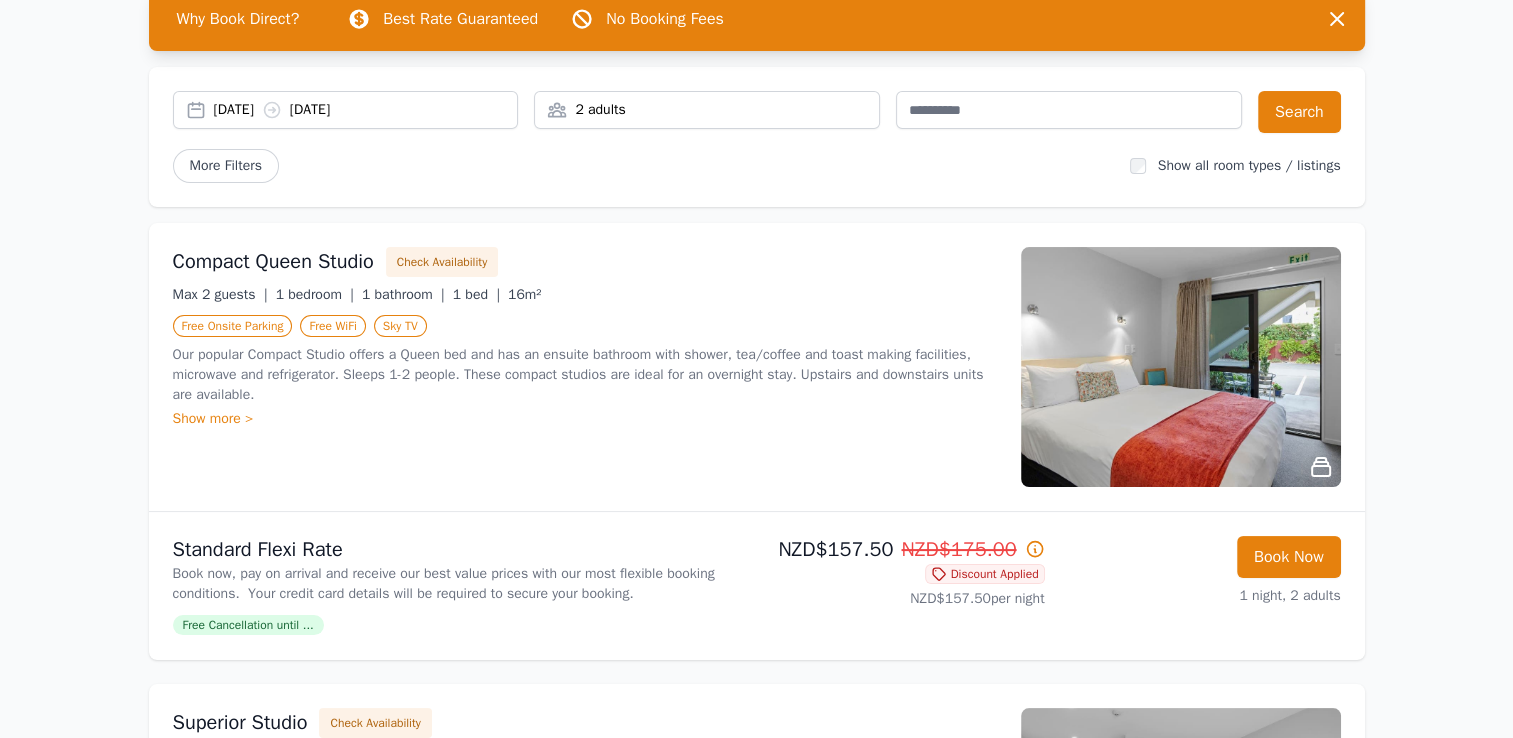 scroll, scrollTop: 200, scrollLeft: 0, axis: vertical 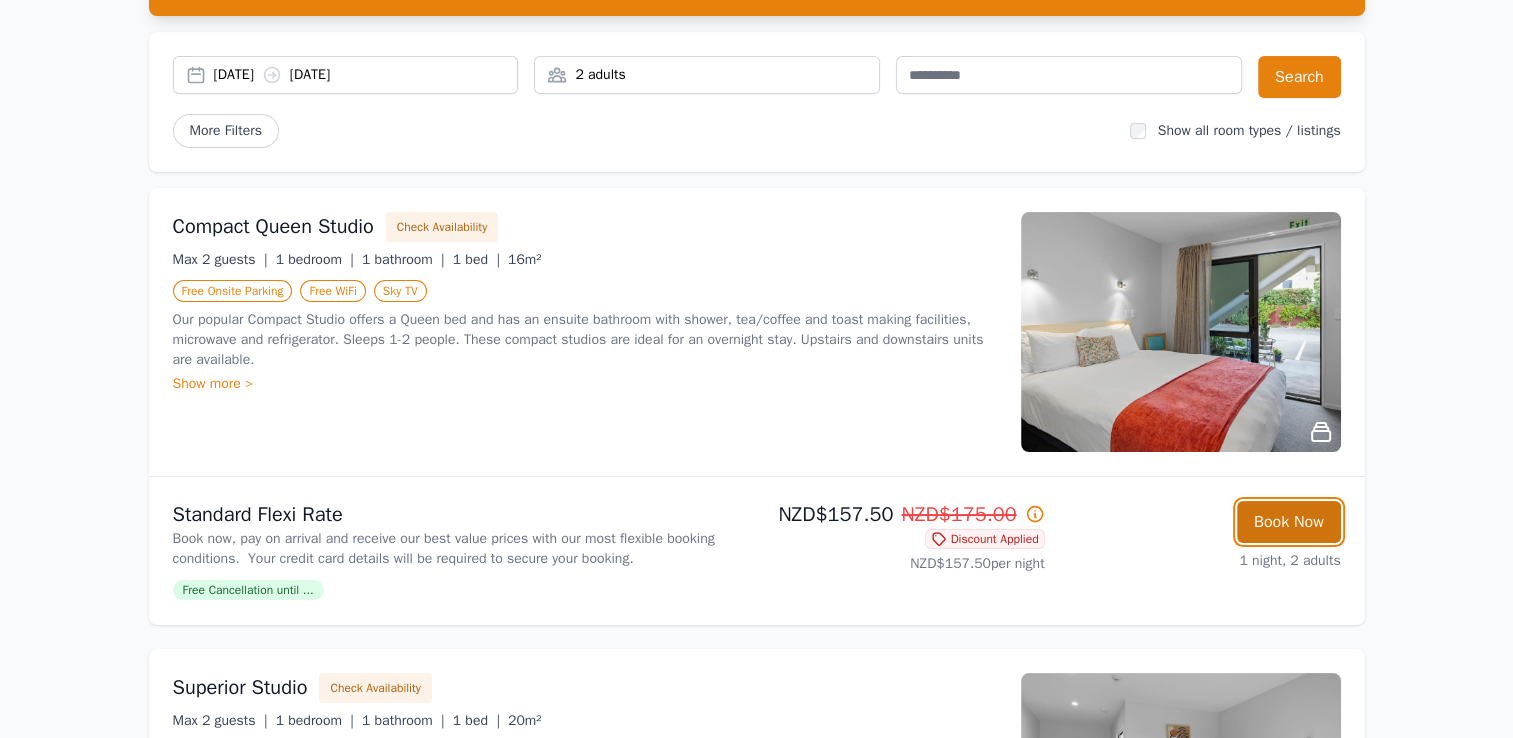 click on "Book Now" at bounding box center (1289, 522) 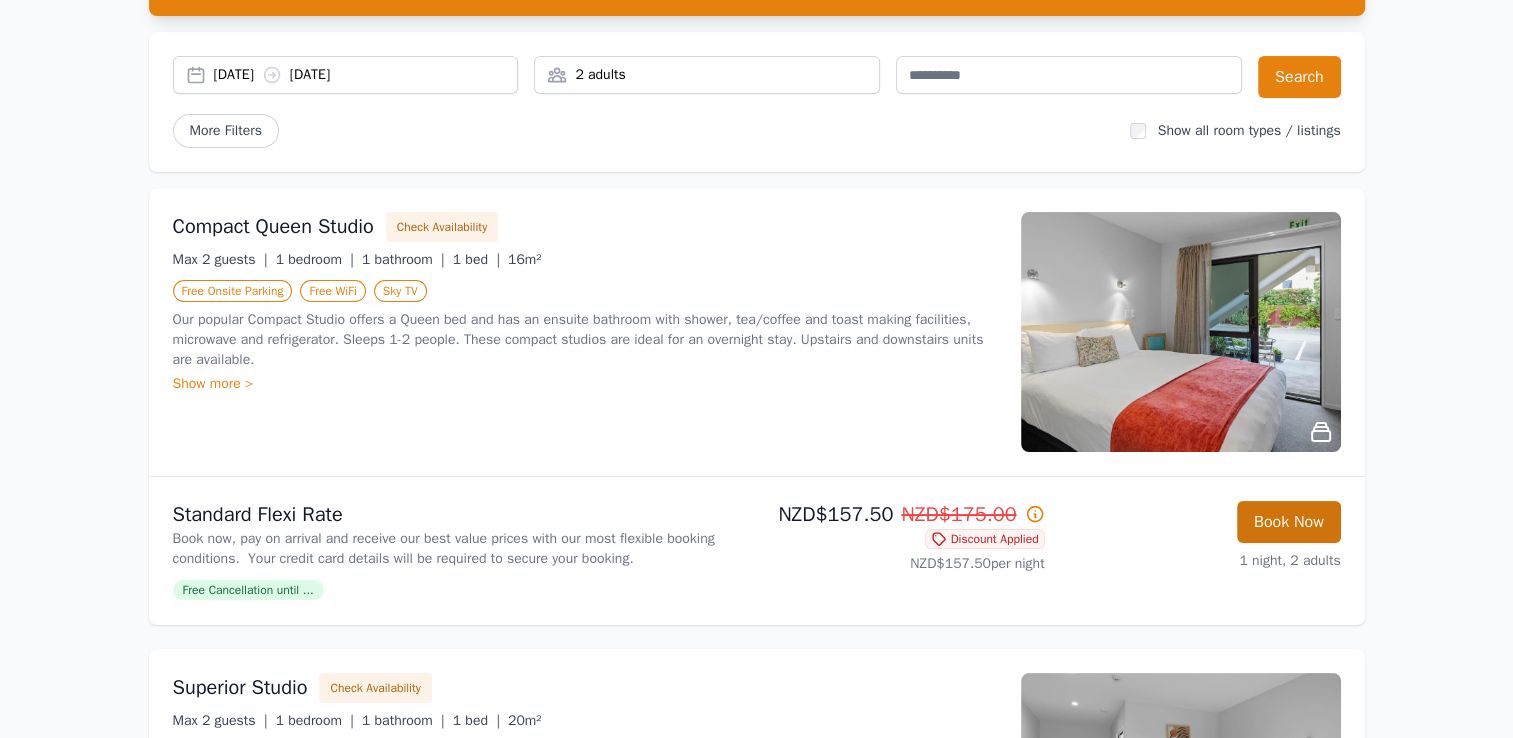 scroll, scrollTop: 0, scrollLeft: 0, axis: both 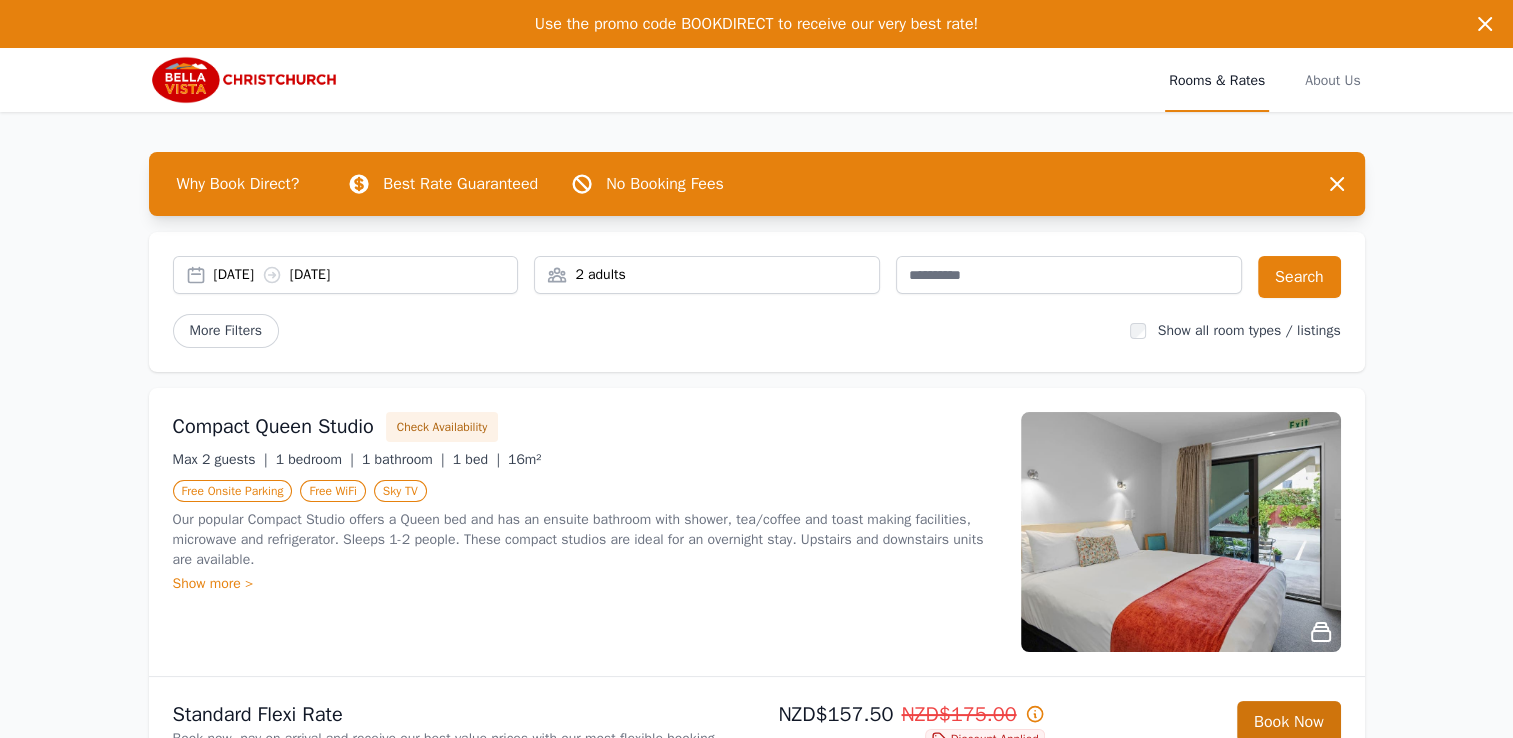 select on "**" 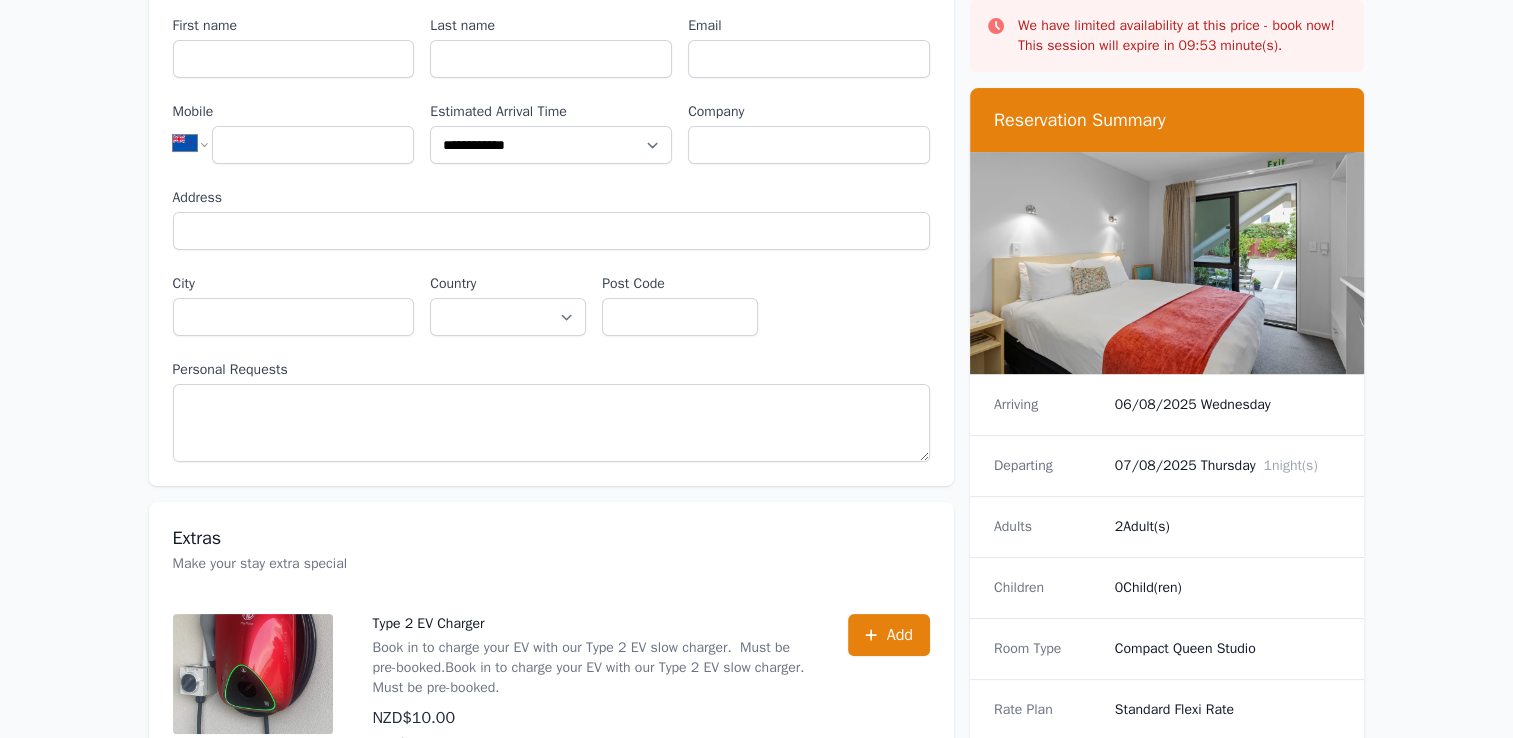 scroll, scrollTop: 0, scrollLeft: 0, axis: both 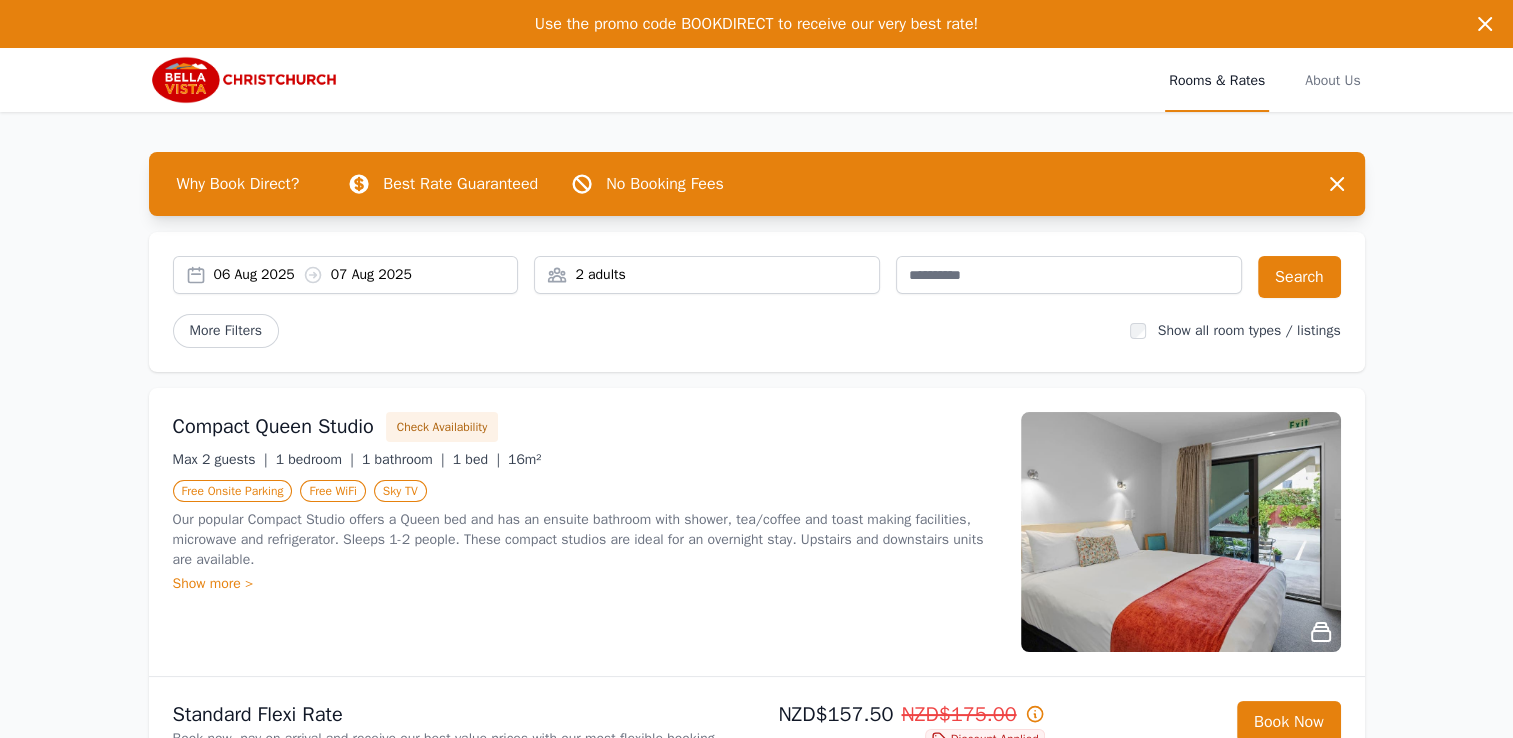 click on "06 Aug 2025 07 Aug 2025" at bounding box center (366, 275) 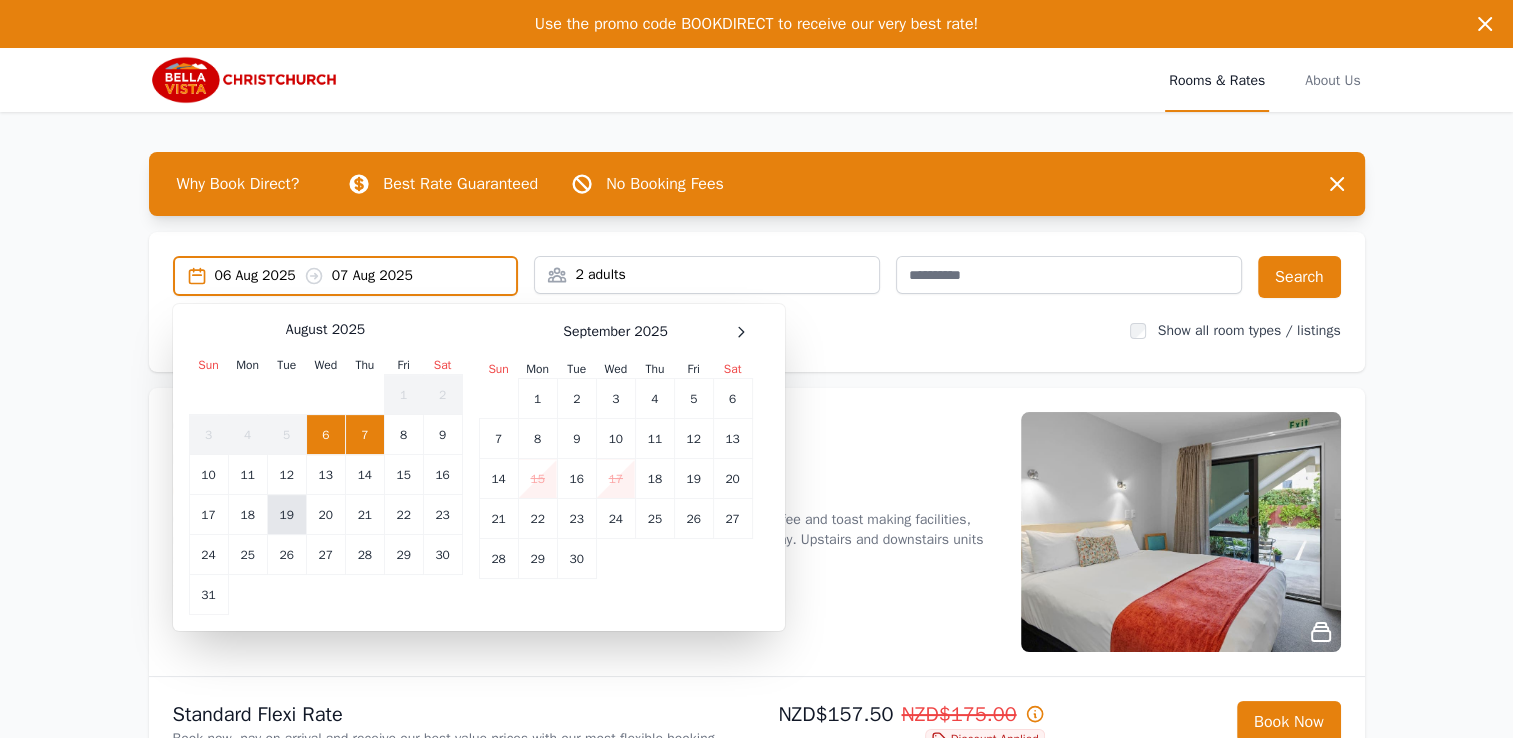 click on "19" at bounding box center (286, 515) 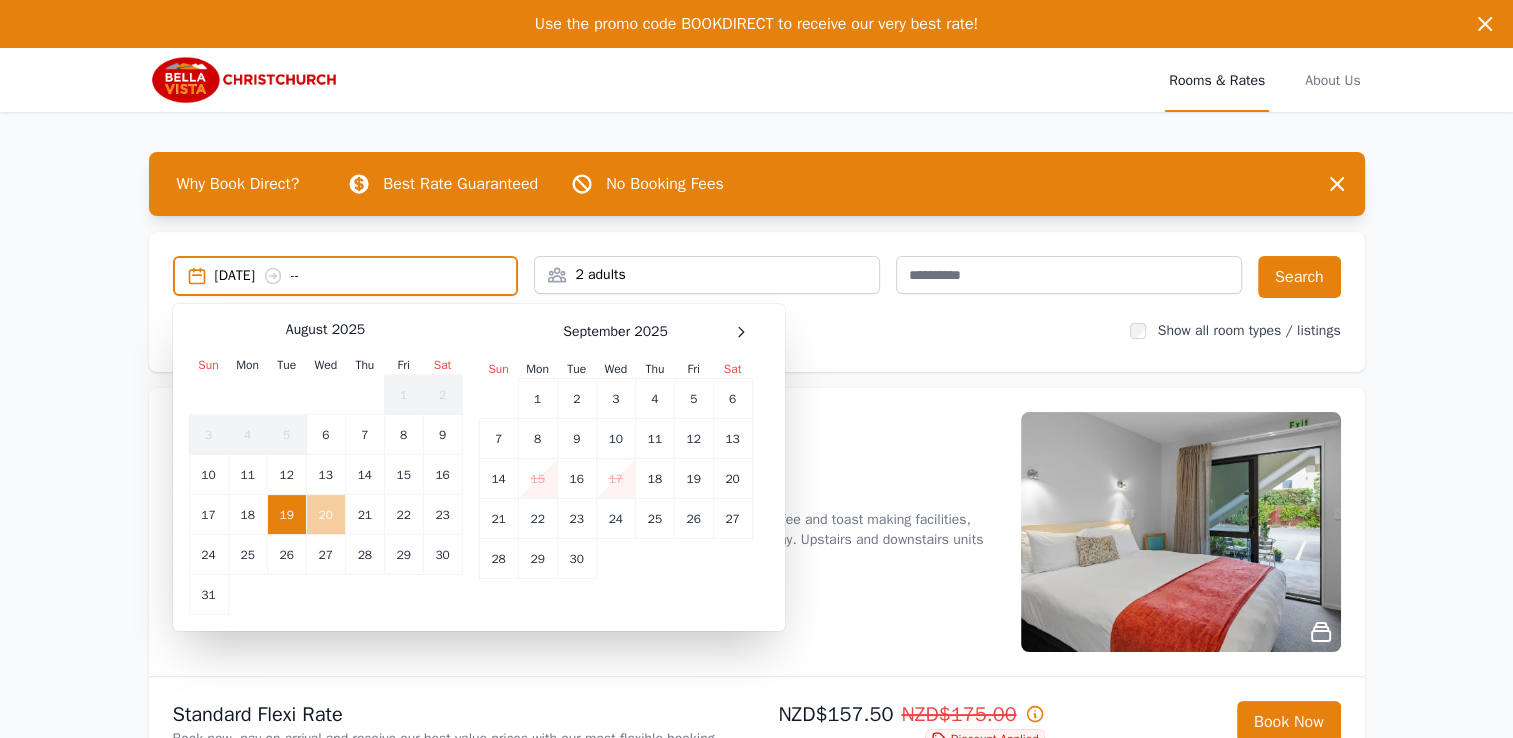 click on "20" at bounding box center (325, 515) 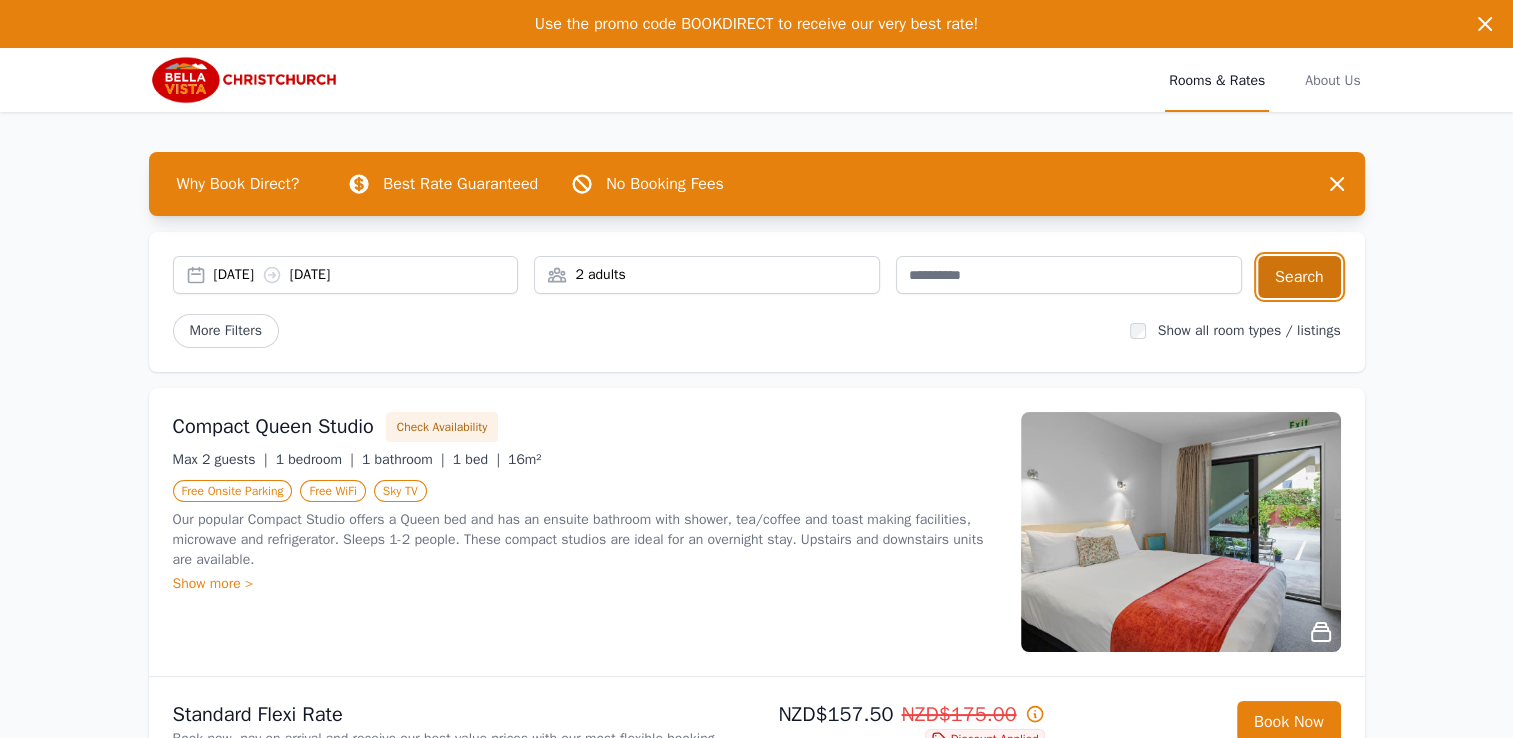 click on "Search" at bounding box center [1299, 277] 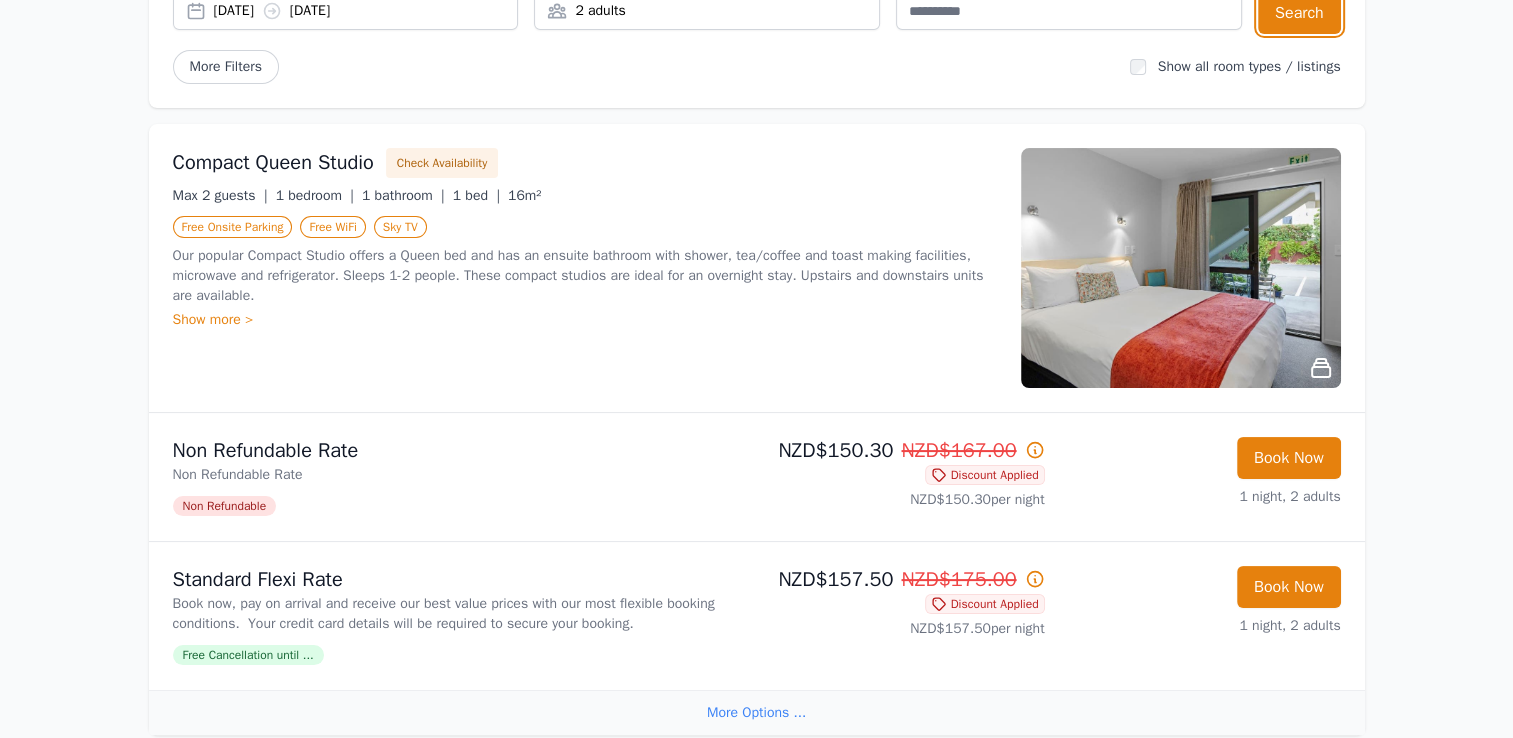 scroll, scrollTop: 300, scrollLeft: 0, axis: vertical 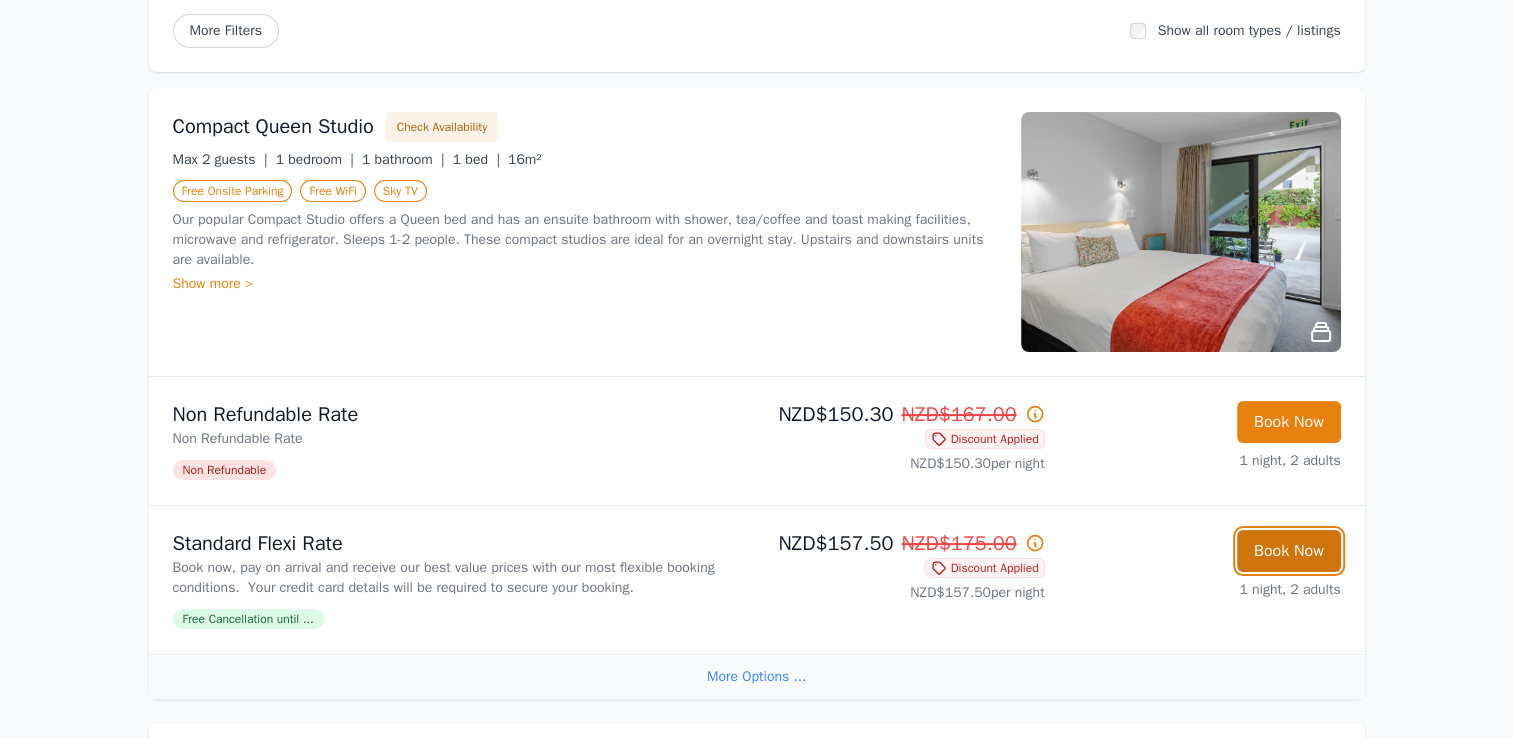 click on "Book Now" at bounding box center (1289, 551) 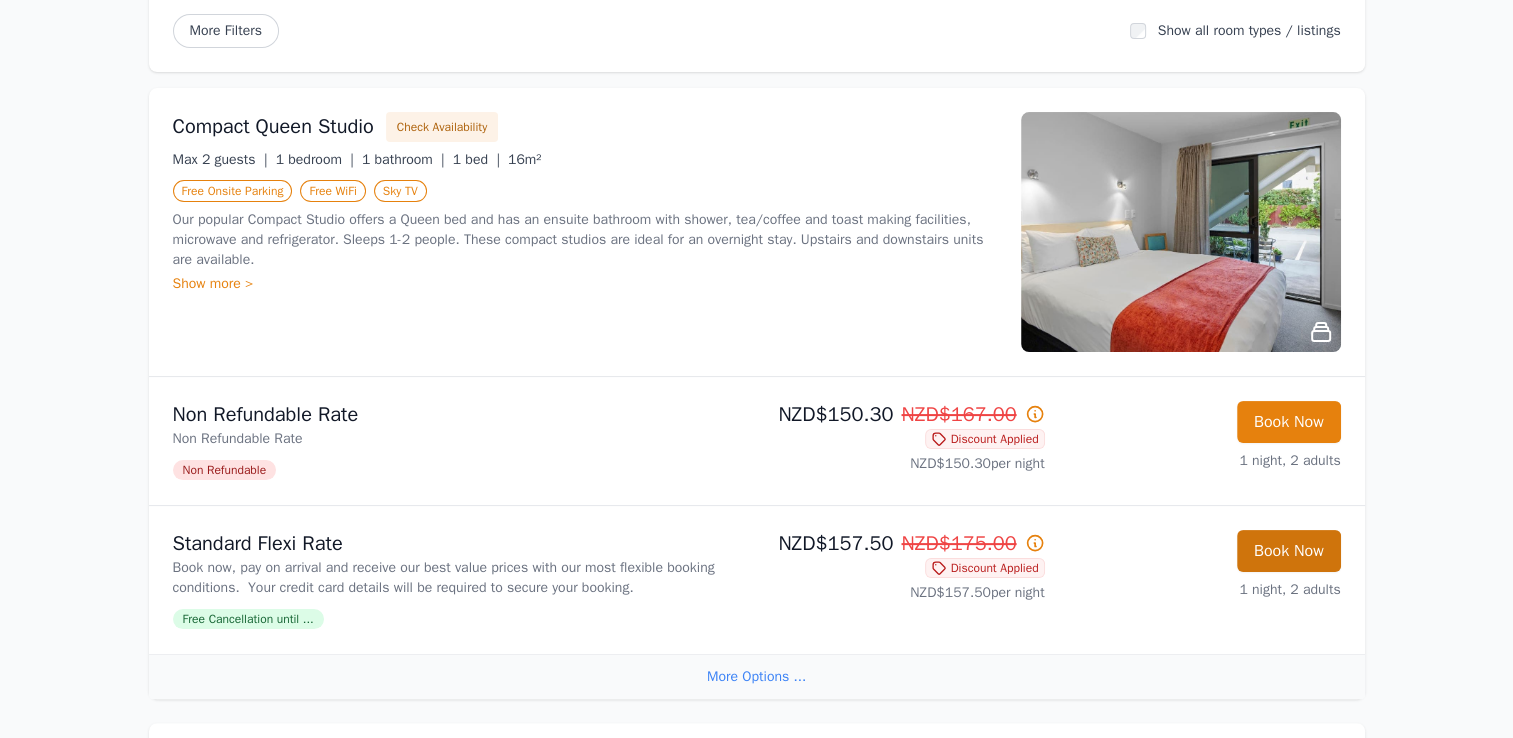 scroll, scrollTop: 0, scrollLeft: 0, axis: both 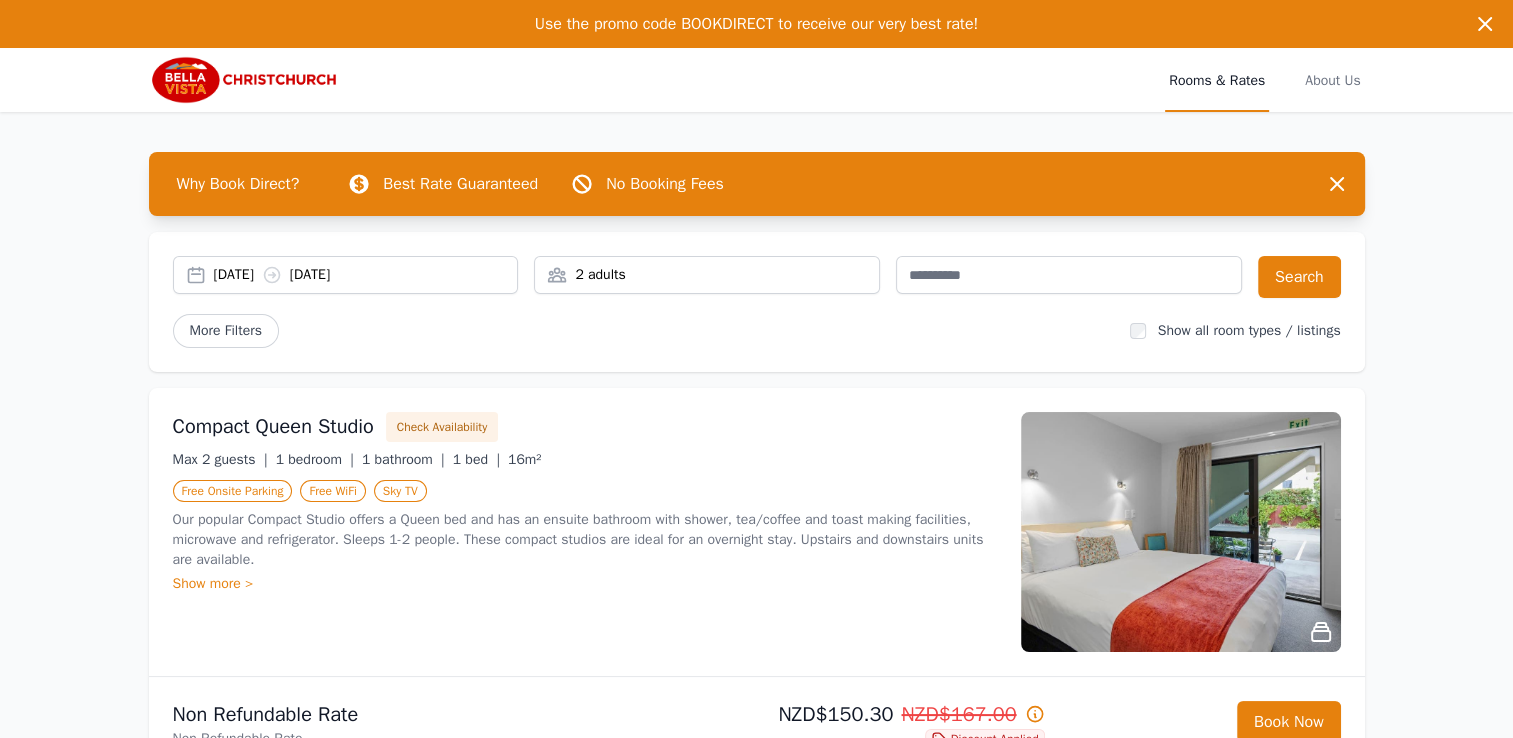 select on "**" 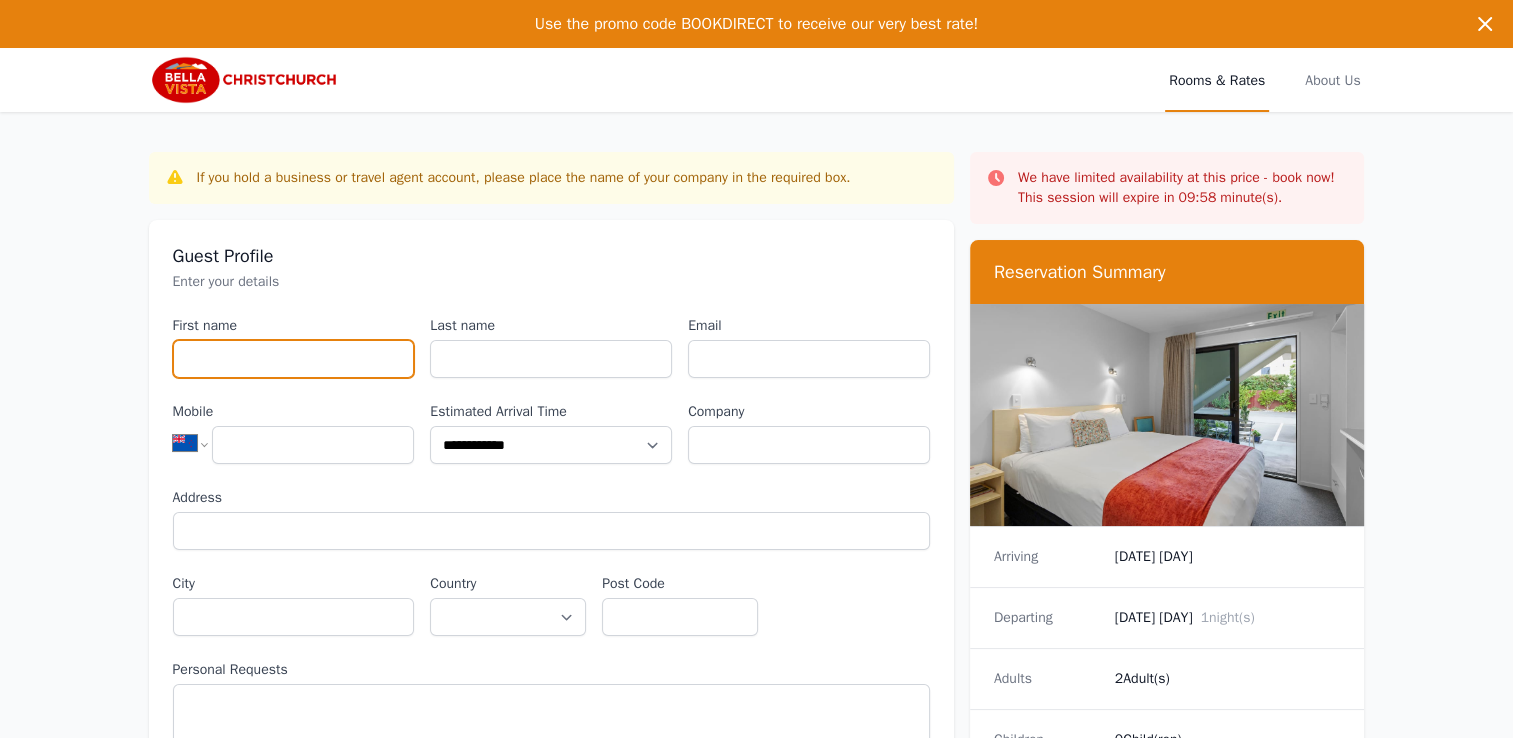 click on "First name" at bounding box center [294, 359] 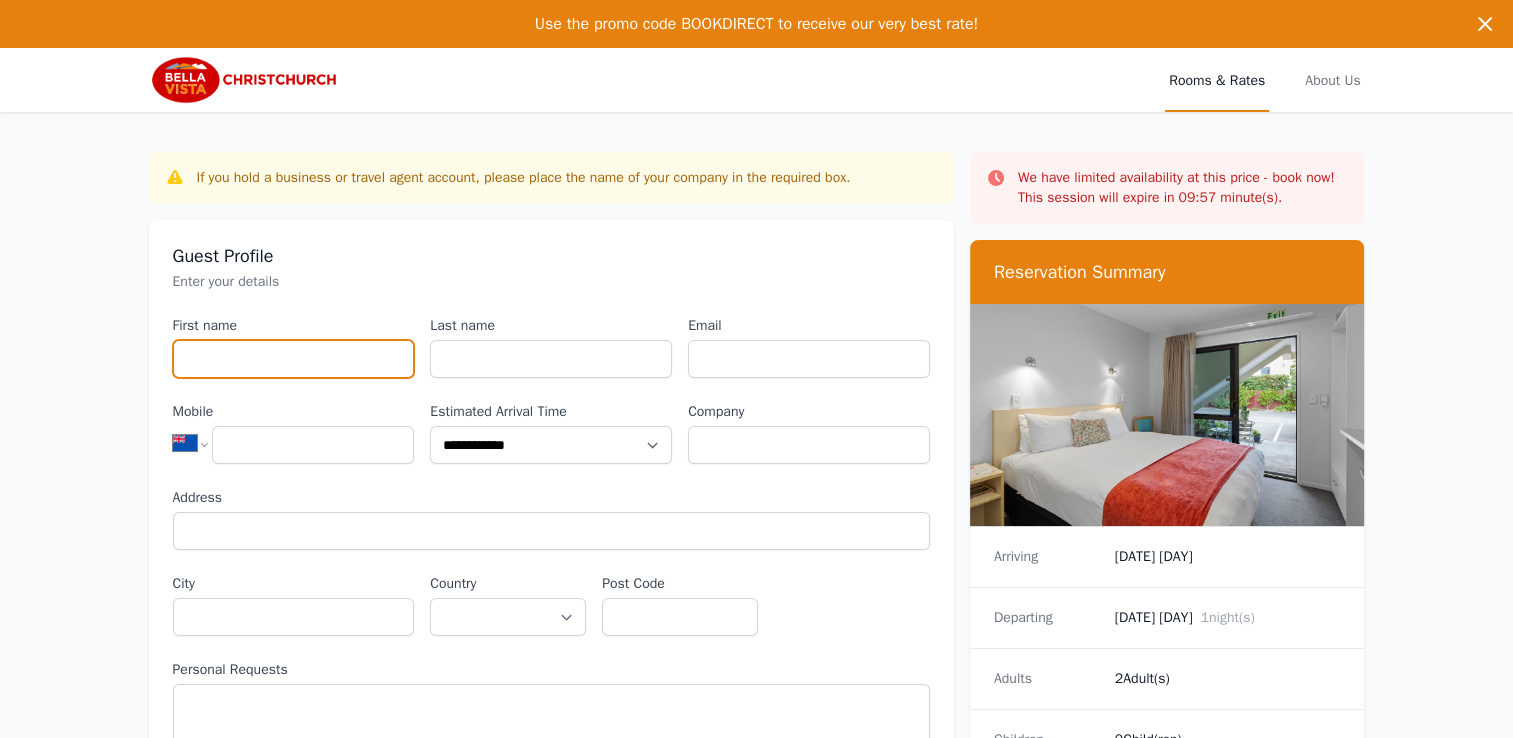 type on "****" 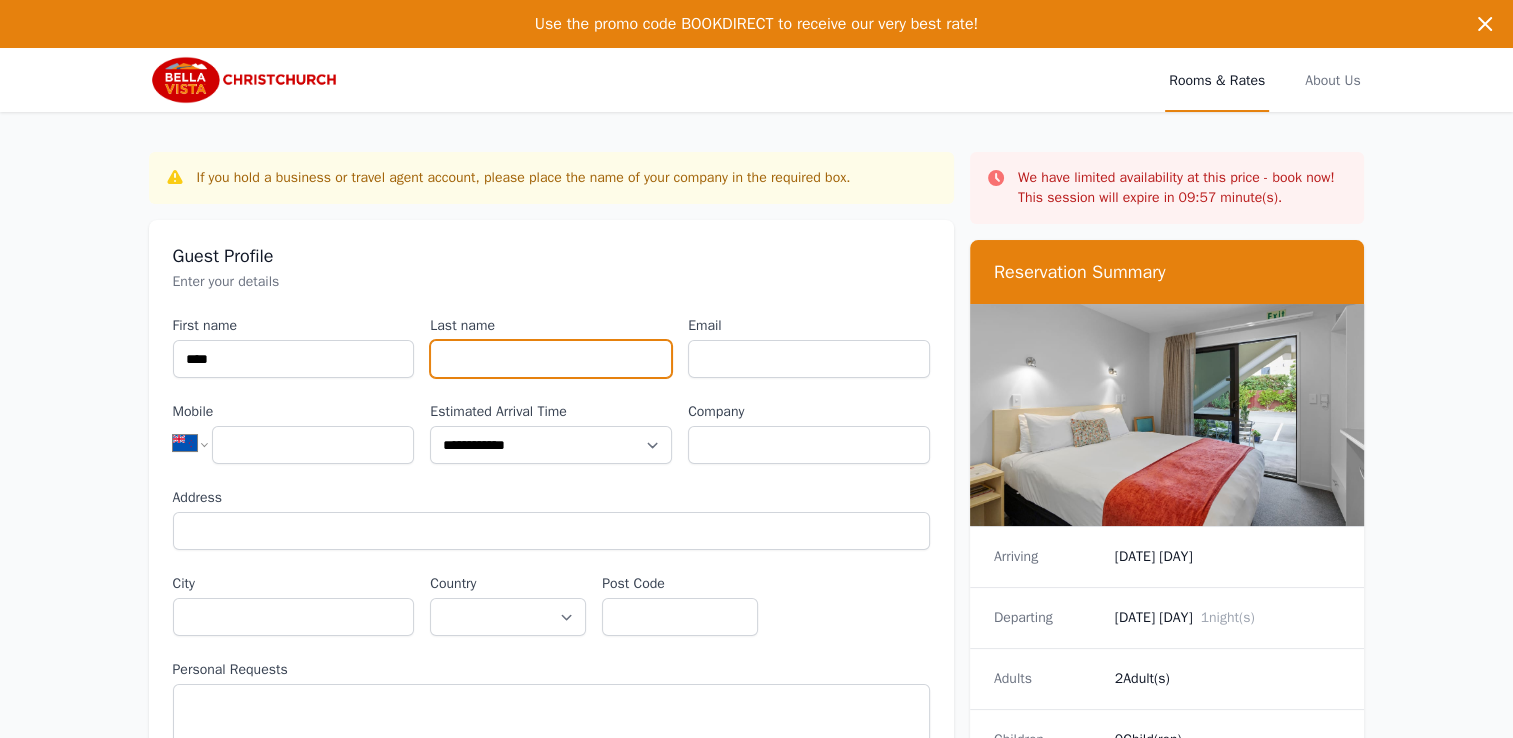 type on "****" 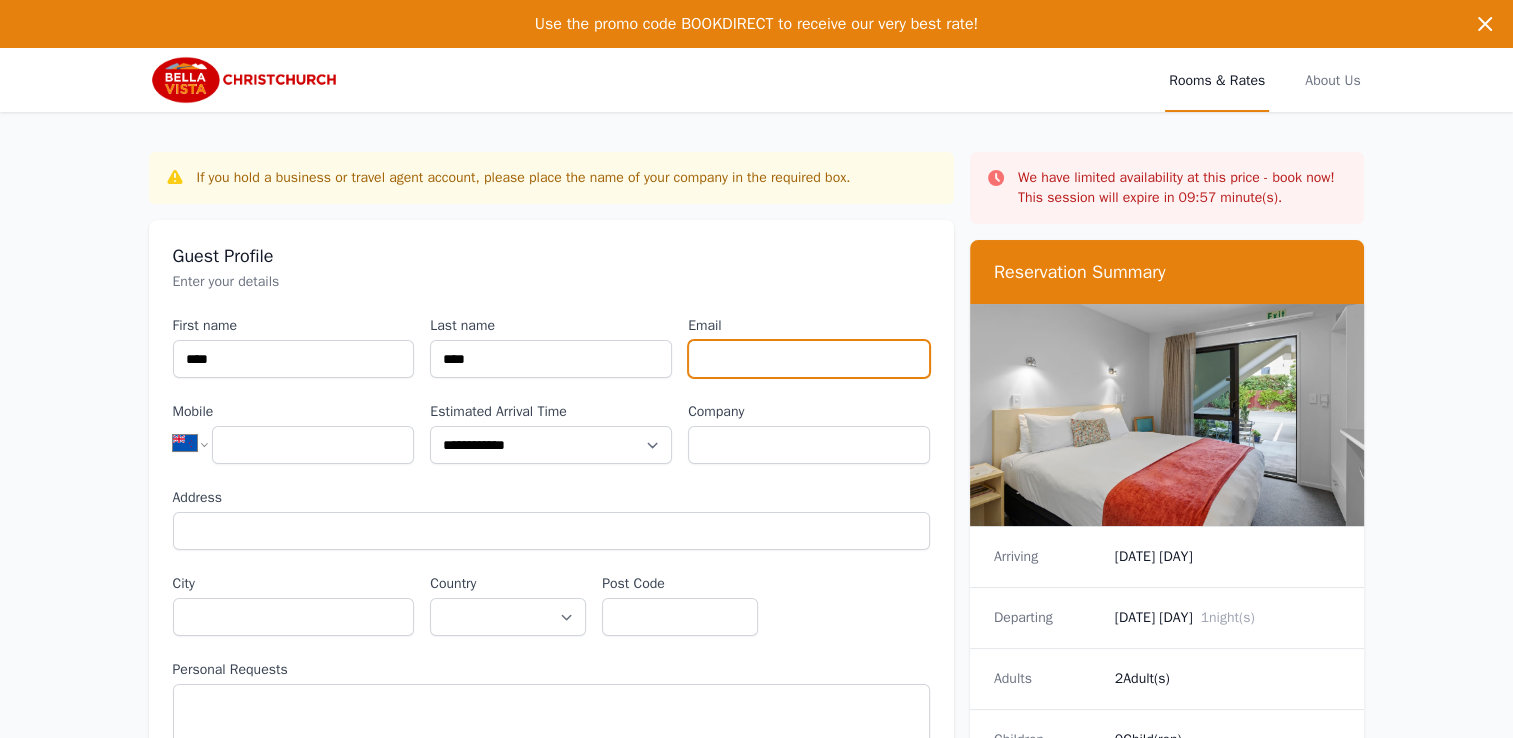 type on "**********" 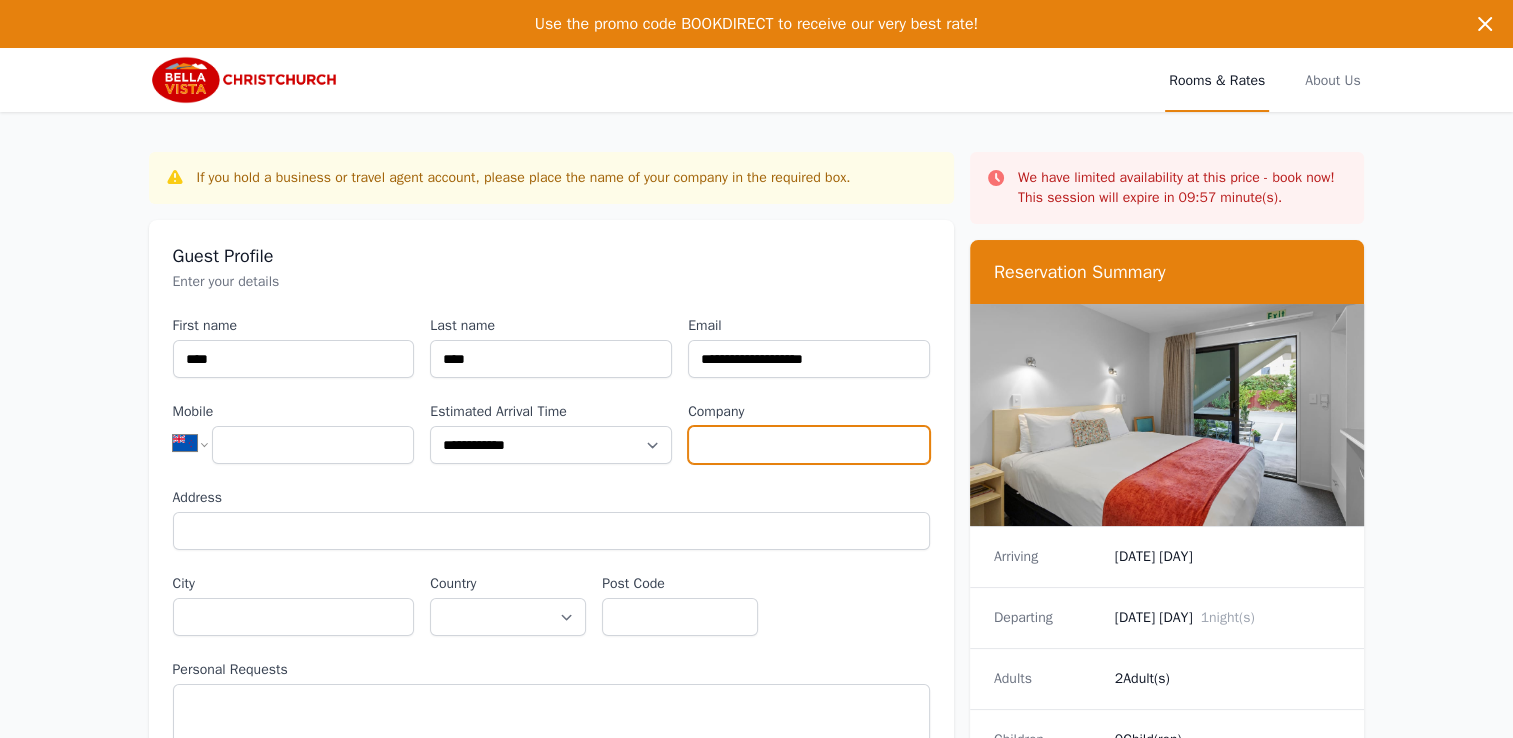 type on "**********" 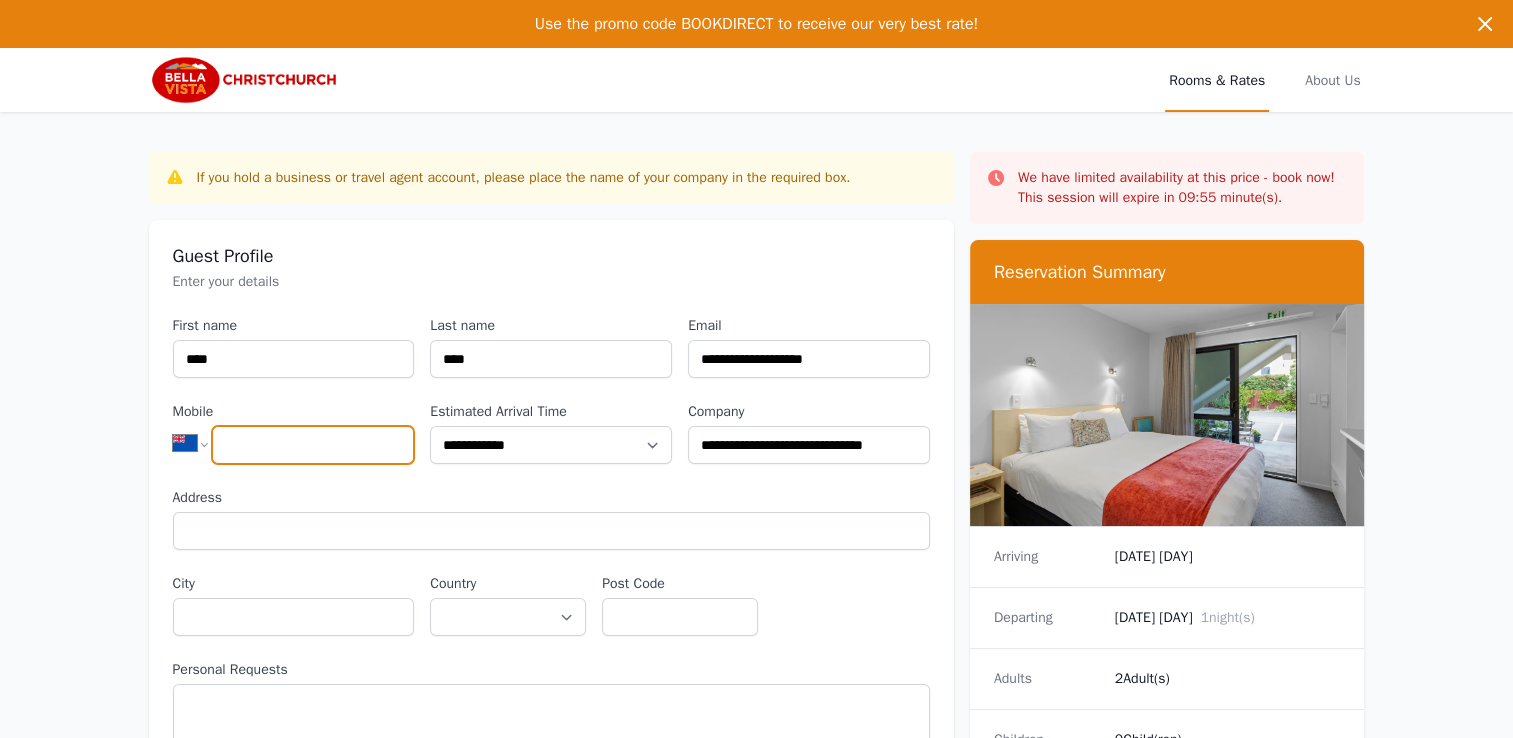 click on "Mobile" at bounding box center (313, 445) 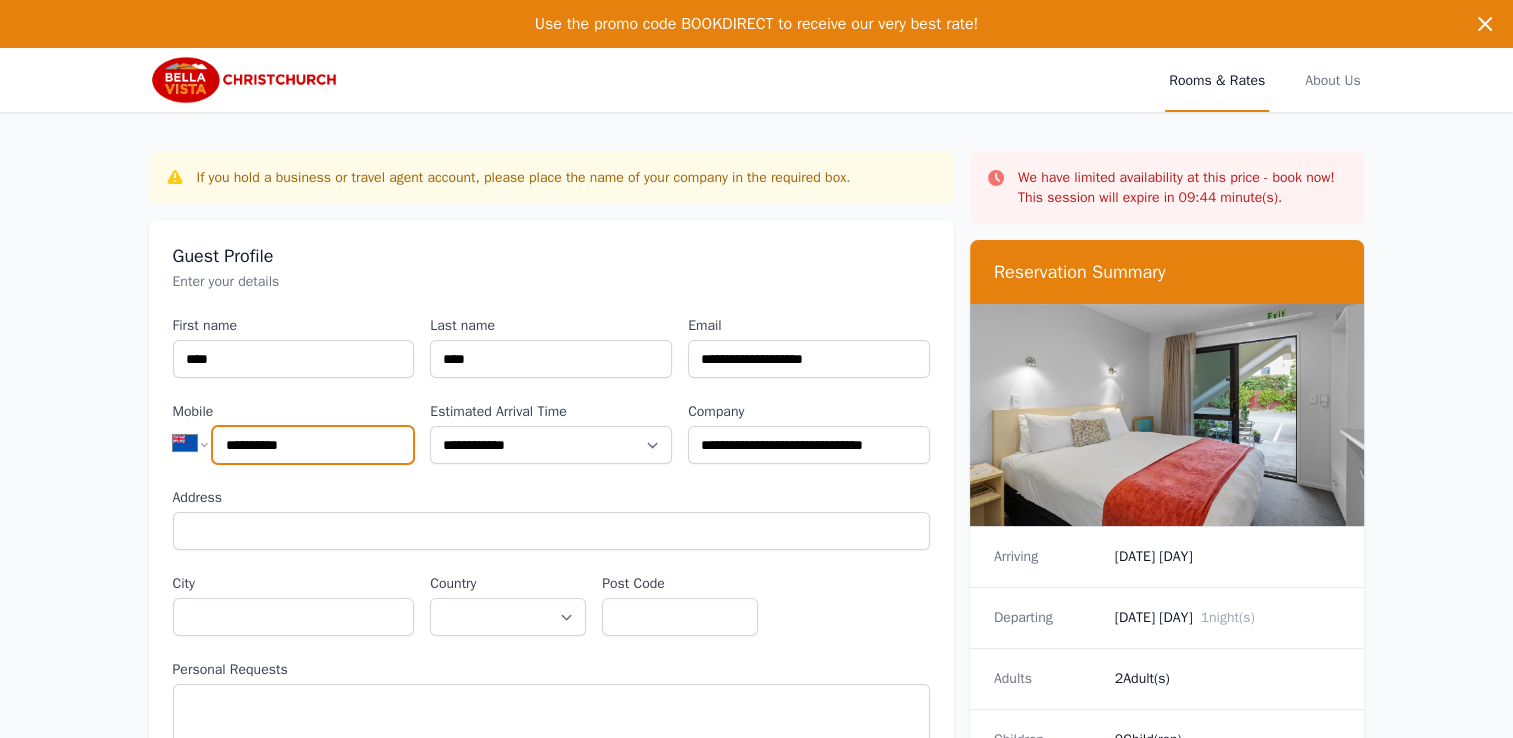 type on "**********" 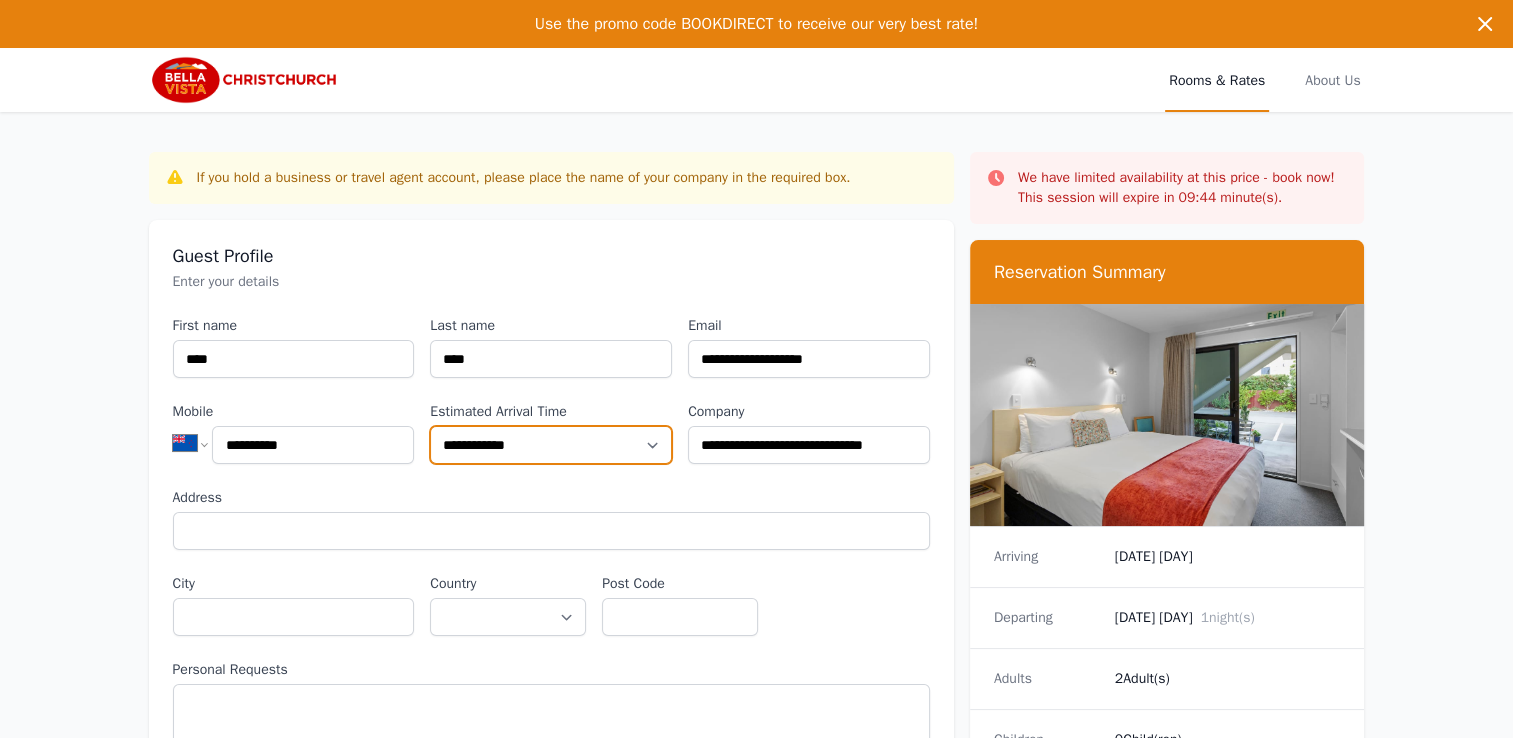 click on "**********" at bounding box center [551, 445] 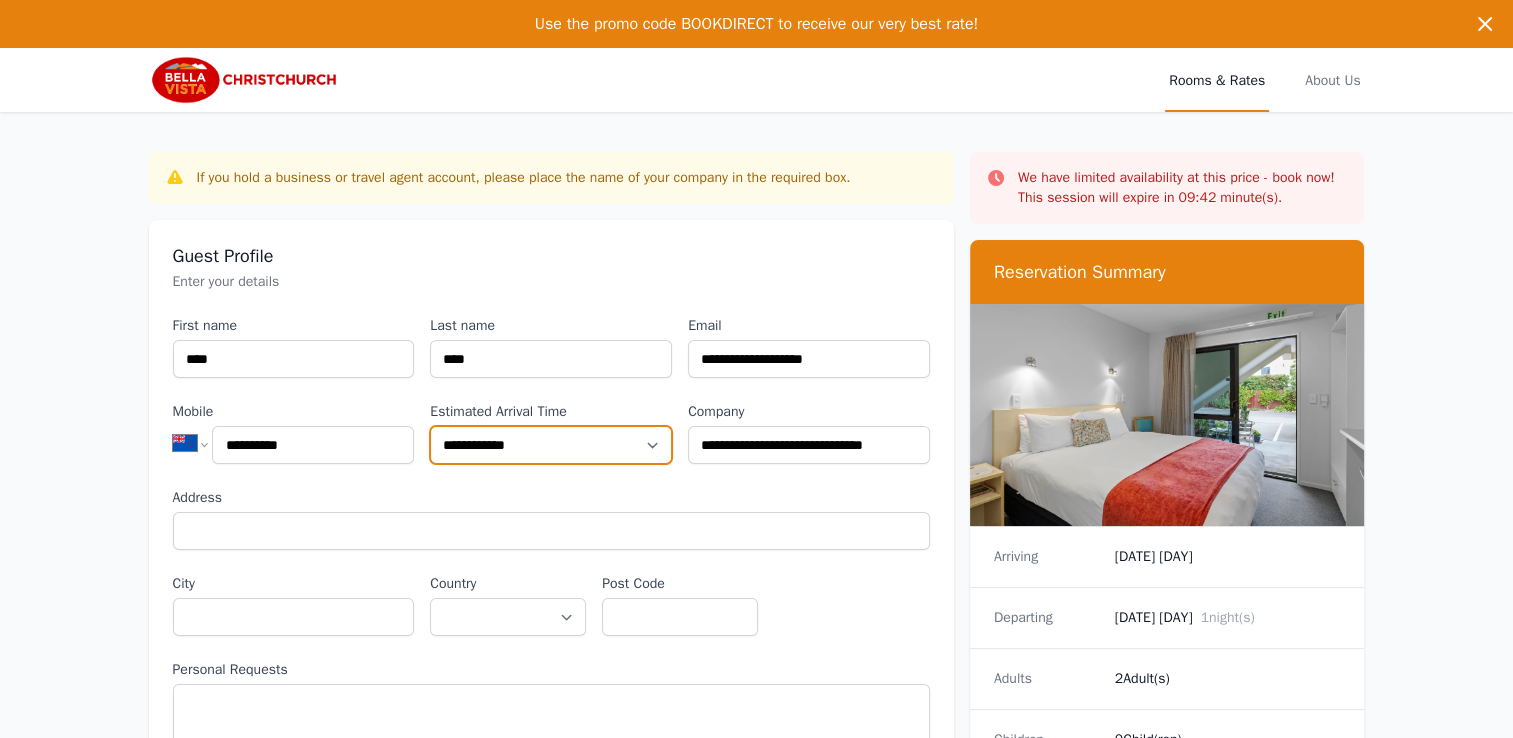 select on "**********" 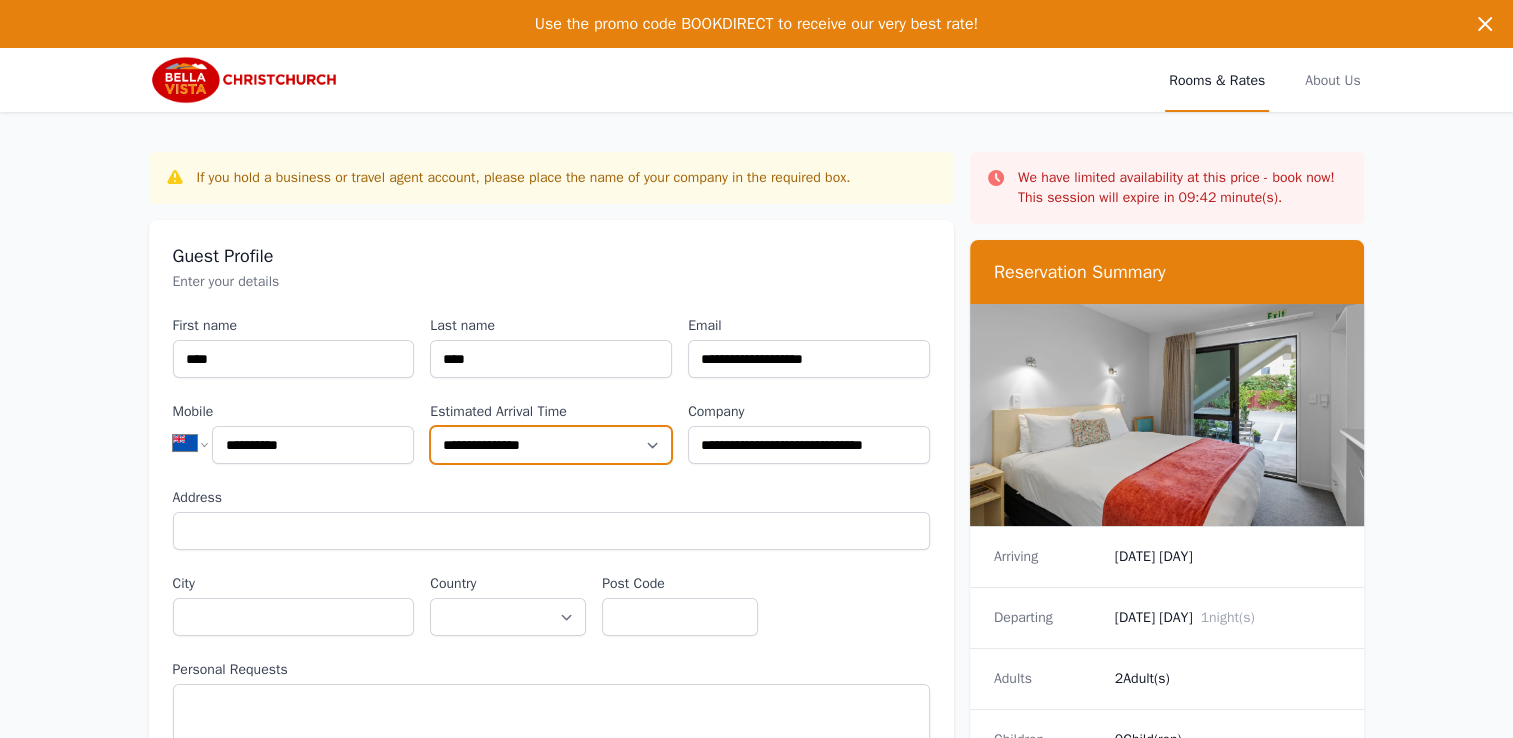 click on "**********" at bounding box center [551, 445] 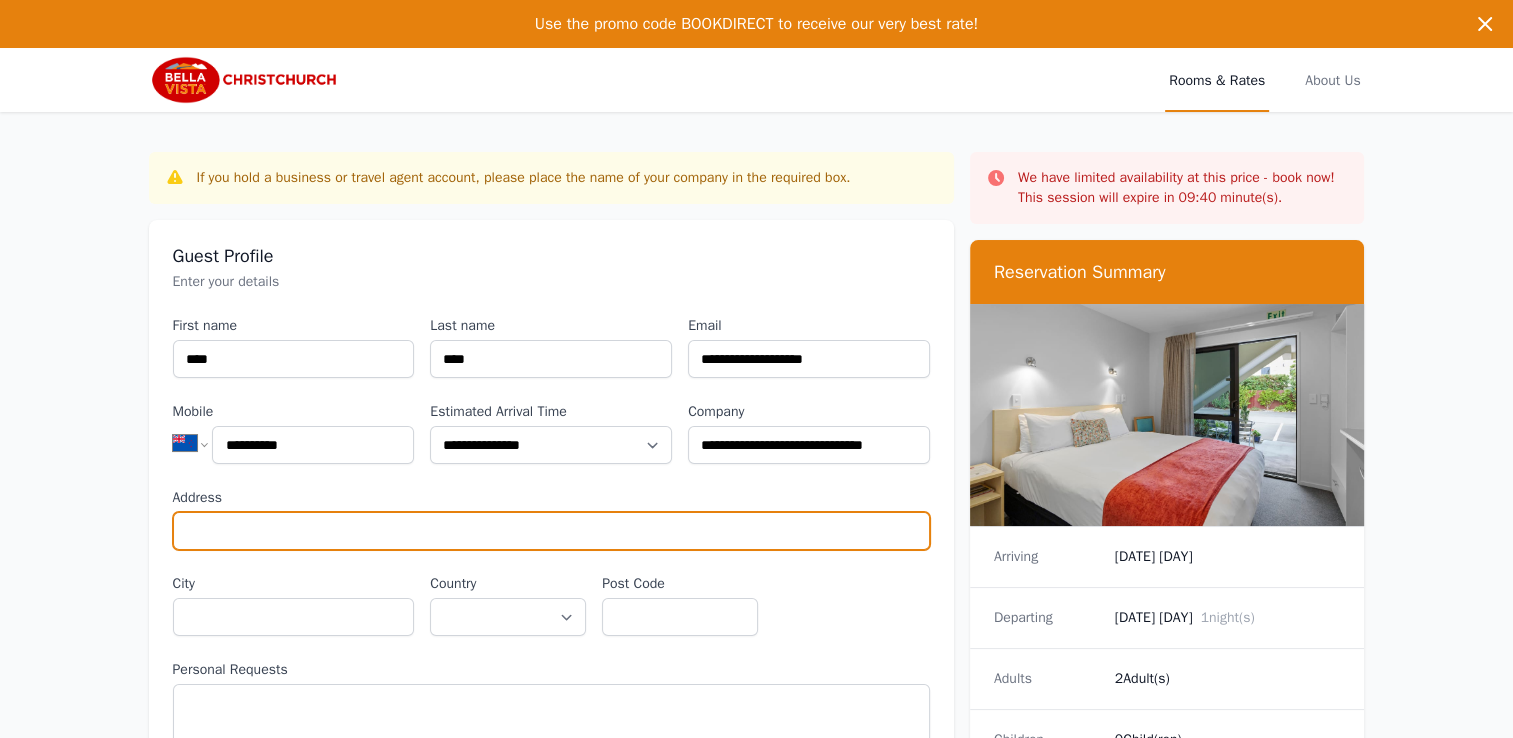 click on "Address" at bounding box center [551, 531] 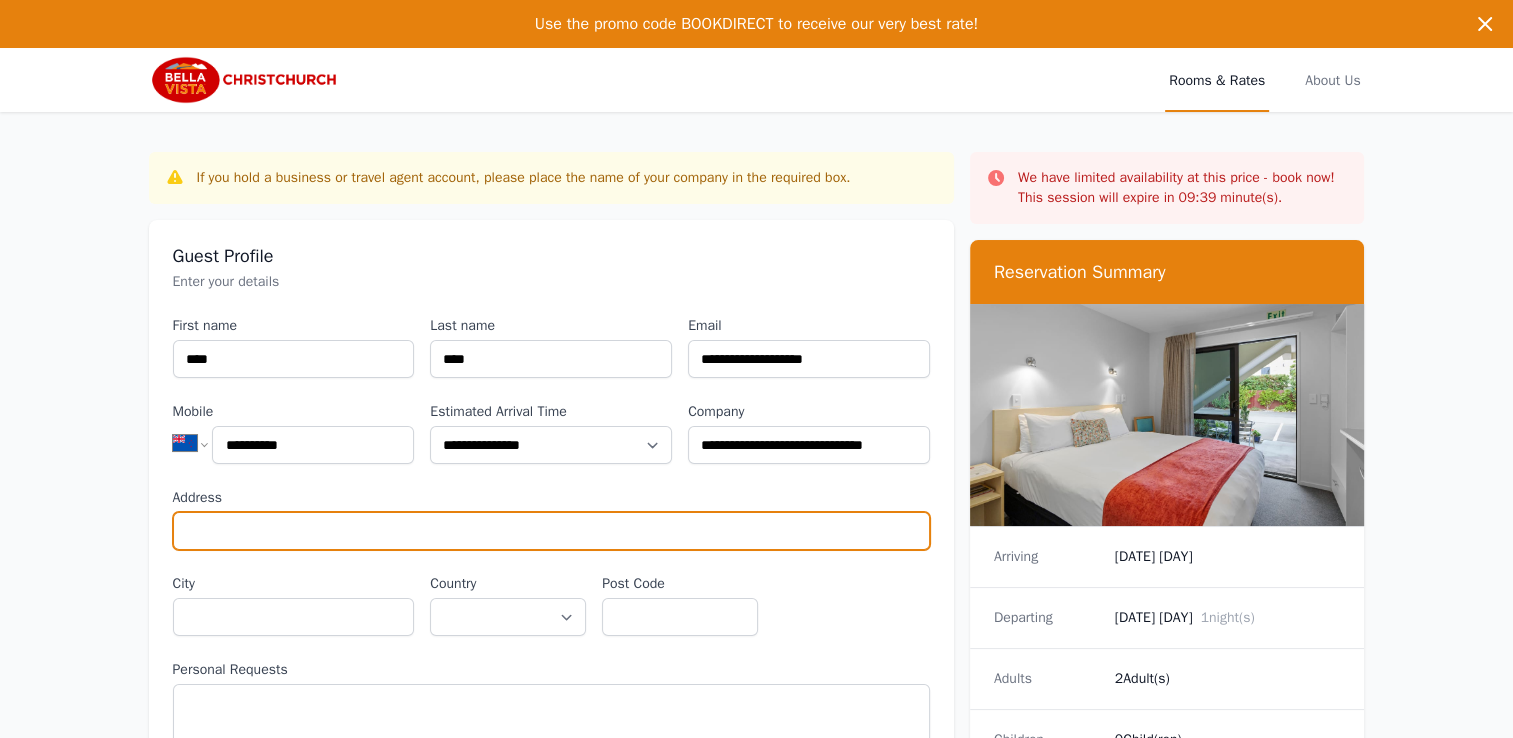 type on "**********" 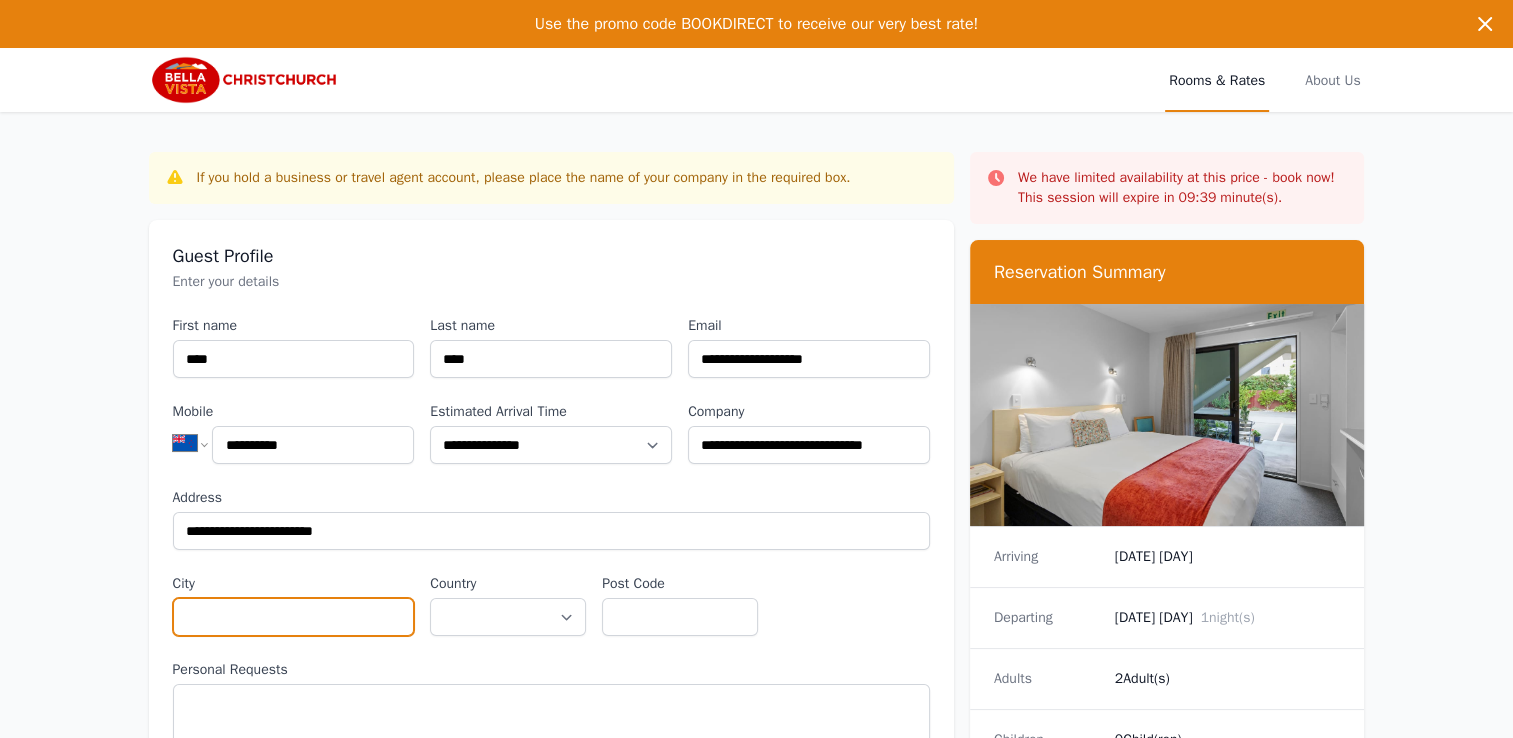 type on "*******" 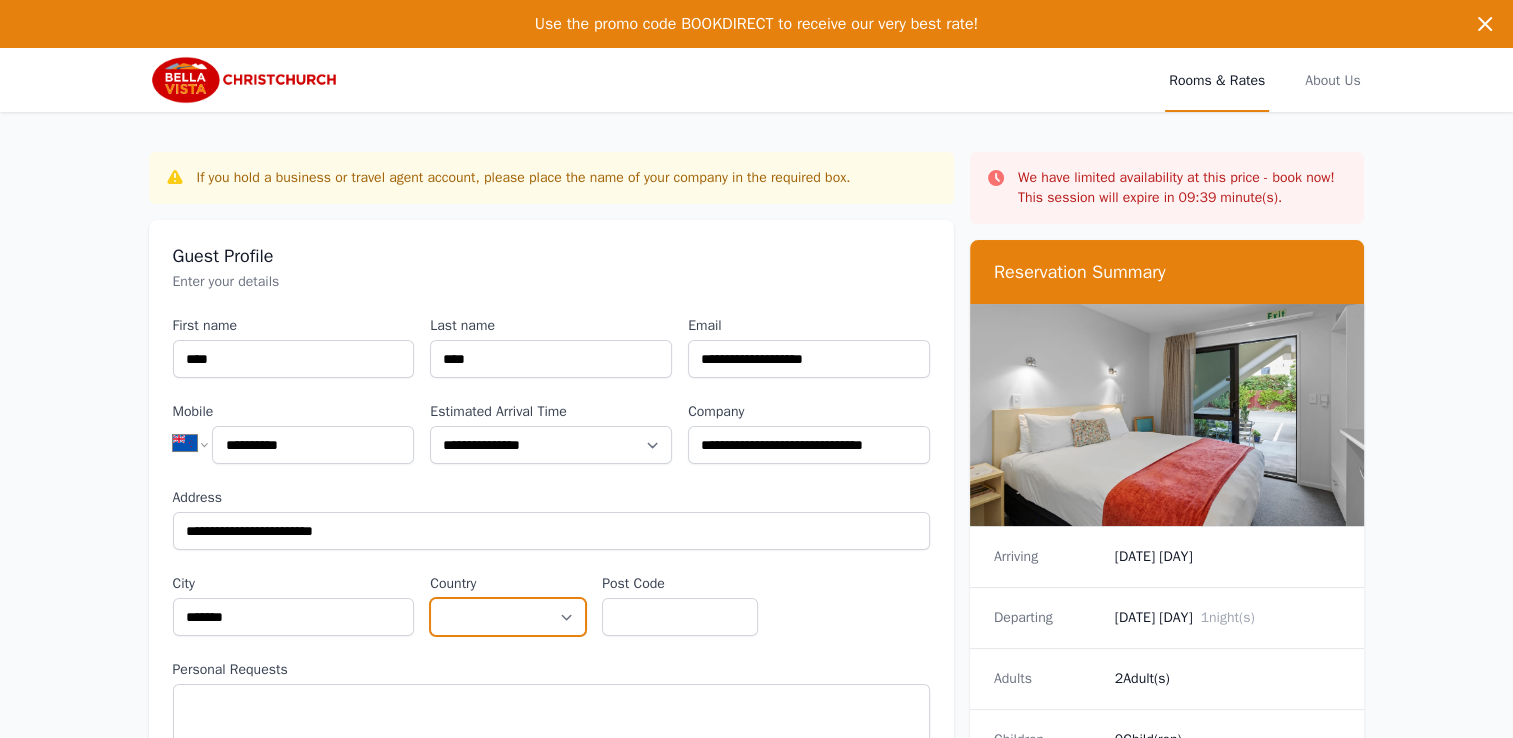 select on "**********" 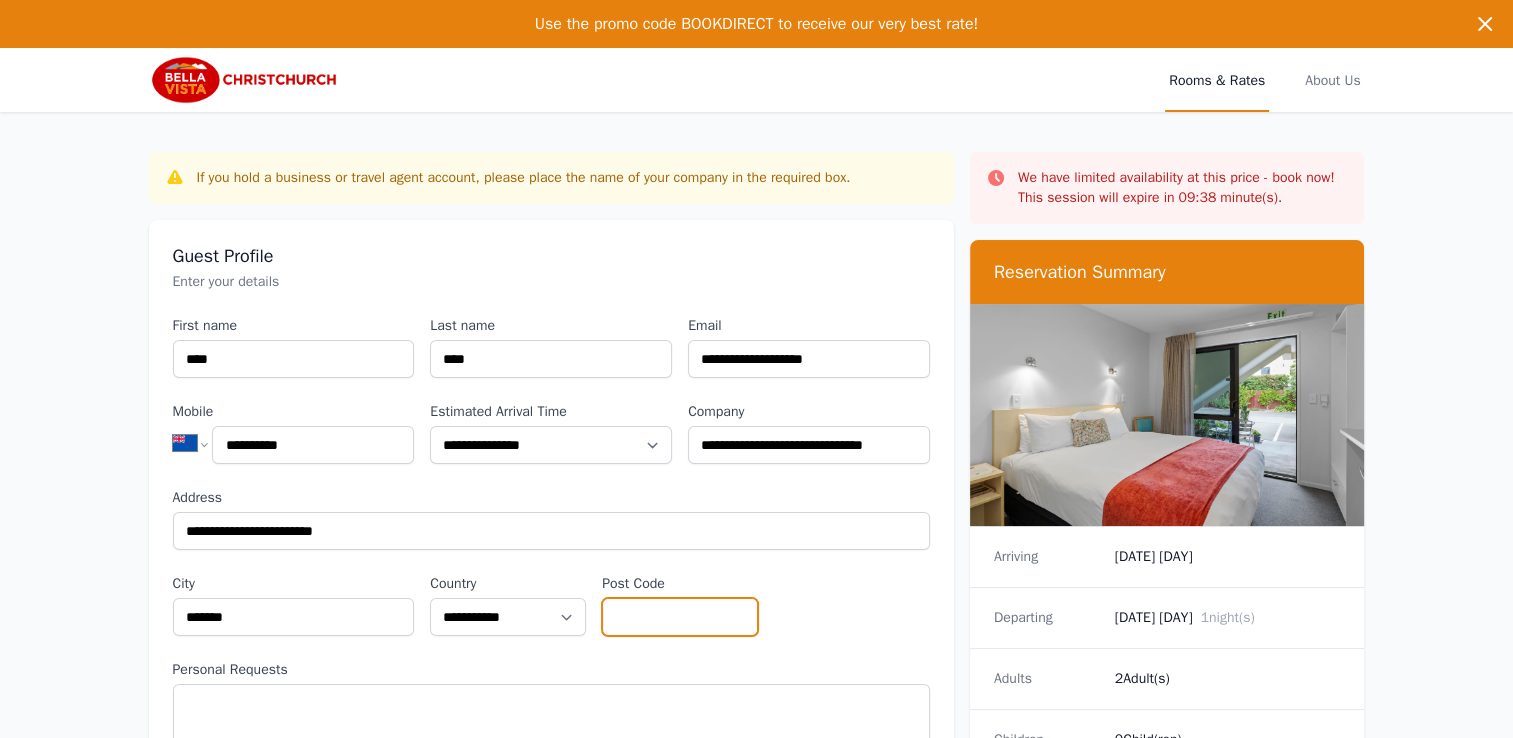 click on "Post Code" at bounding box center [680, 617] 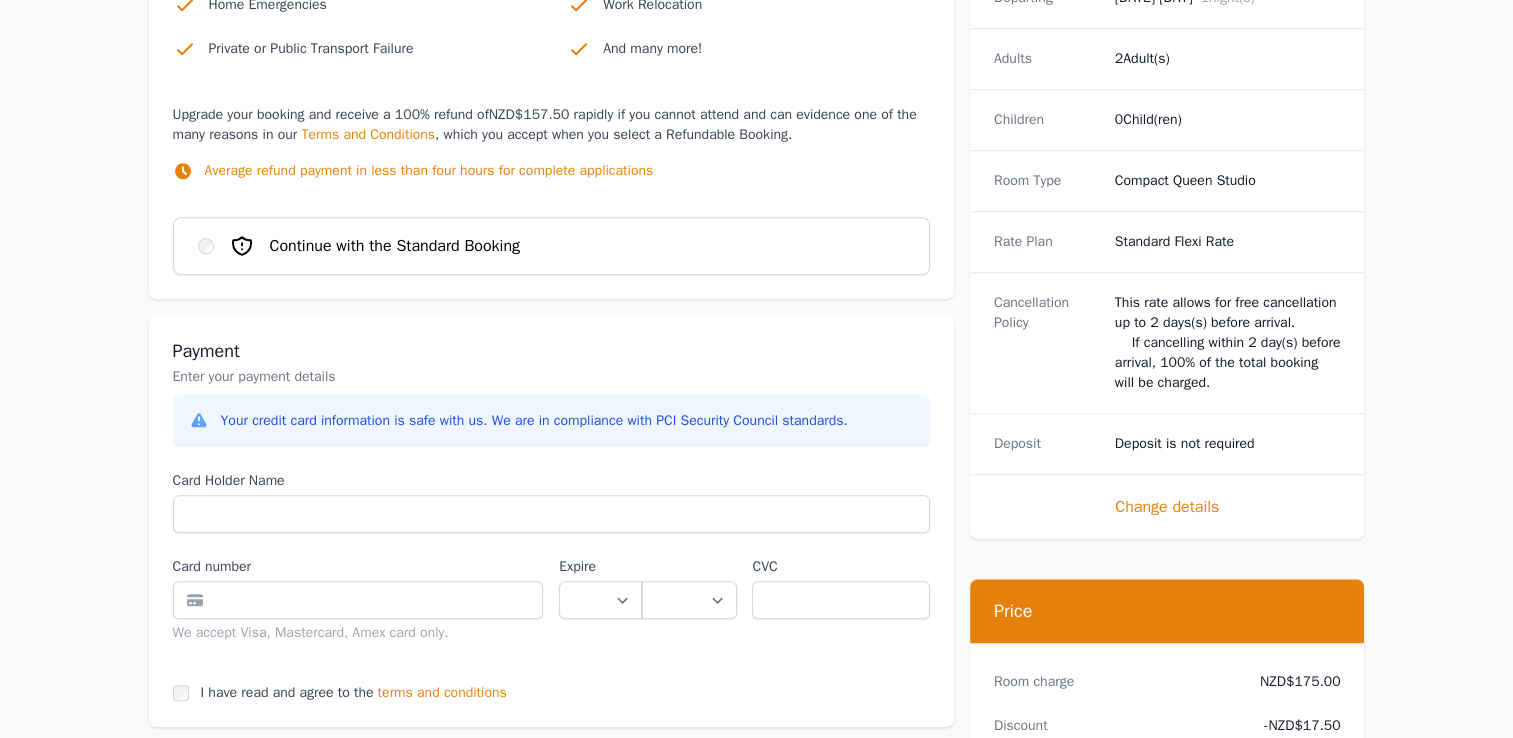scroll, scrollTop: 1500, scrollLeft: 0, axis: vertical 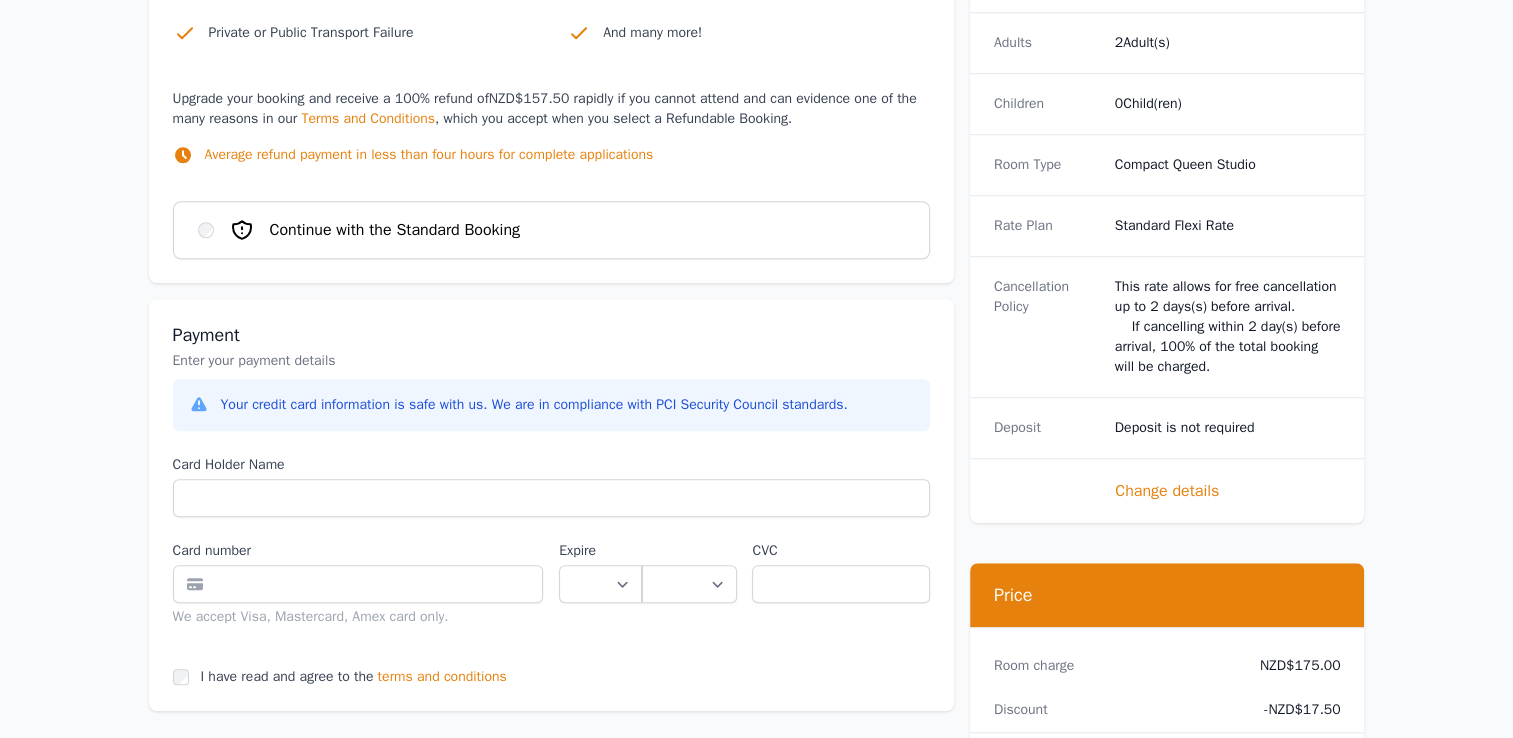 type on "****" 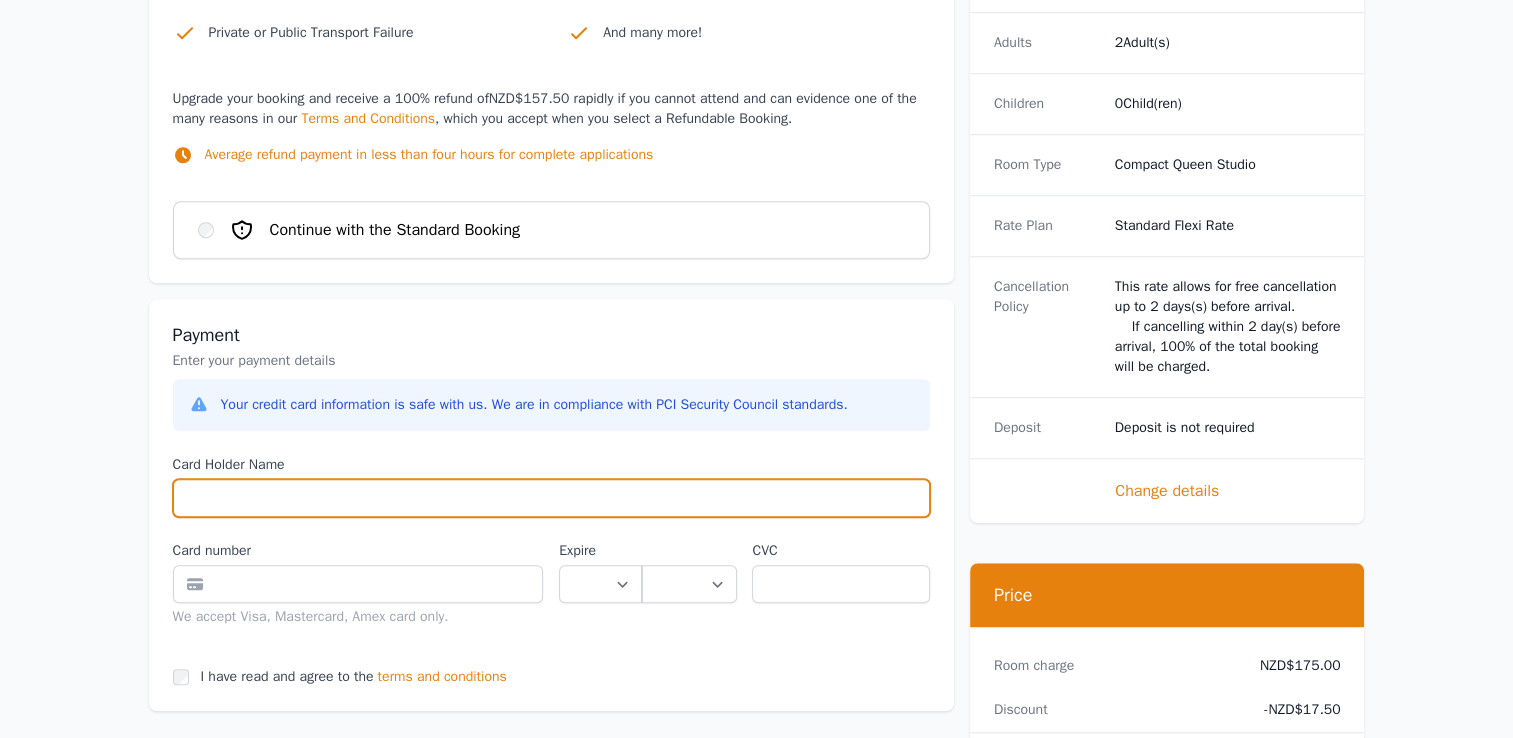 click on "Card Holder Name" at bounding box center (551, 498) 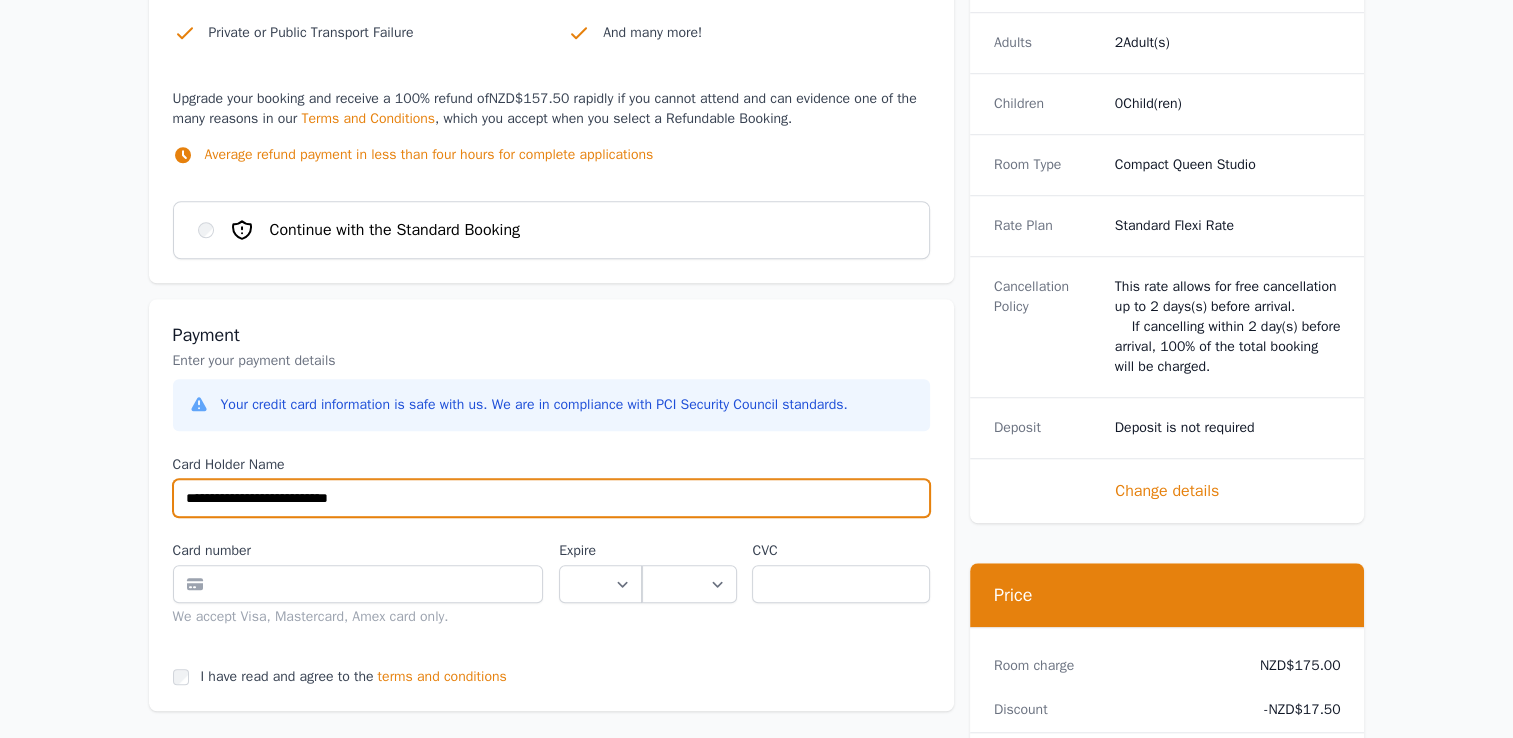 type on "**********" 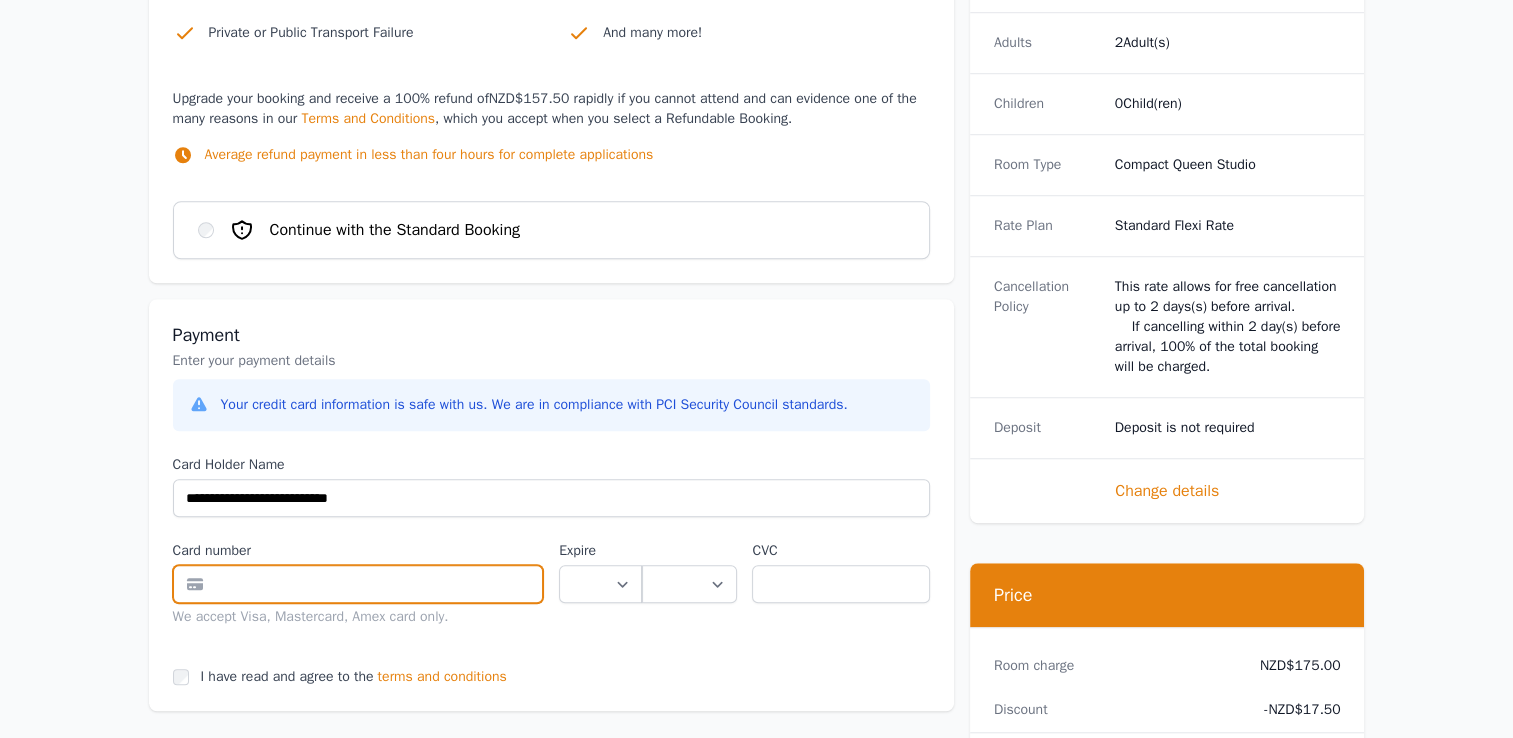 click at bounding box center (358, 584) 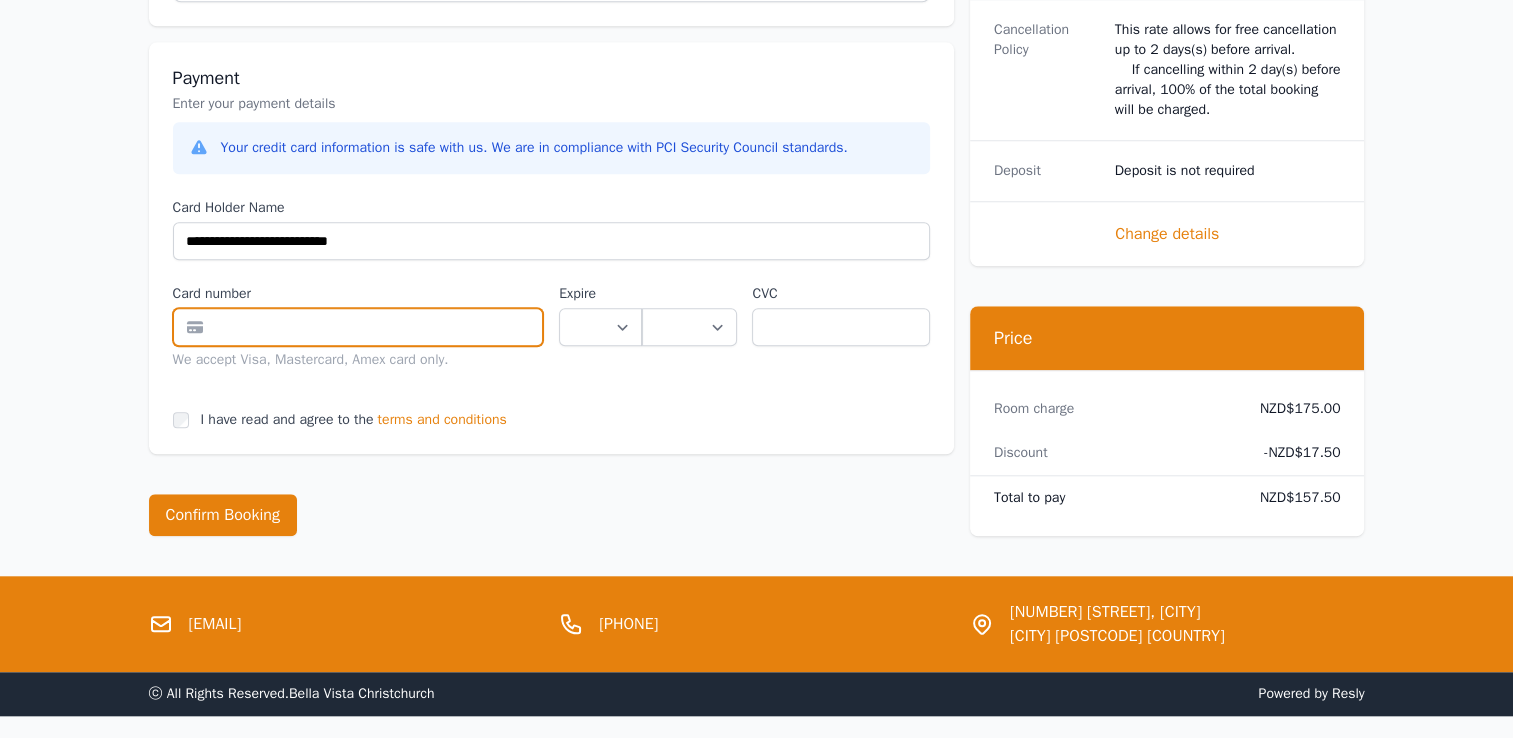 scroll, scrollTop: 1800, scrollLeft: 0, axis: vertical 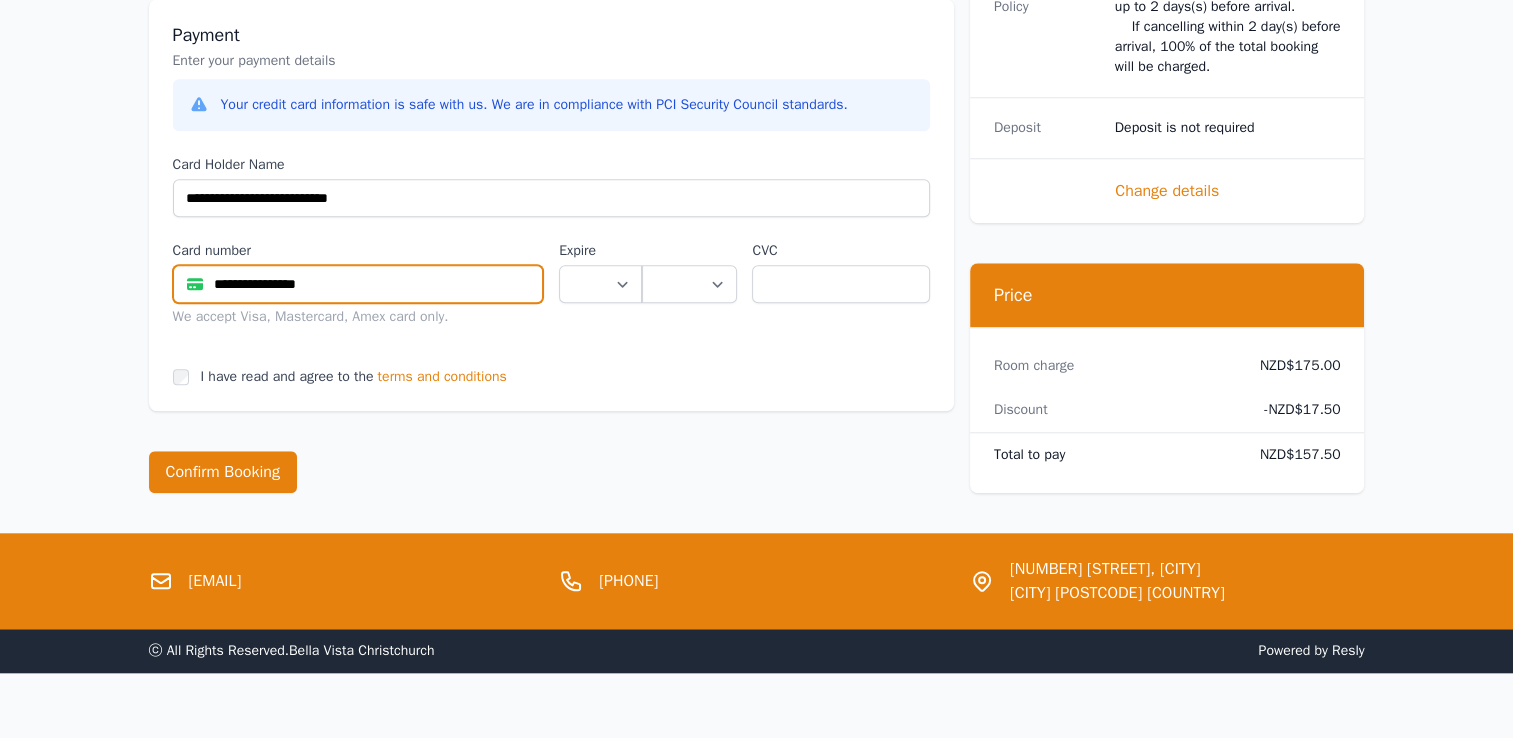 type on "**********" 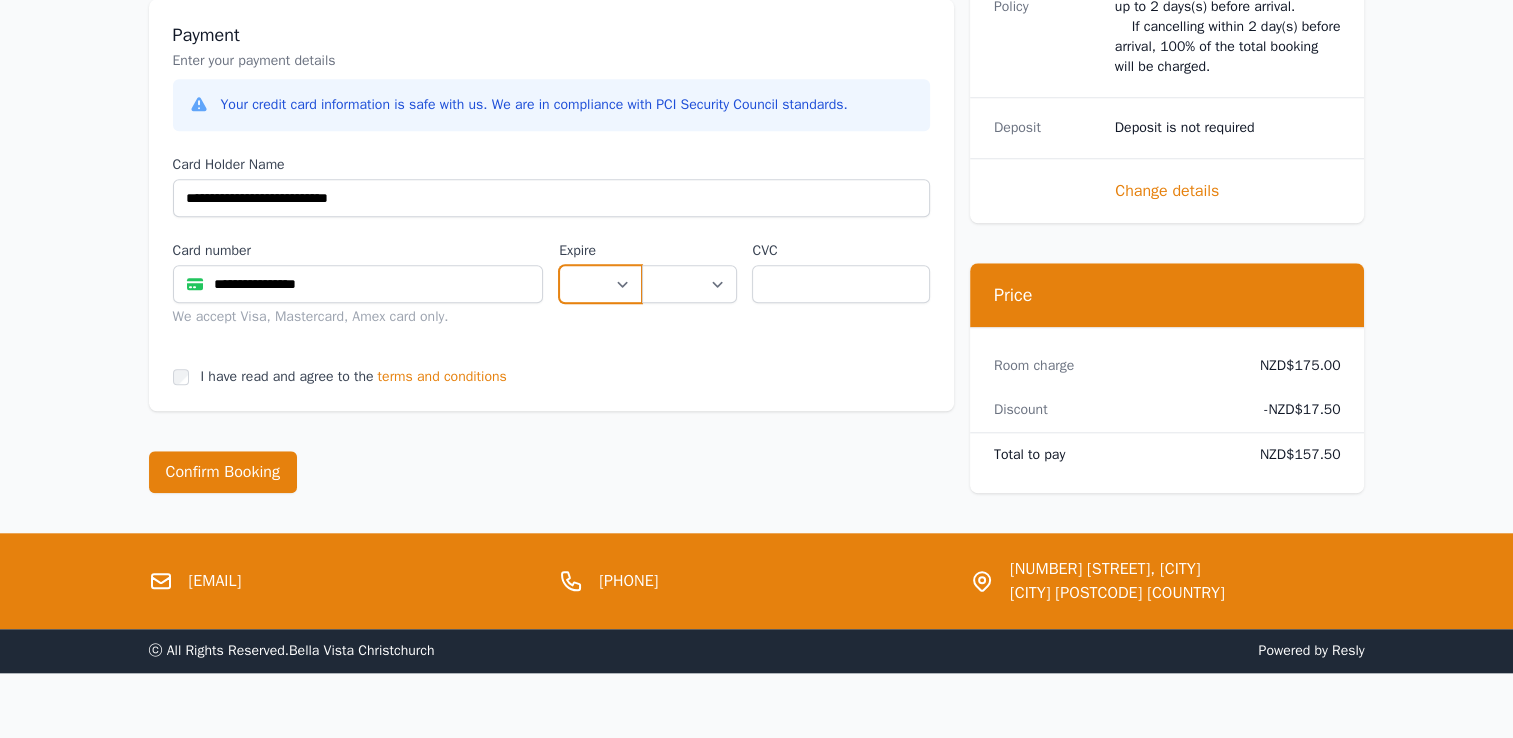 click on "** ** ** ** ** ** ** ** ** ** ** **" at bounding box center (600, 284) 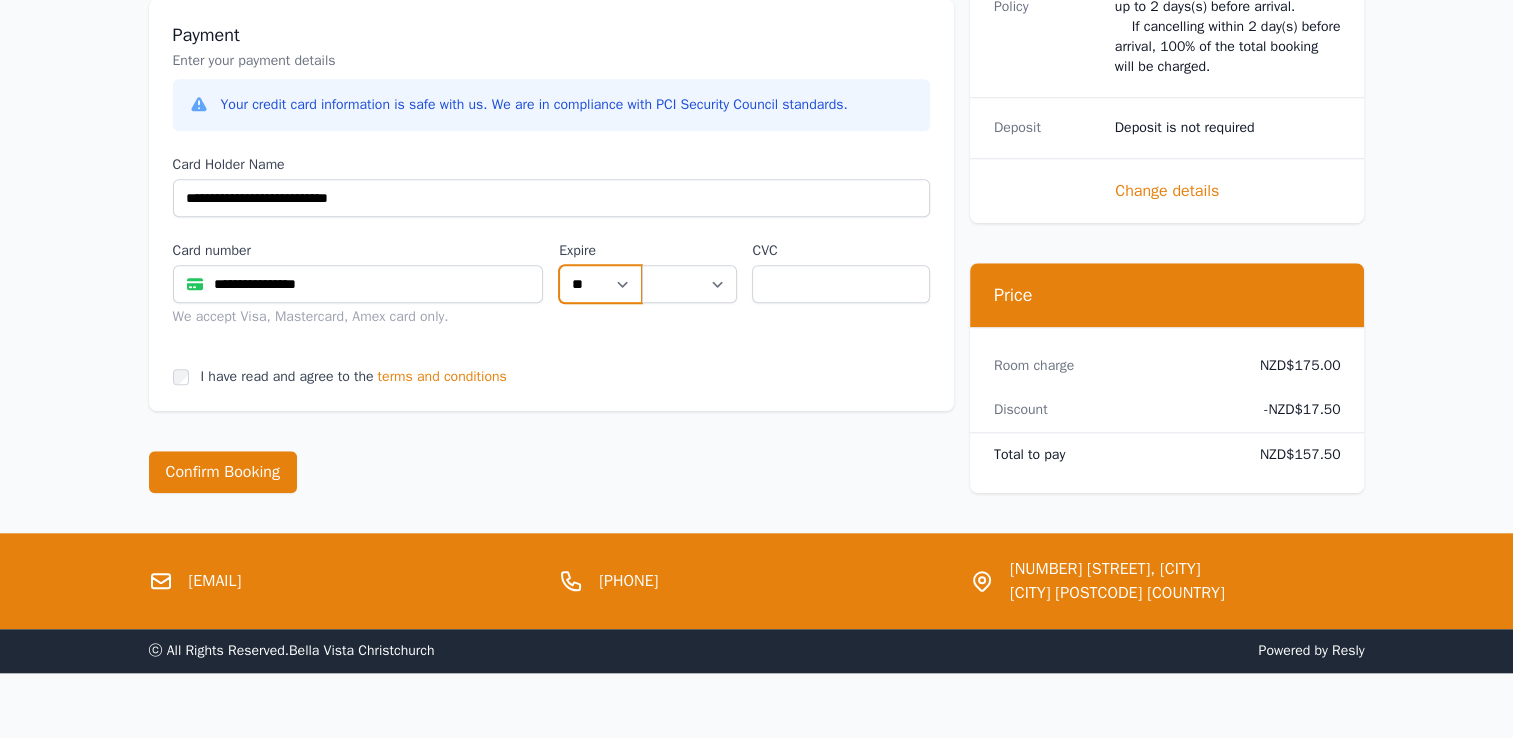 click on "** ** ** ** ** ** ** ** ** ** ** **" at bounding box center [600, 284] 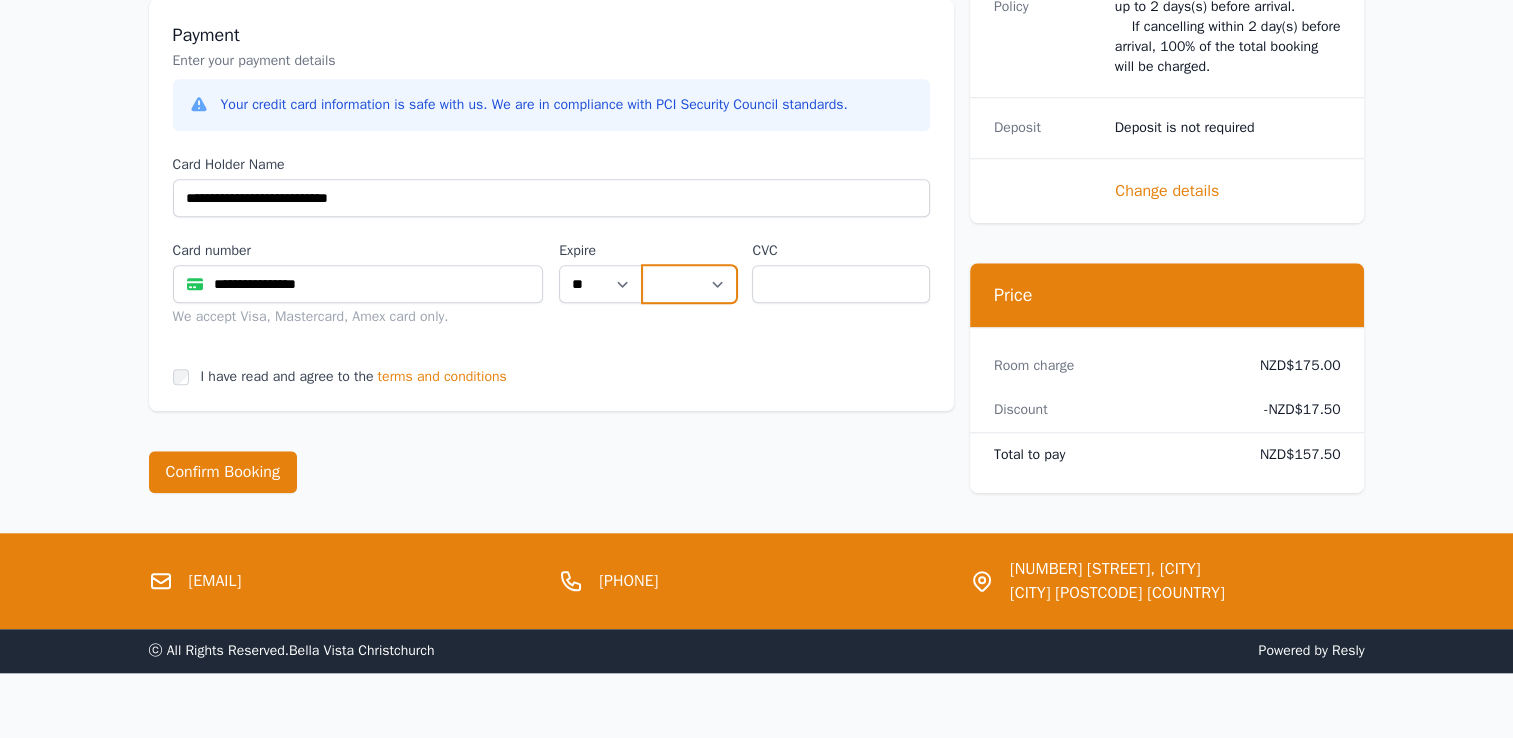 click on "**** **** **** **** **** **** **** **** ****" at bounding box center (689, 284) 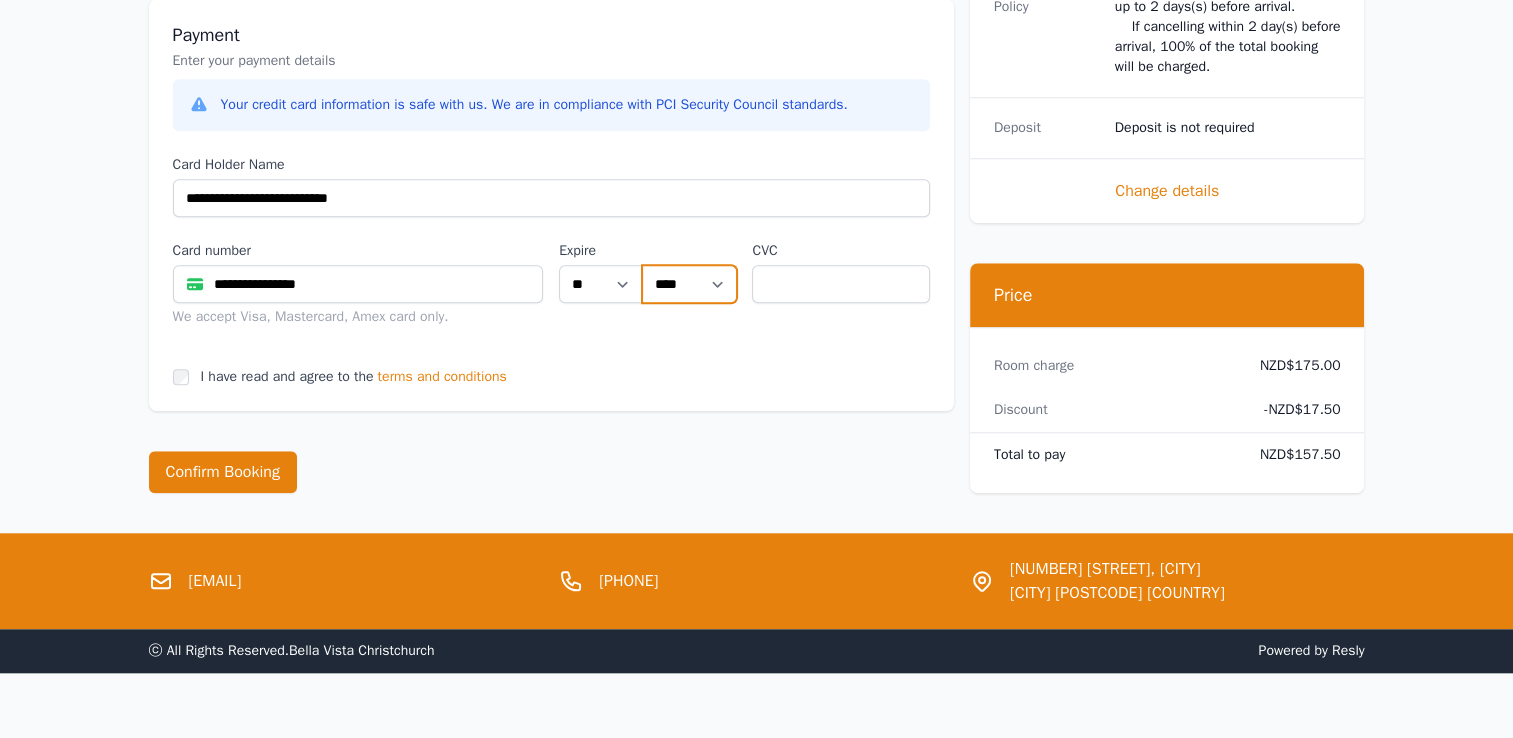 click on "**** **** **** **** **** **** **** **** ****" at bounding box center [689, 284] 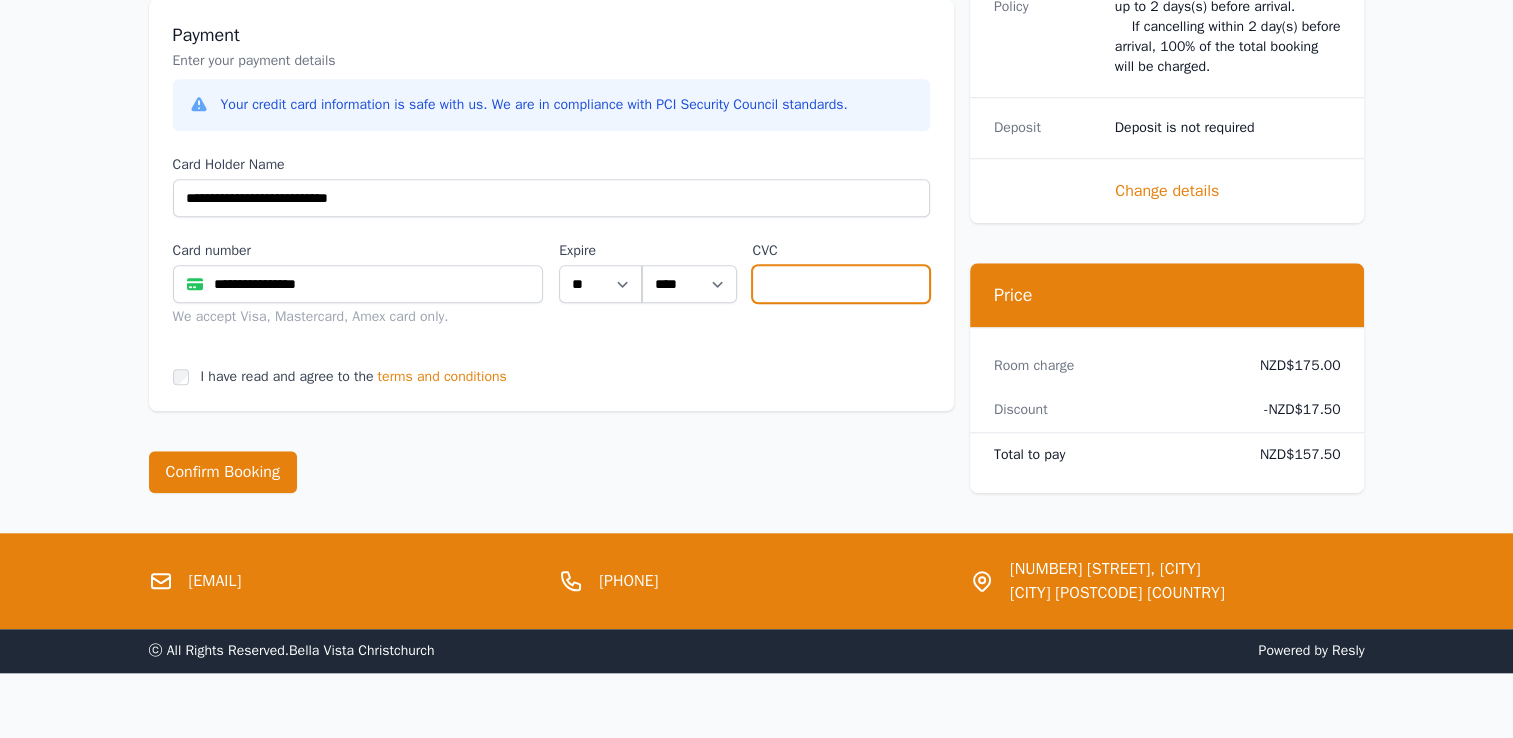 click at bounding box center (840, 284) 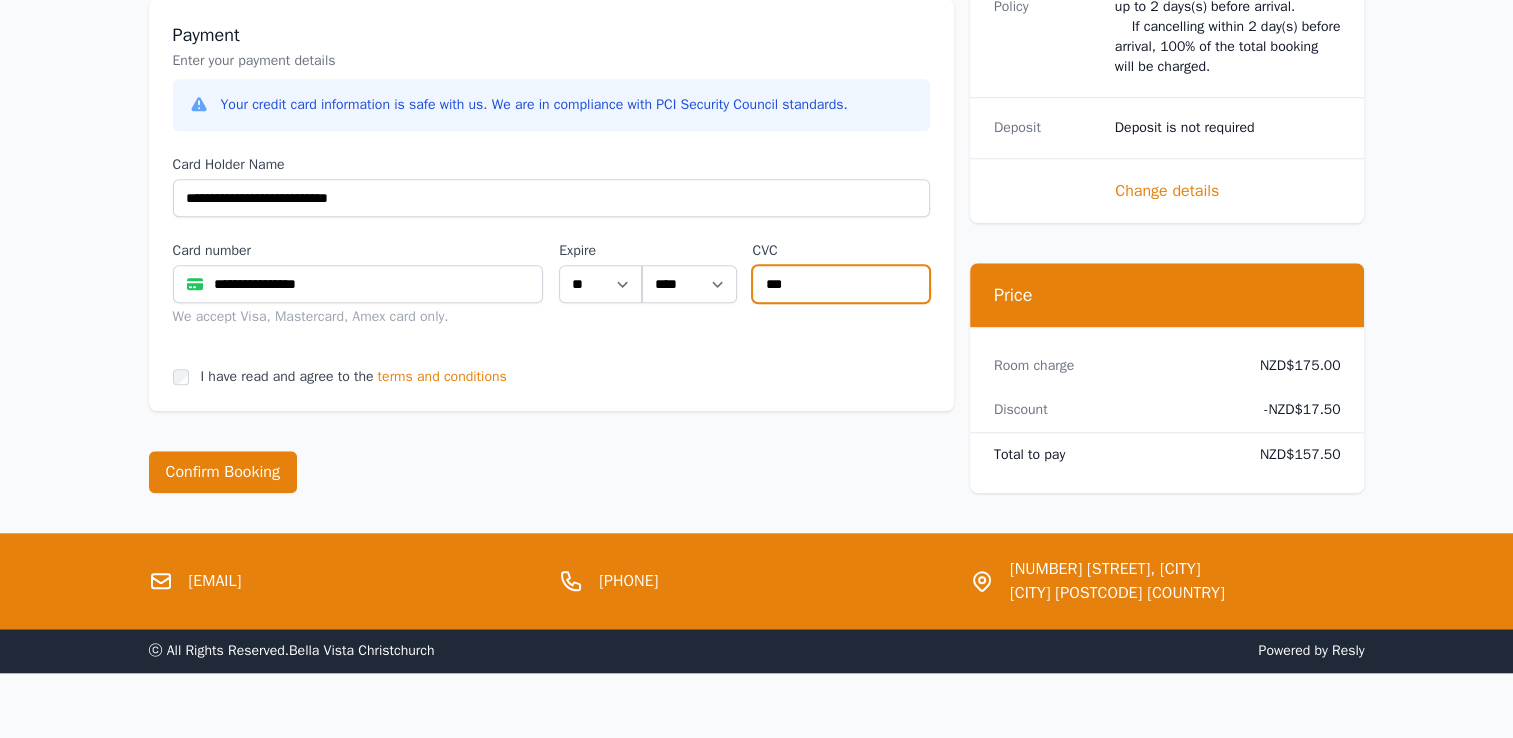 type on "***" 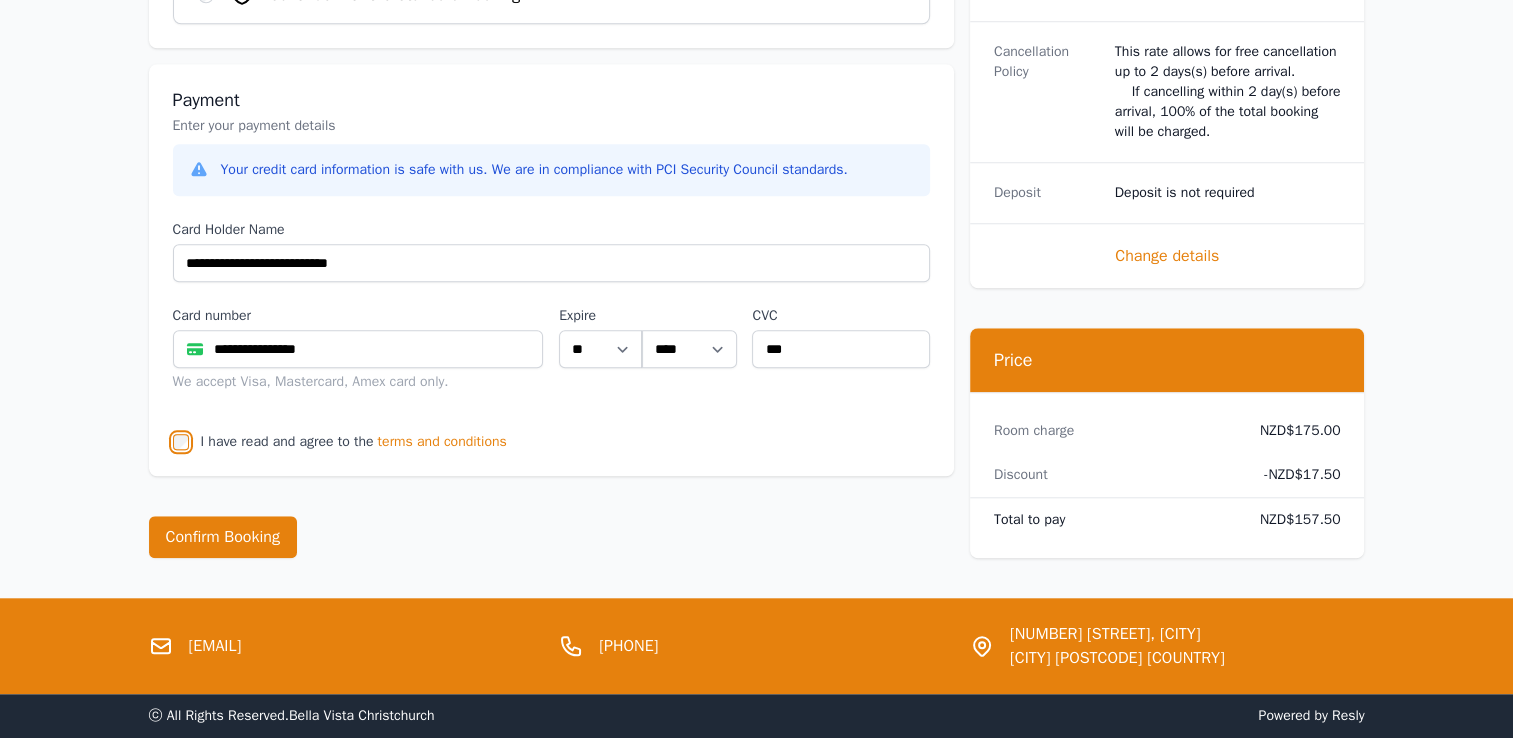 scroll, scrollTop: 1826, scrollLeft: 0, axis: vertical 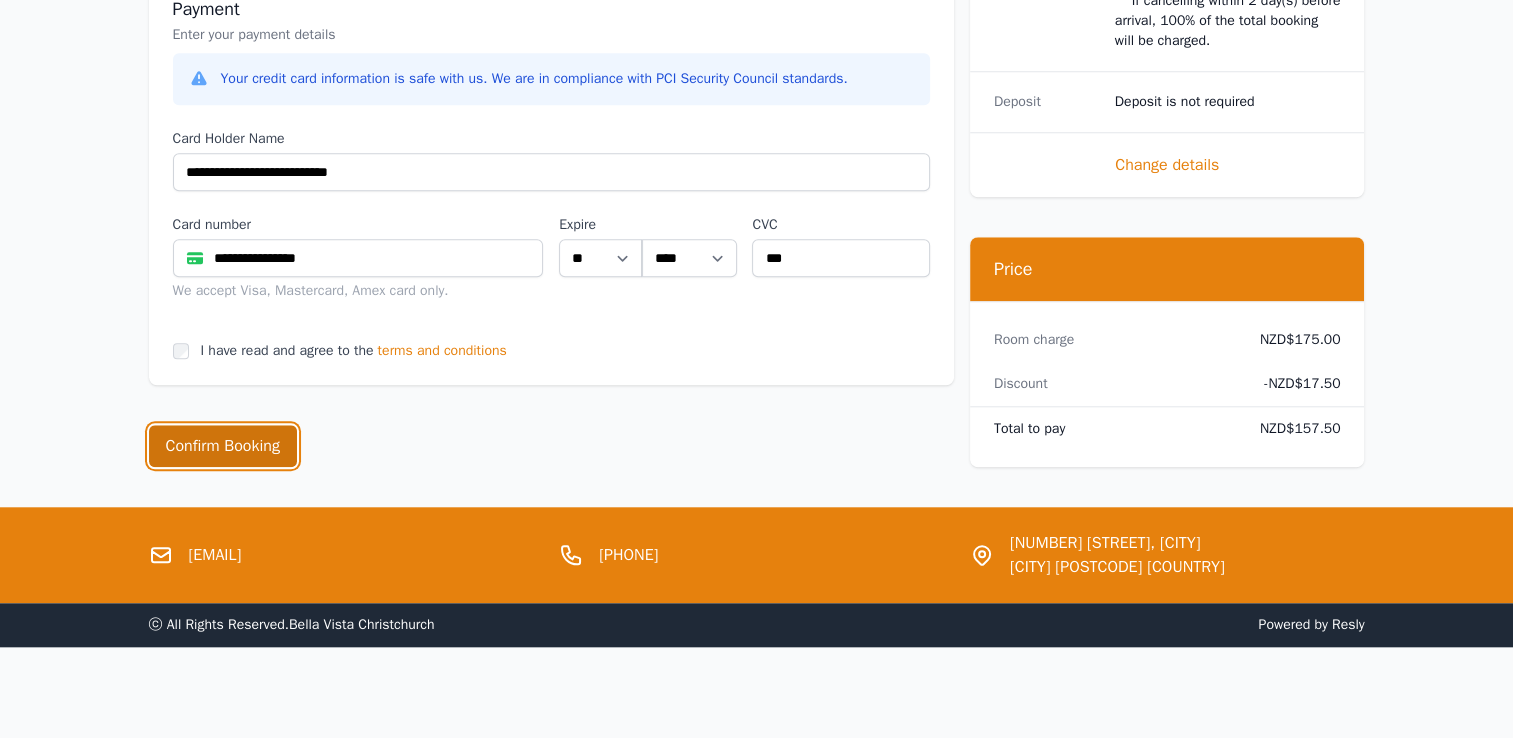 click on "Confirm Booking" at bounding box center (223, 446) 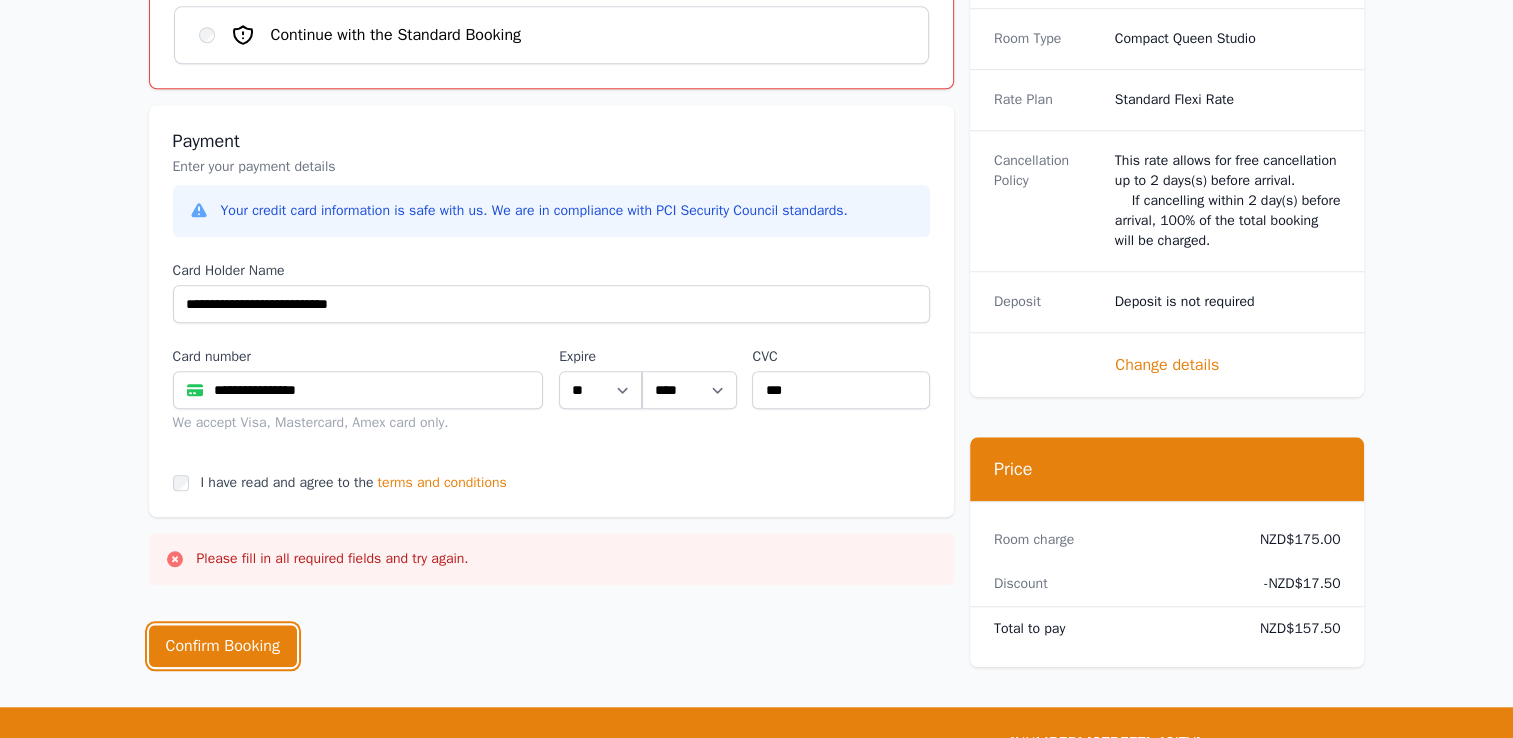 scroll, scrollTop: 1728, scrollLeft: 0, axis: vertical 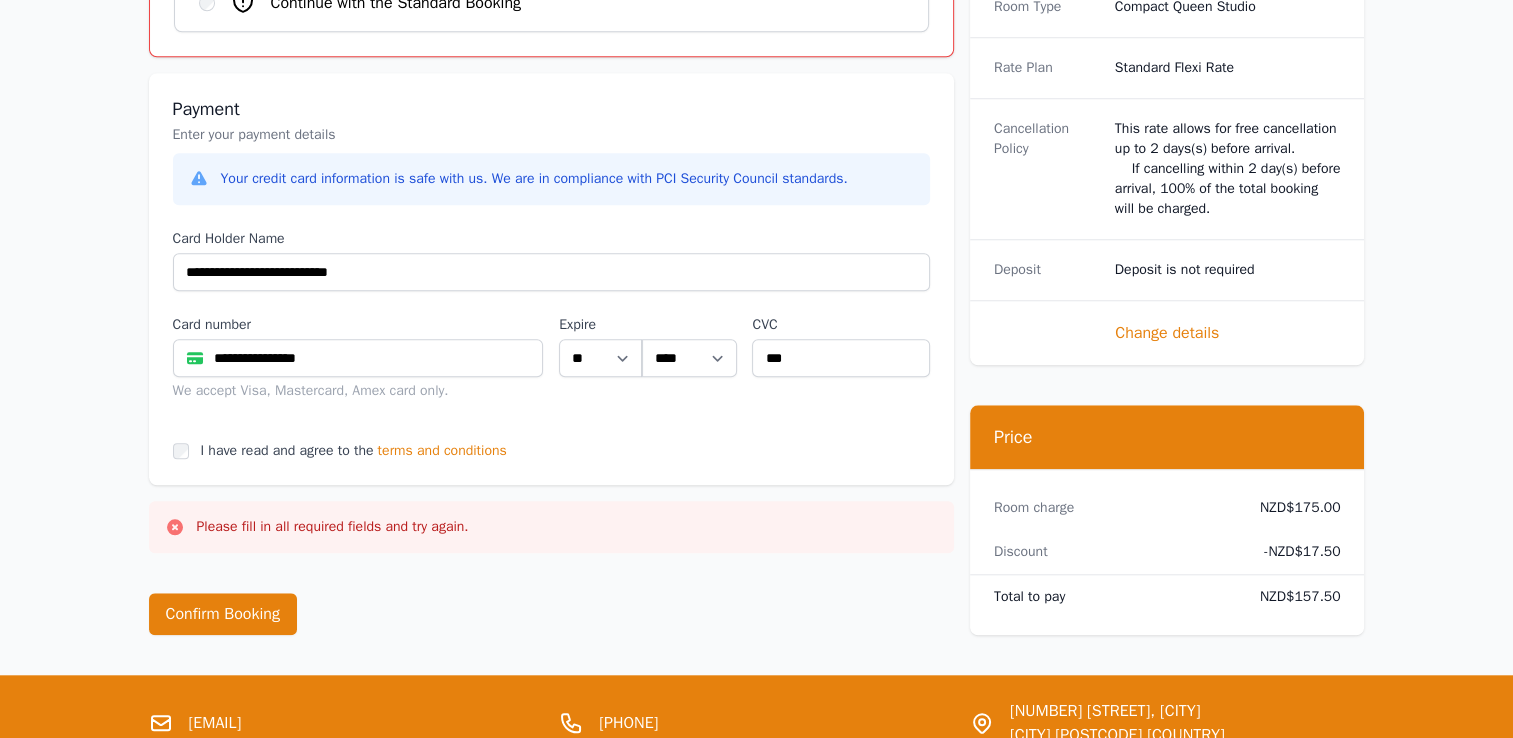 click on "Your credit card information is safe with us. We are in compliance with PCI Security Council standards." at bounding box center (534, 179) 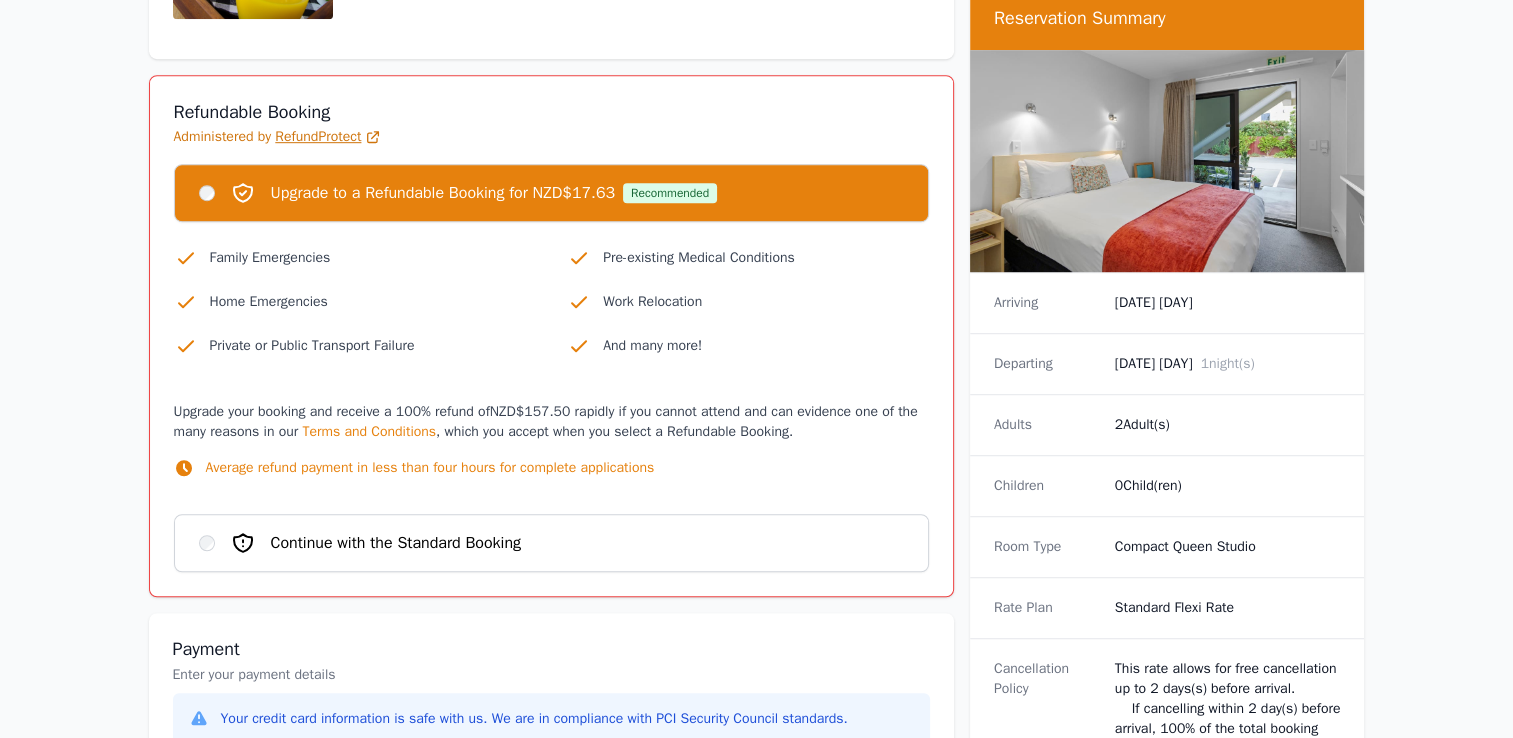 scroll, scrollTop: 1200, scrollLeft: 0, axis: vertical 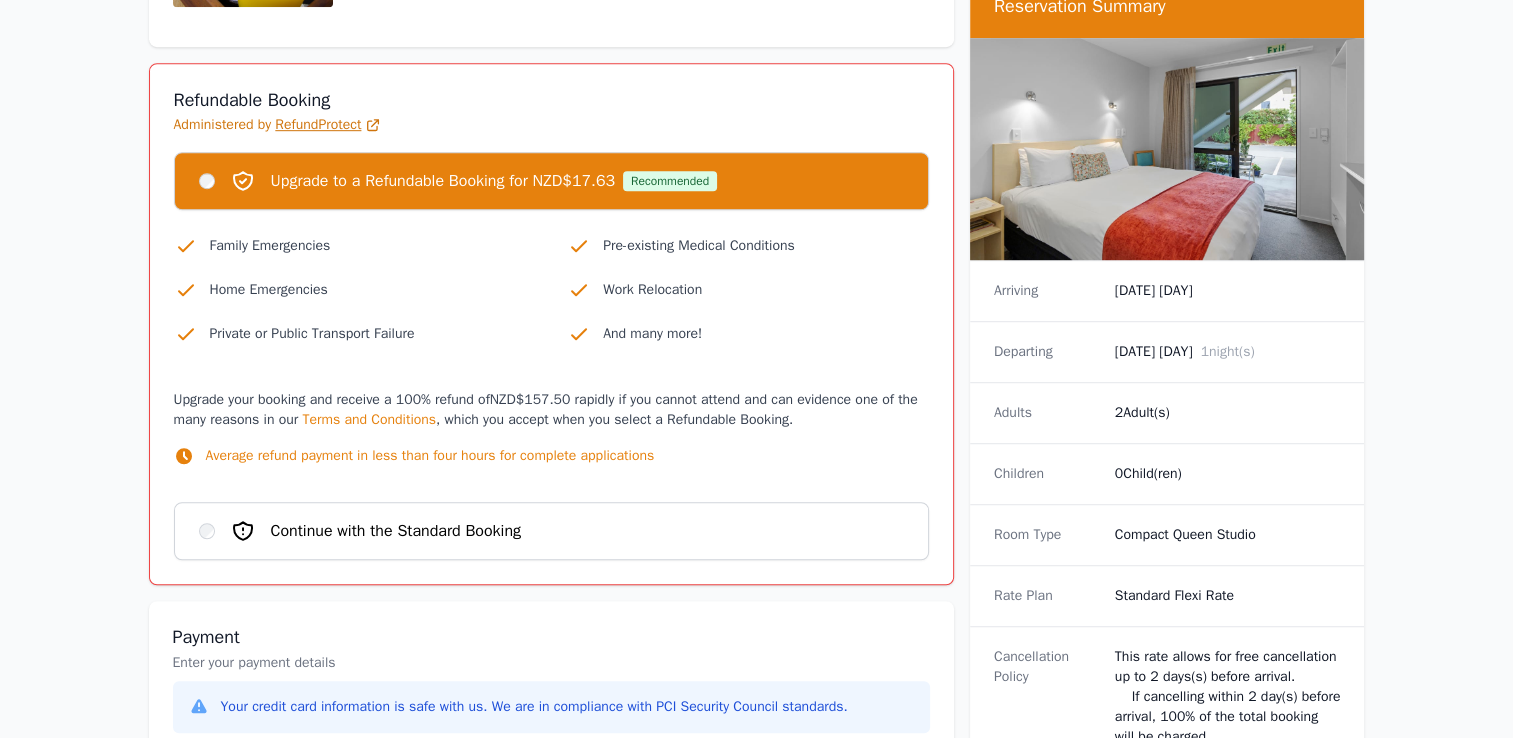 click on "Refundable Booking Administered by RefundProtect" at bounding box center (551, 112) 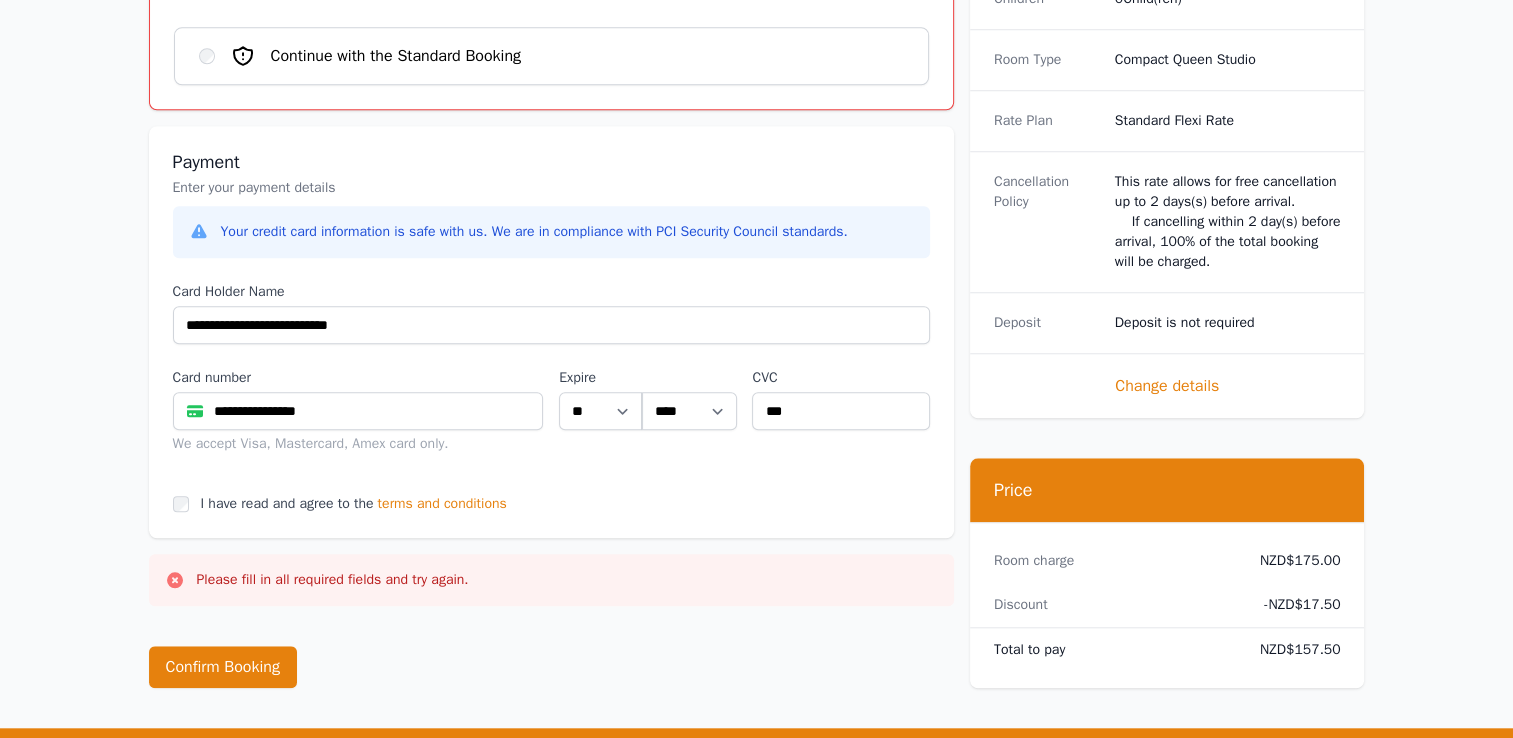 scroll, scrollTop: 1800, scrollLeft: 0, axis: vertical 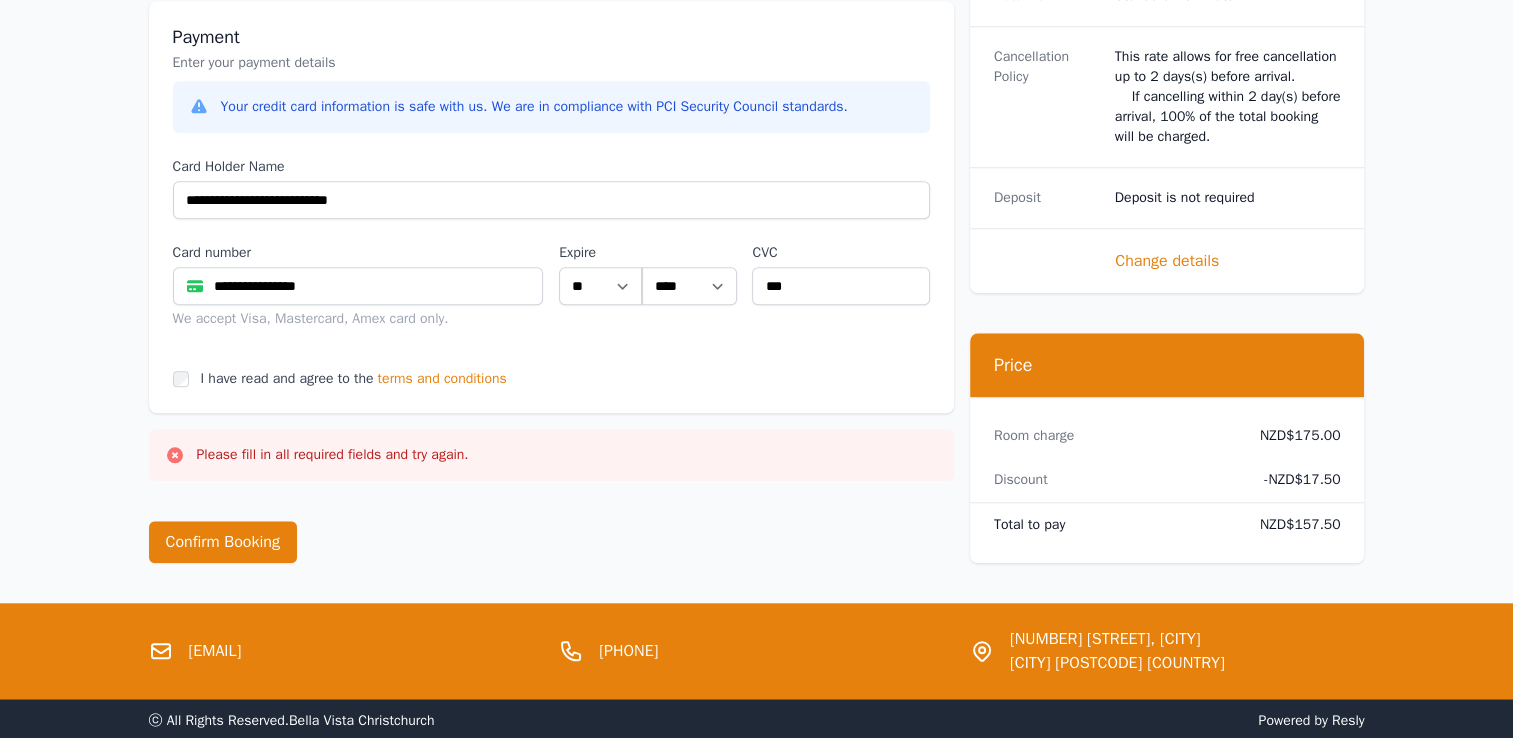 click 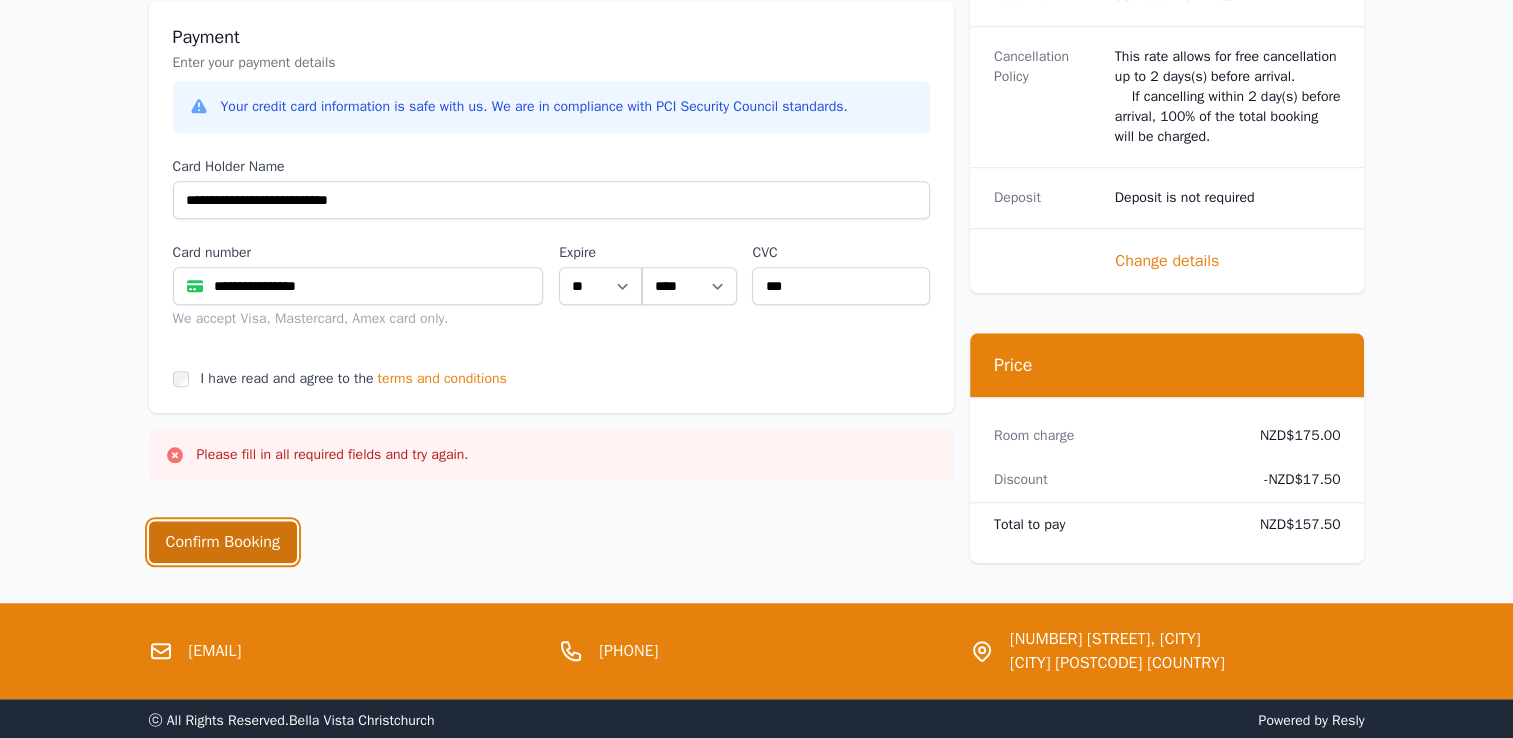 click on "Confirm Booking" at bounding box center [223, 542] 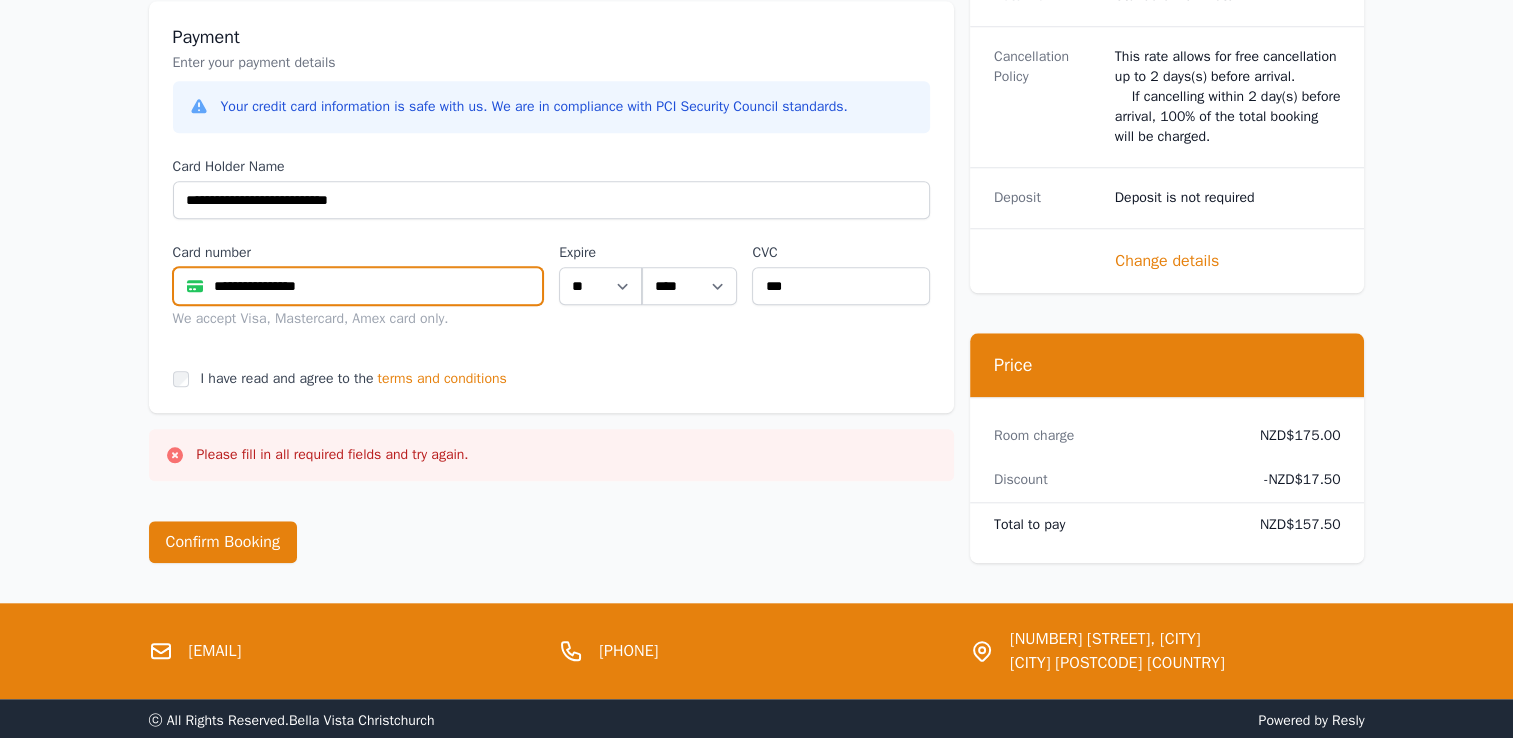 click on "**********" at bounding box center (358, 286) 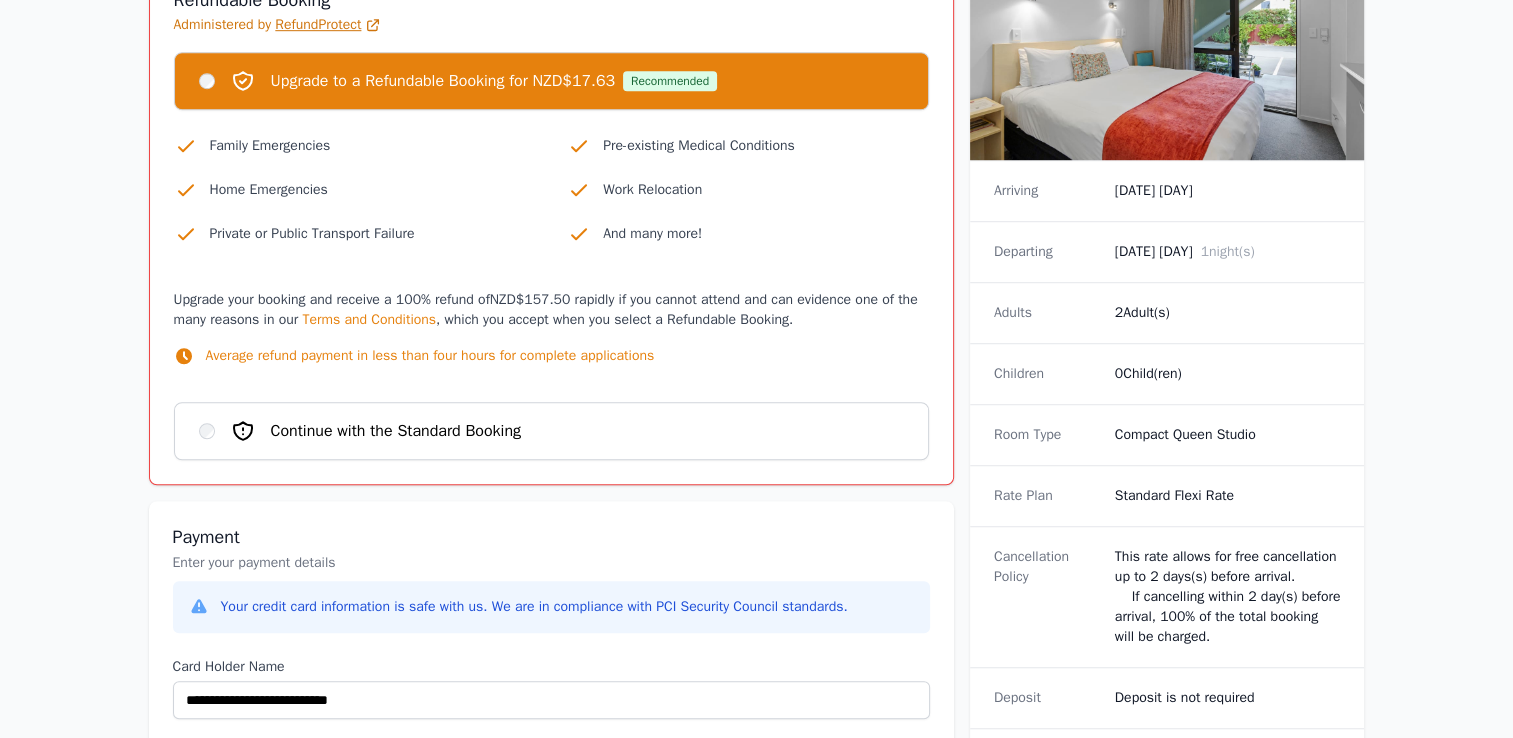 scroll, scrollTop: 1200, scrollLeft: 0, axis: vertical 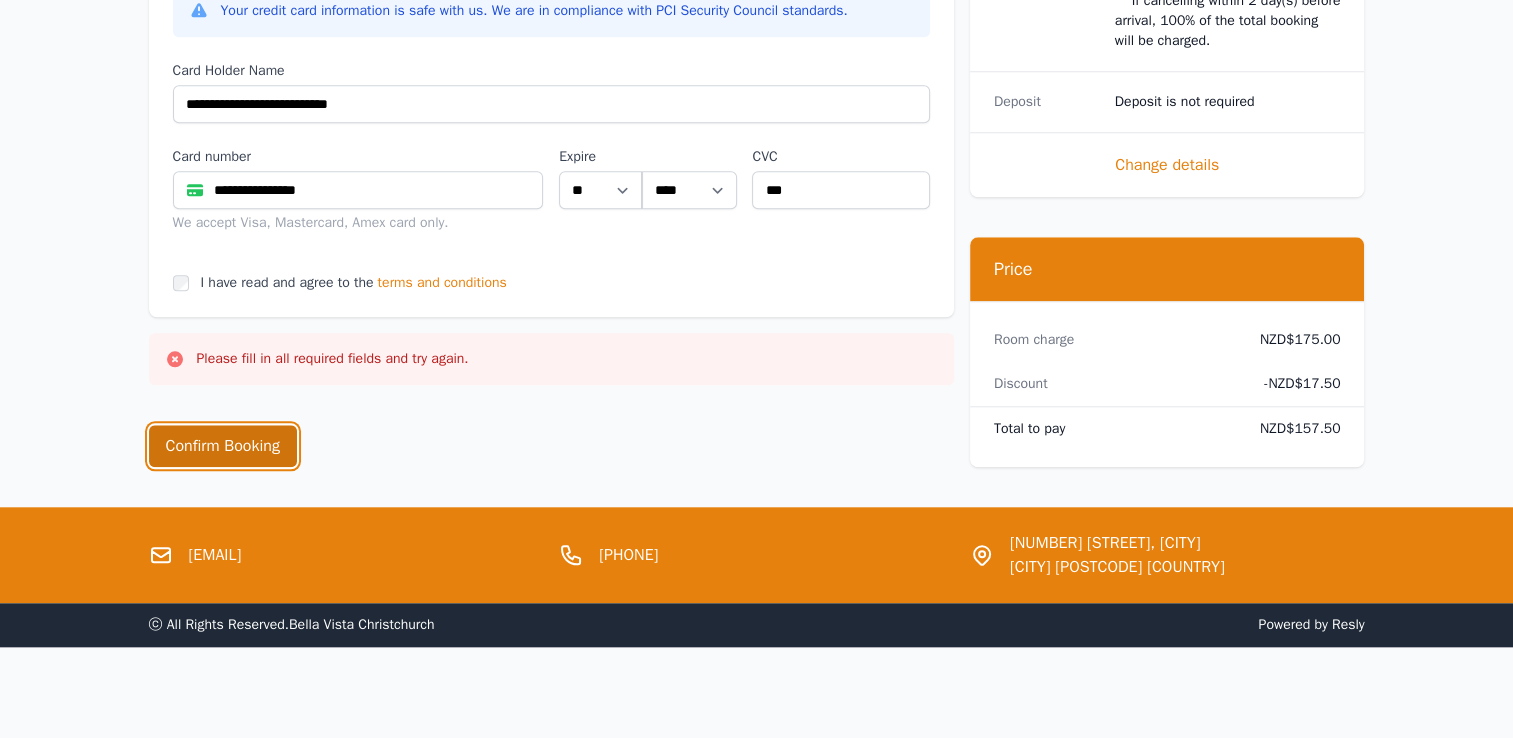 click on "Confirm Booking" at bounding box center [223, 446] 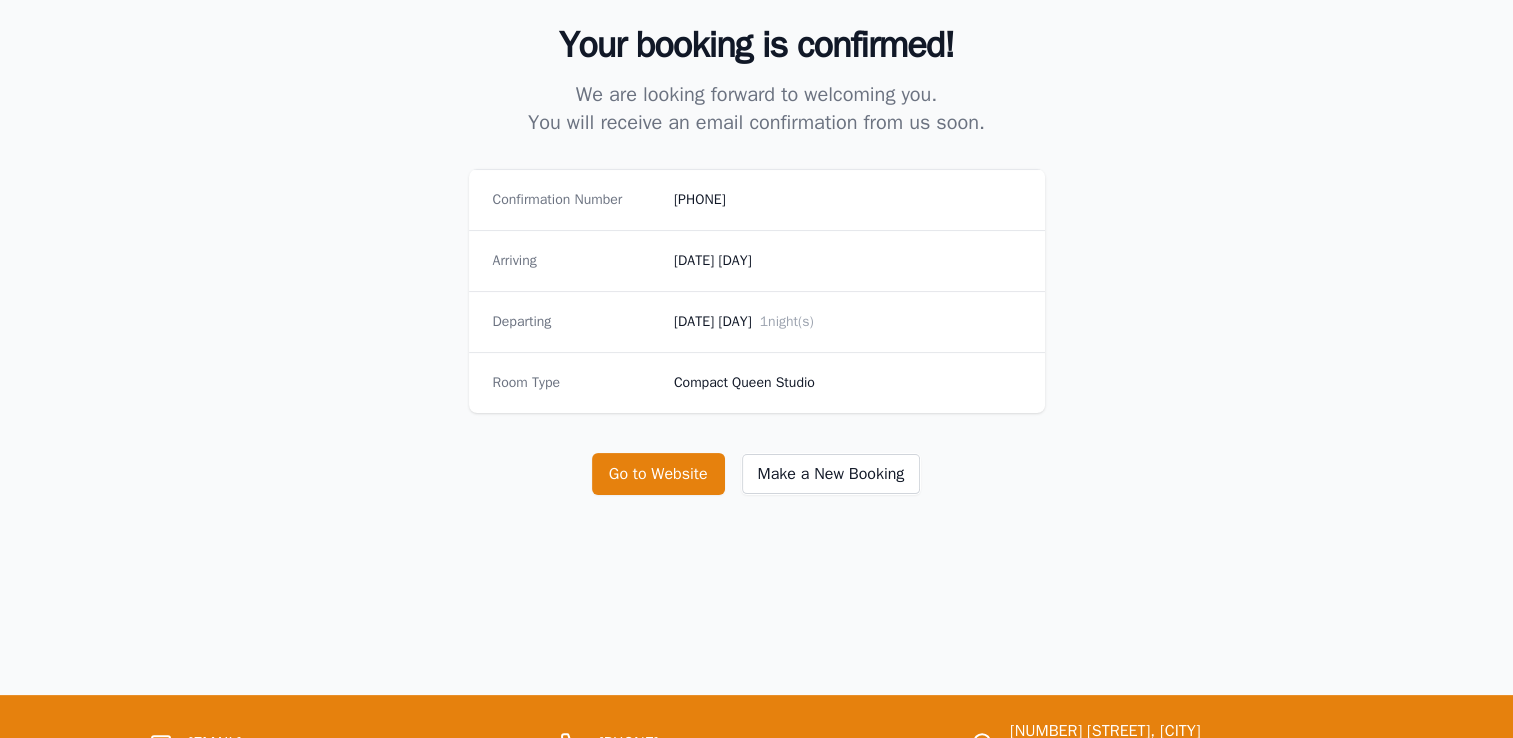 scroll, scrollTop: 300, scrollLeft: 0, axis: vertical 